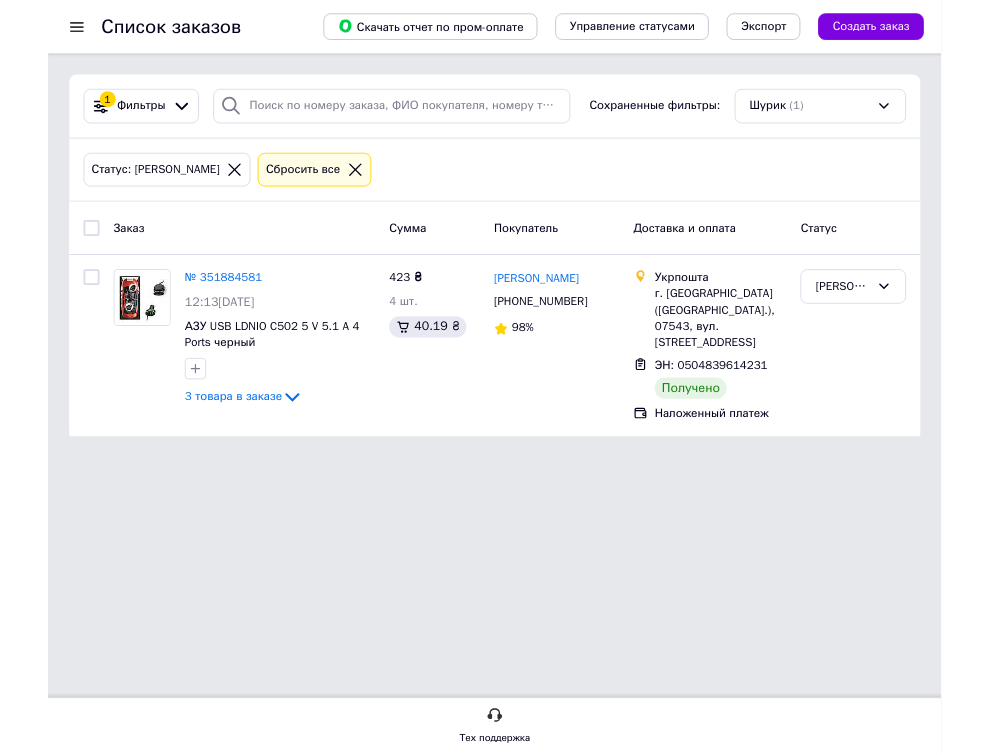 scroll, scrollTop: 0, scrollLeft: 0, axis: both 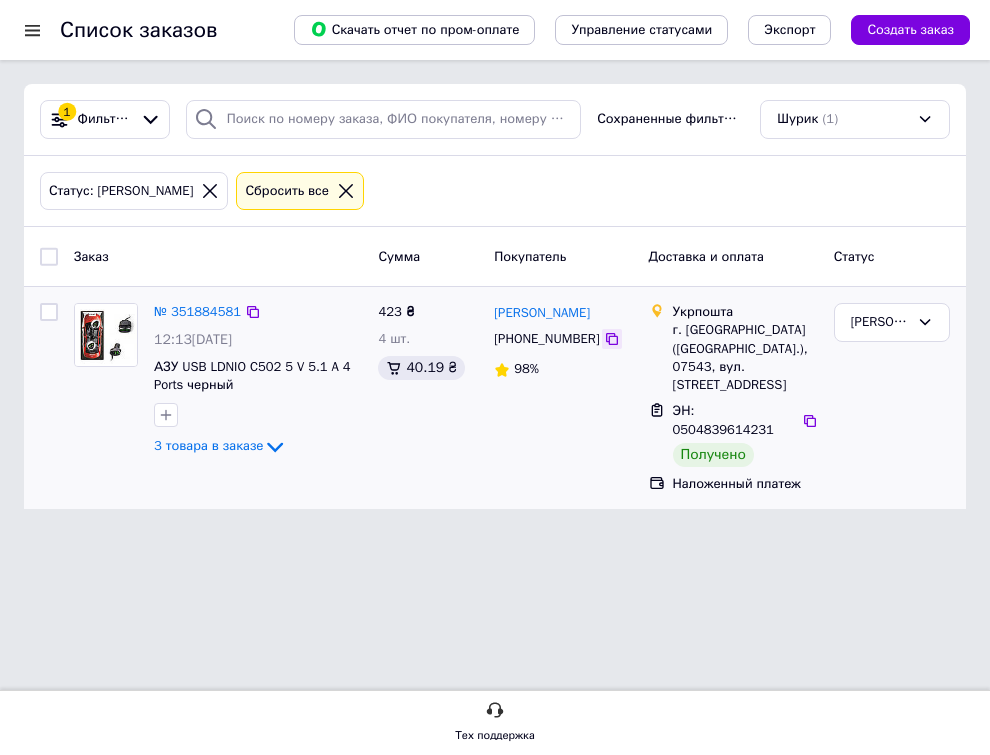 click 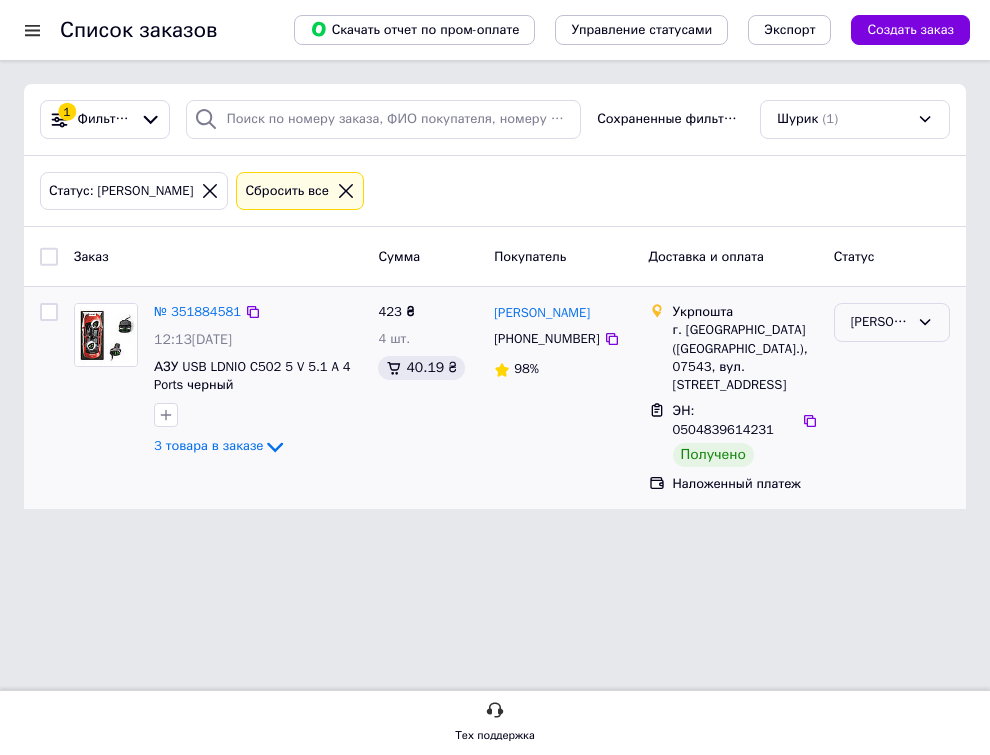 click 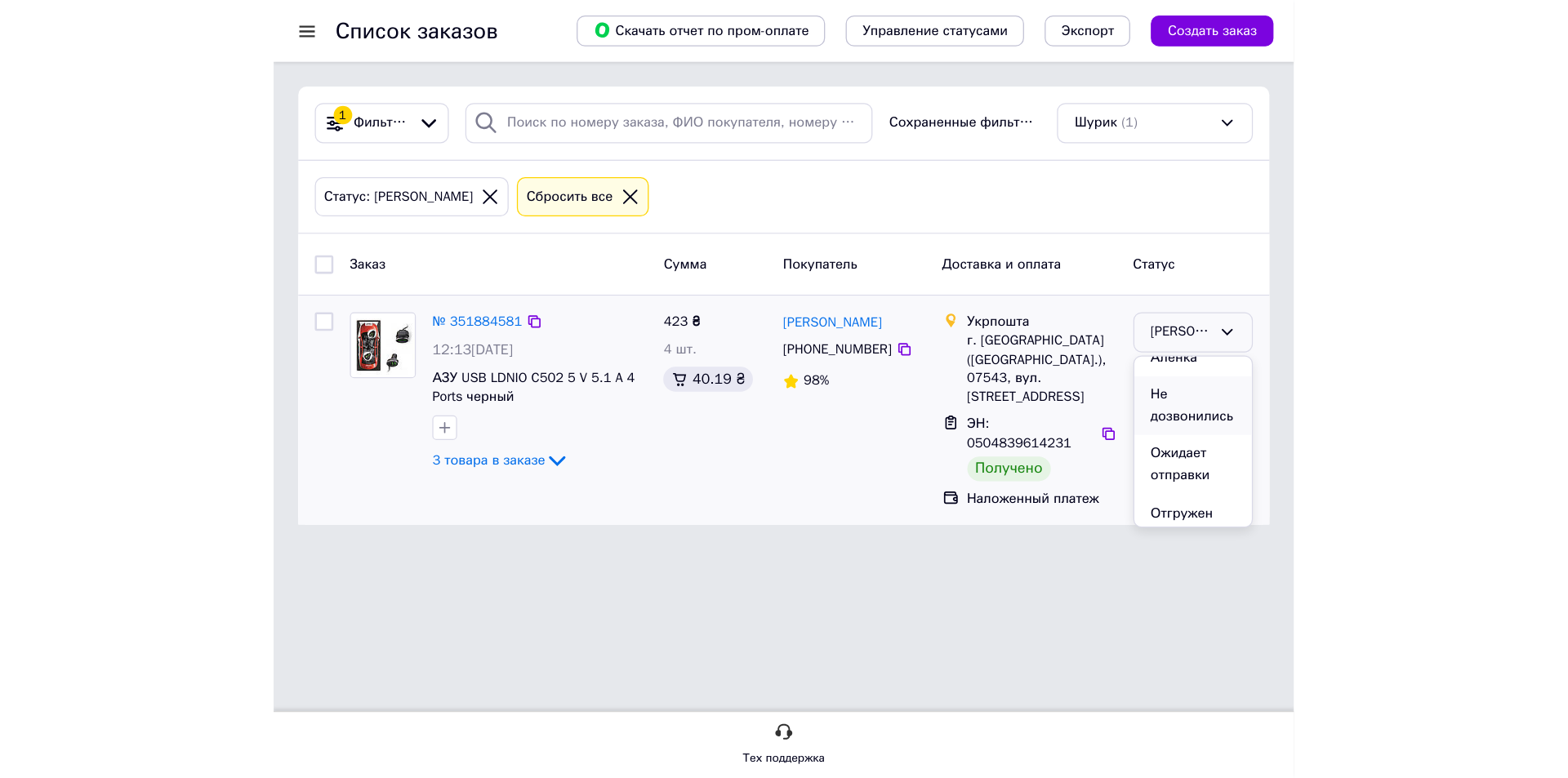 scroll, scrollTop: 245, scrollLeft: 0, axis: vertical 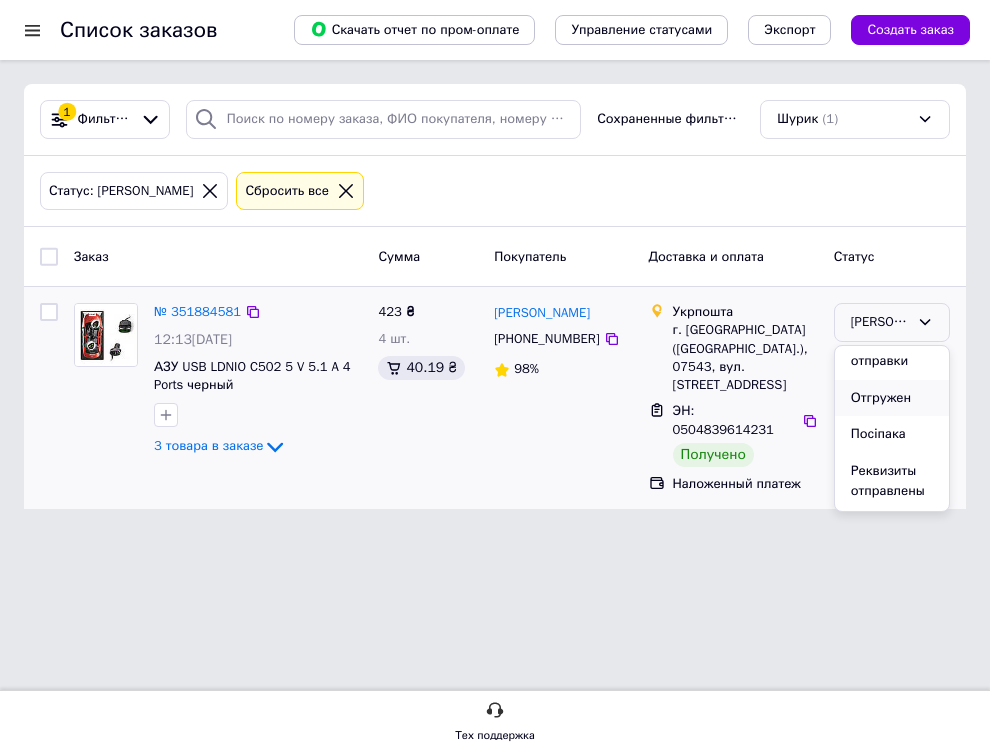 click on "Отгружен" at bounding box center [892, 398] 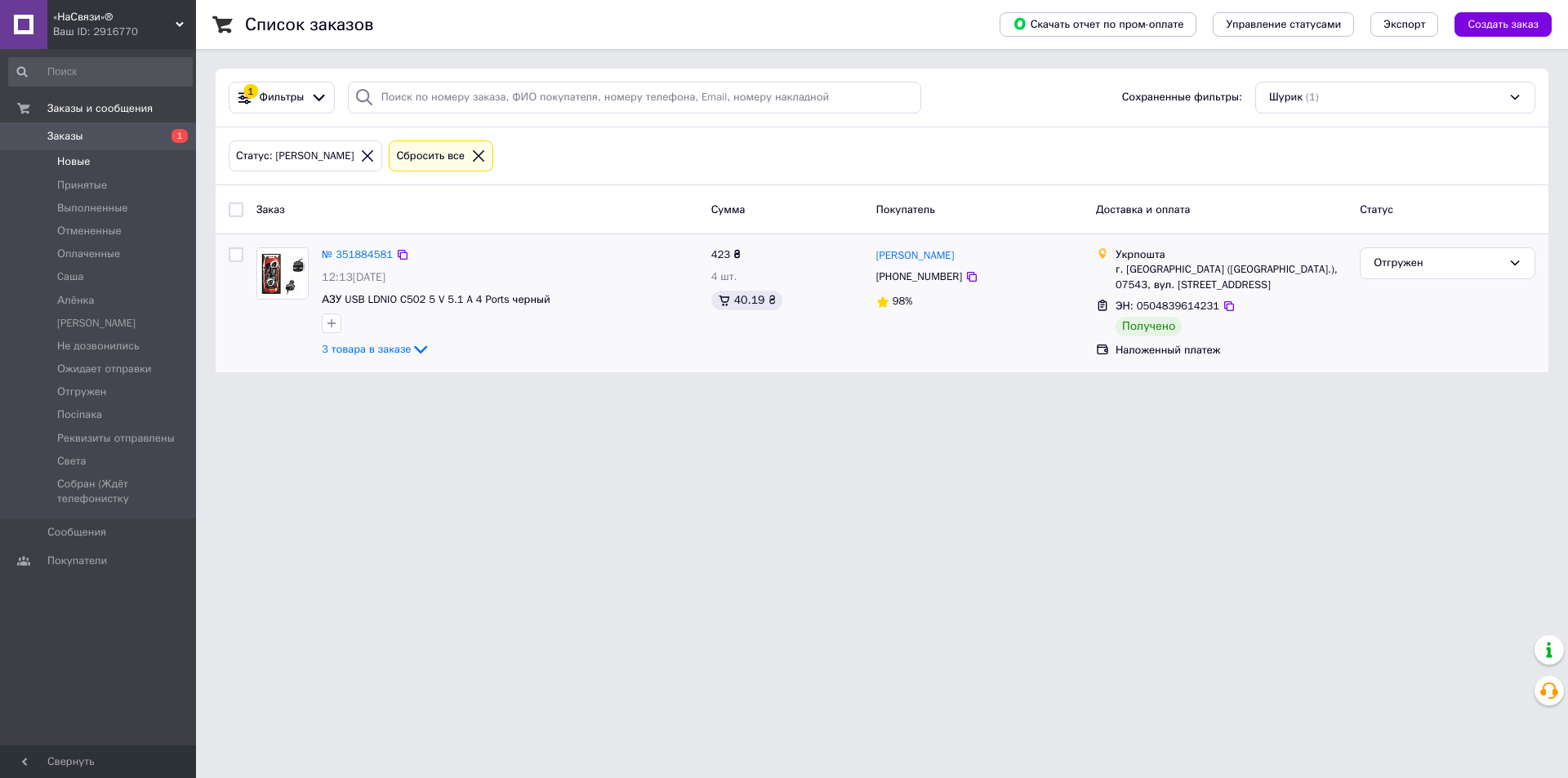 click on "Новые" at bounding box center (100, 162) 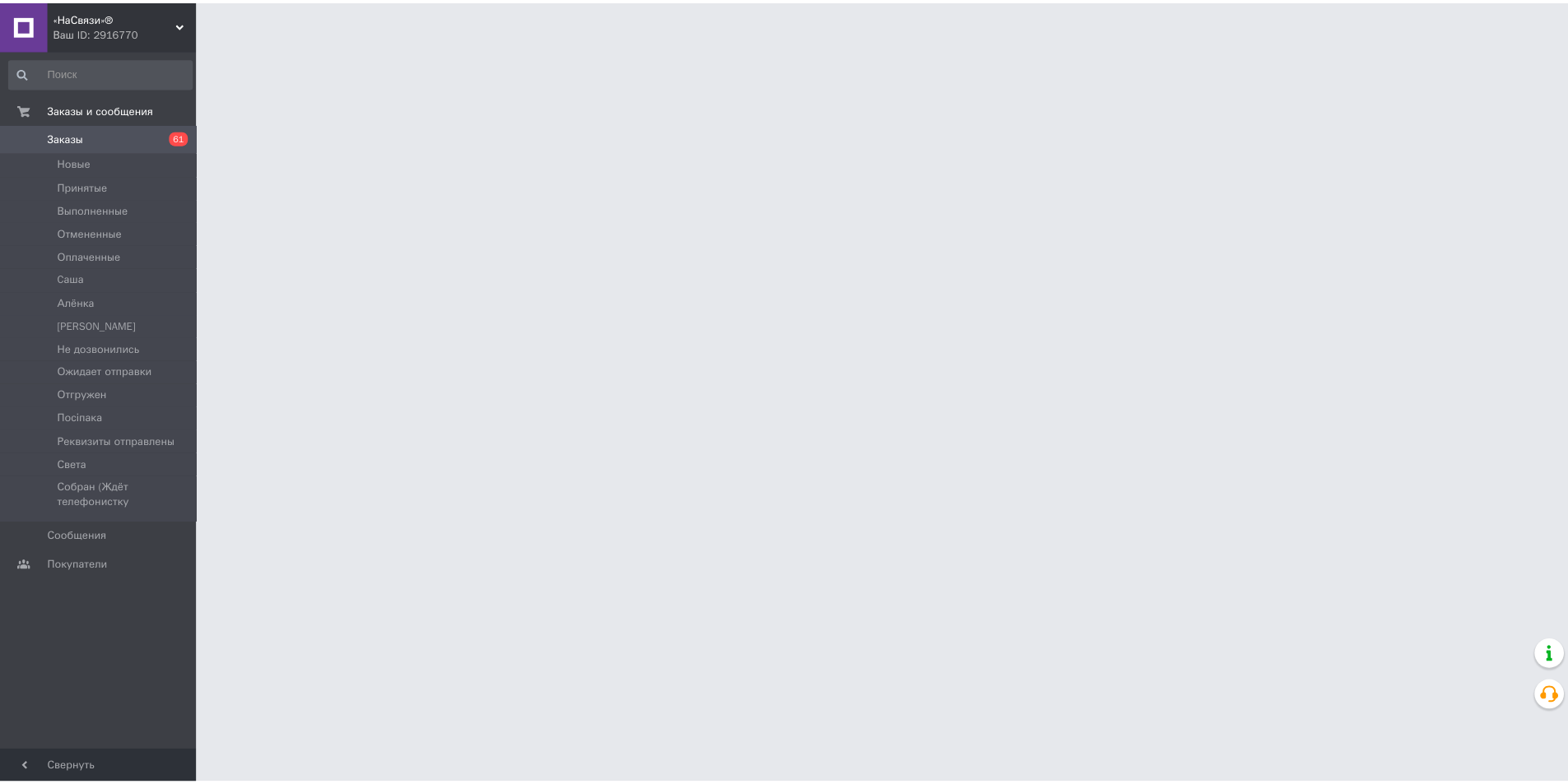 scroll, scrollTop: 0, scrollLeft: 0, axis: both 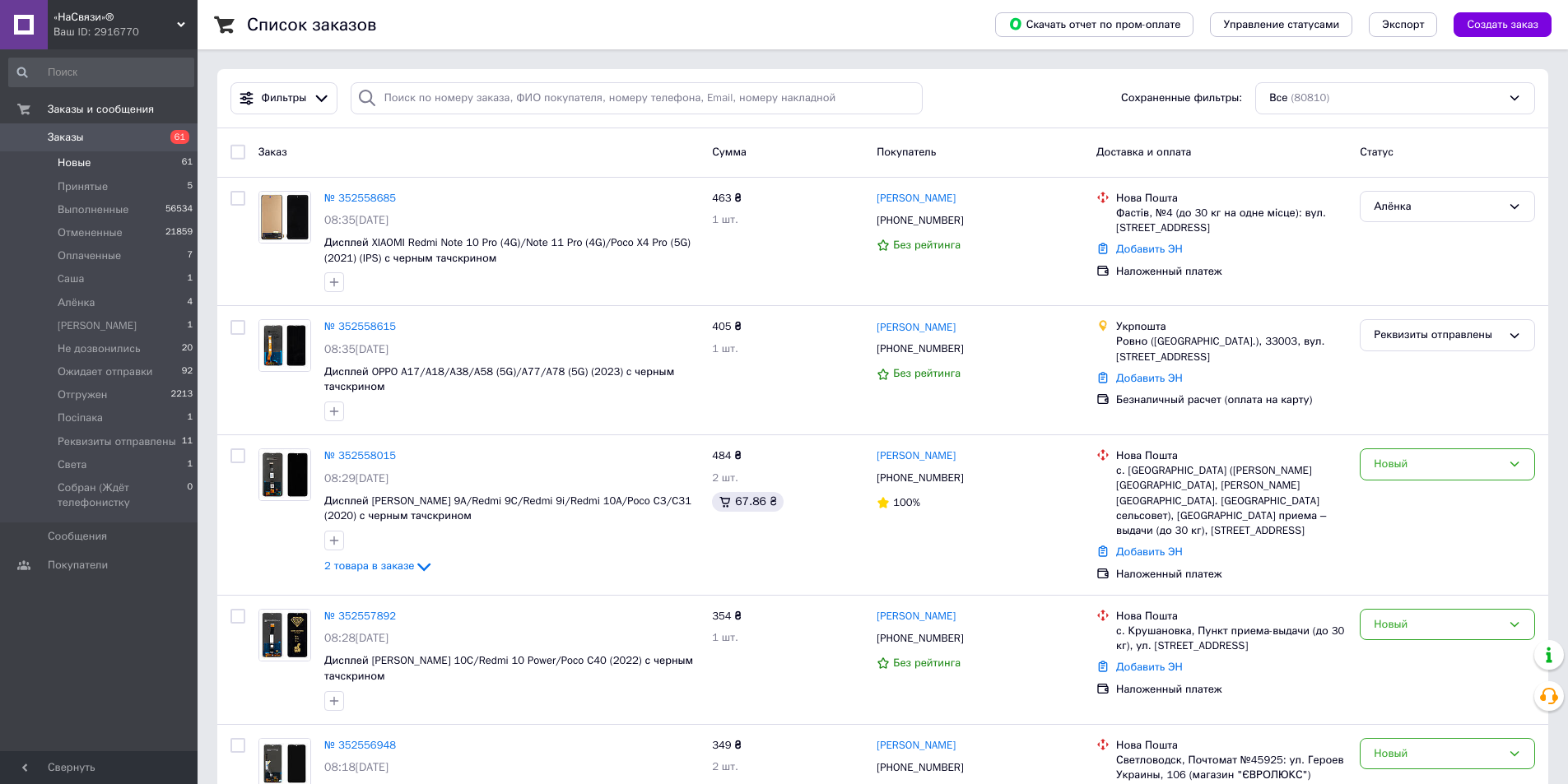 click on "Новые" at bounding box center (74, 163) 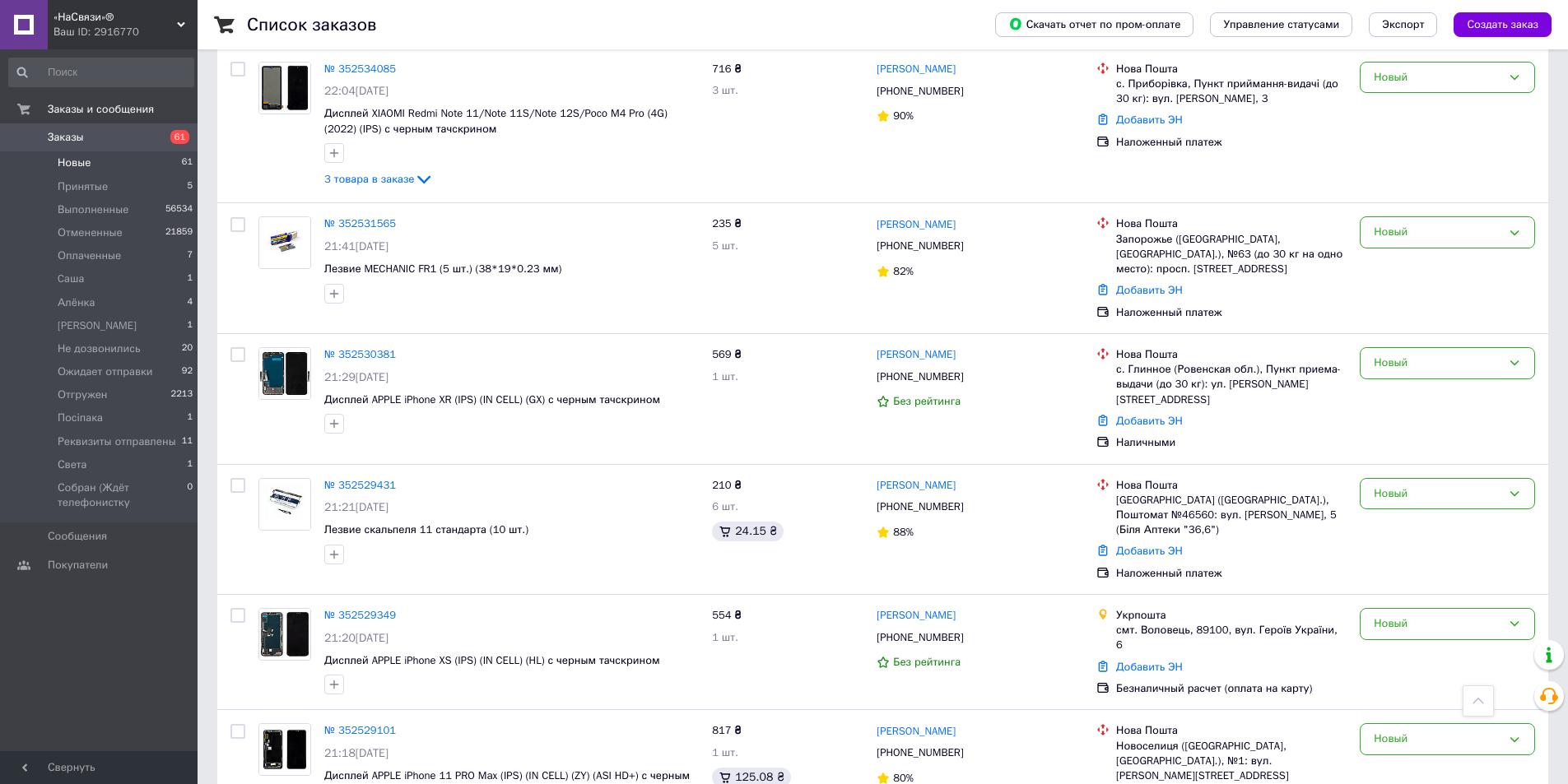 scroll, scrollTop: 3373, scrollLeft: 0, axis: vertical 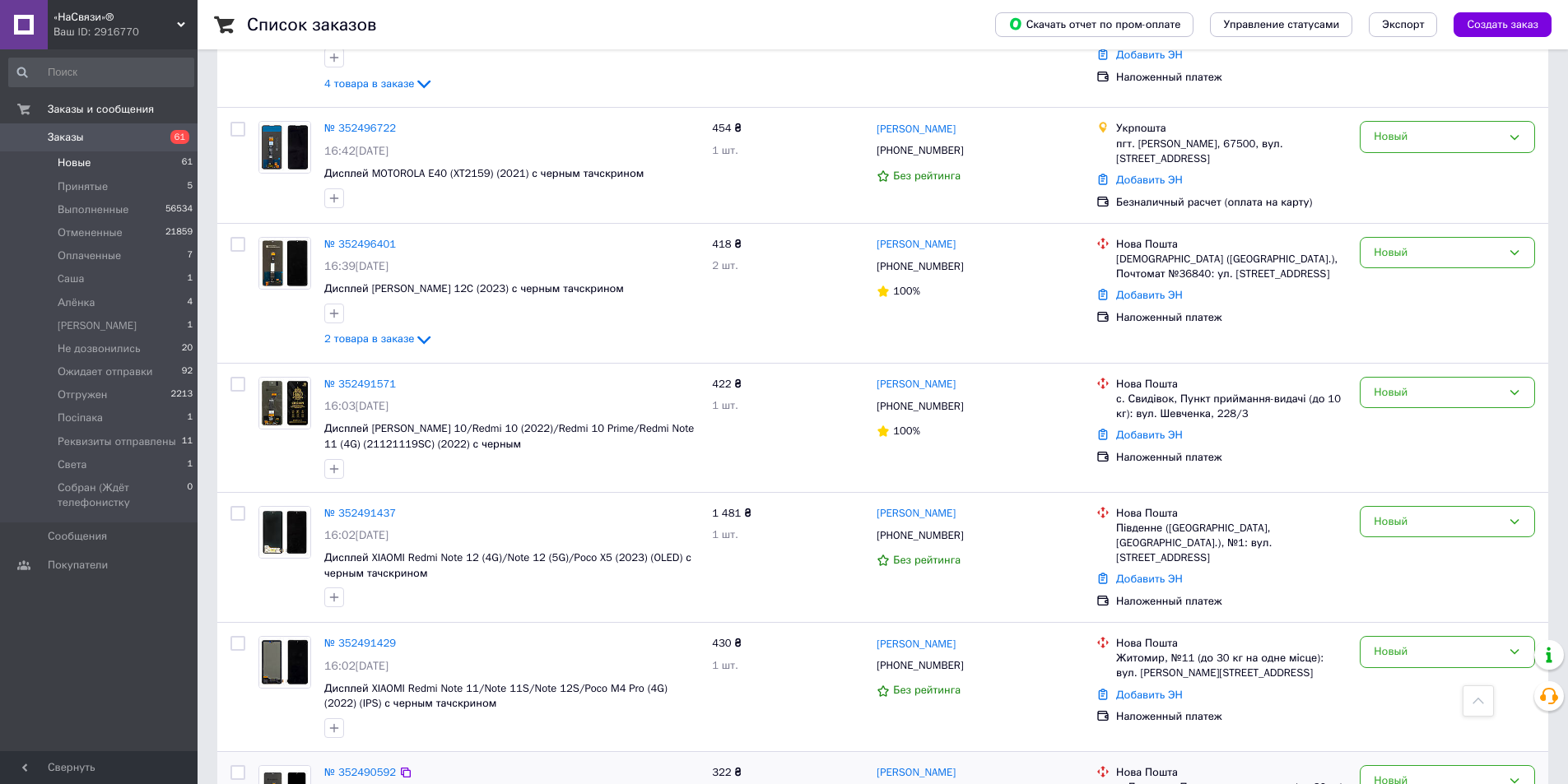 copy on "Дисплей SAMSUNG A105/M105 Galaxy A10/M10 (2019) с черным тачскрином" 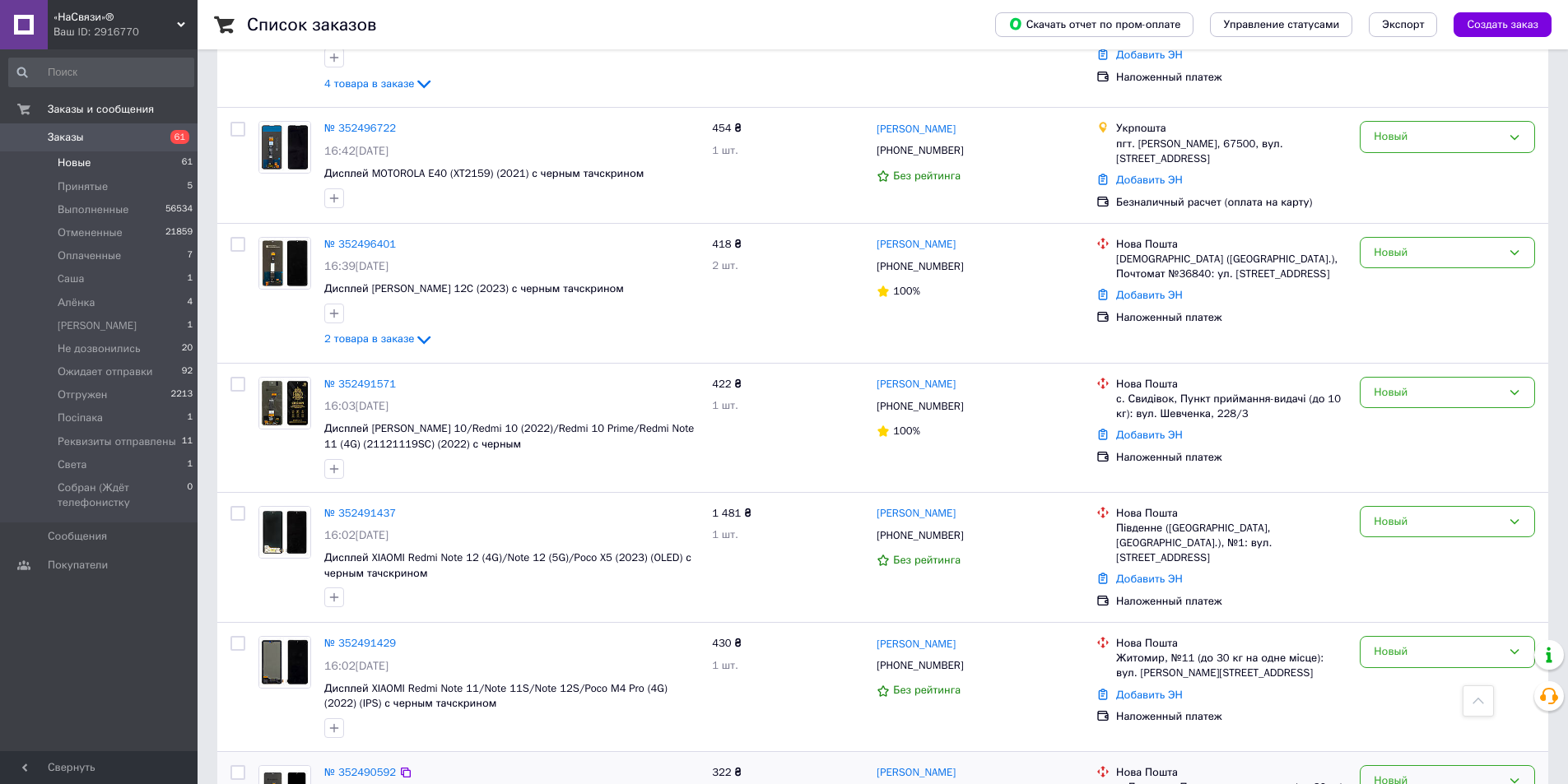 click on "Новый" at bounding box center [1437, 781] 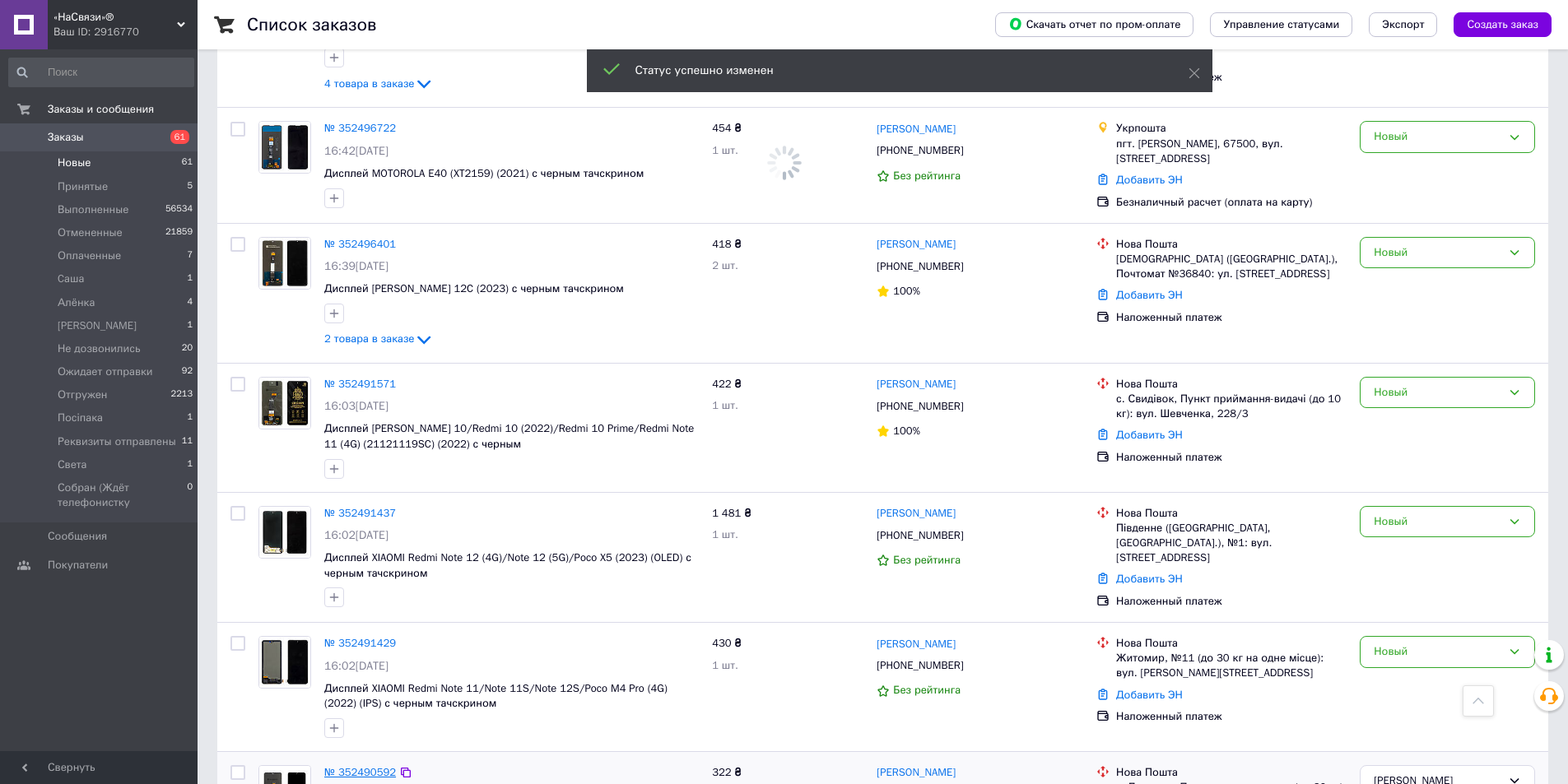 click on "№ 352490592" at bounding box center (360, 772) 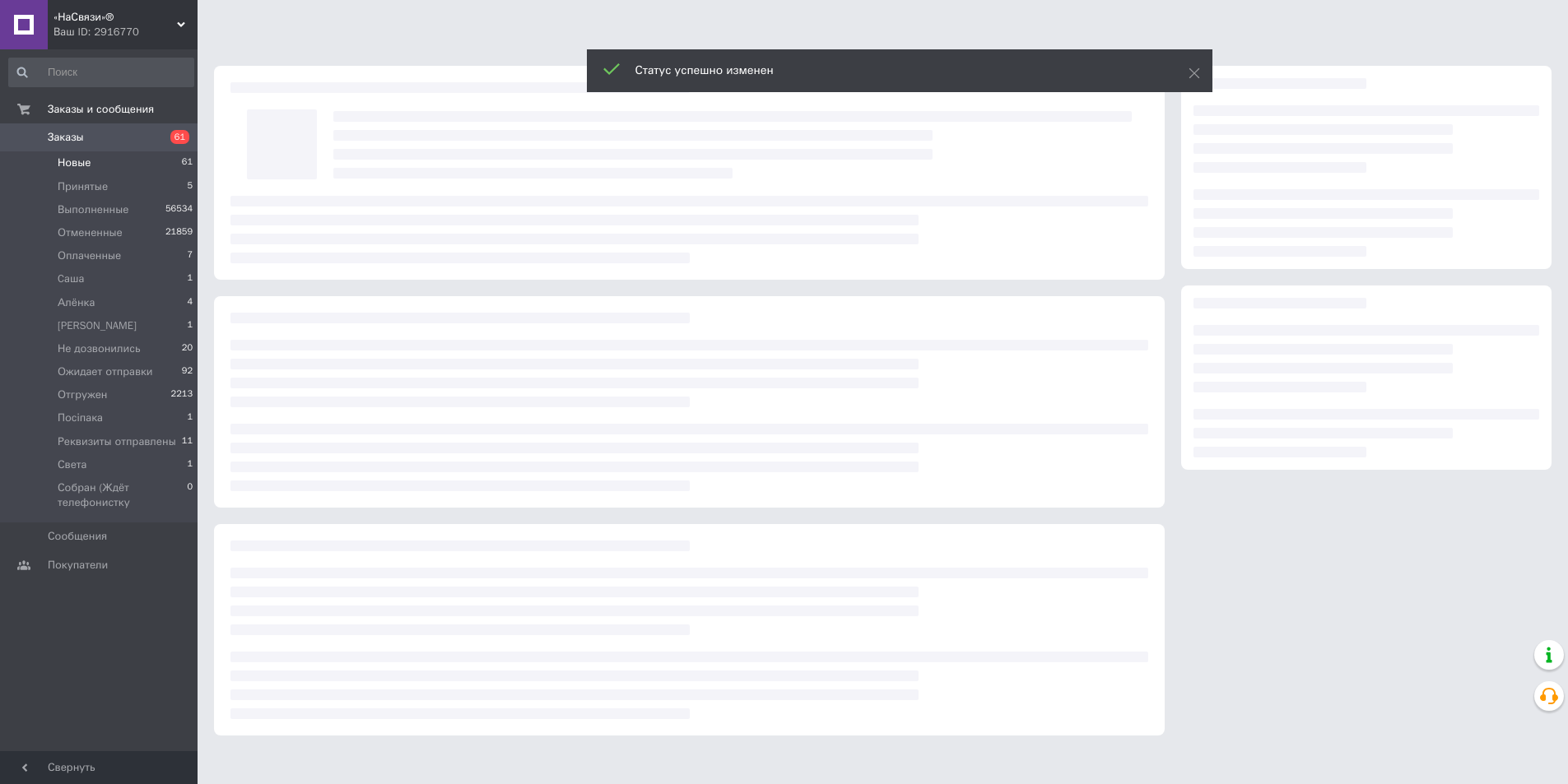 scroll, scrollTop: 0, scrollLeft: 0, axis: both 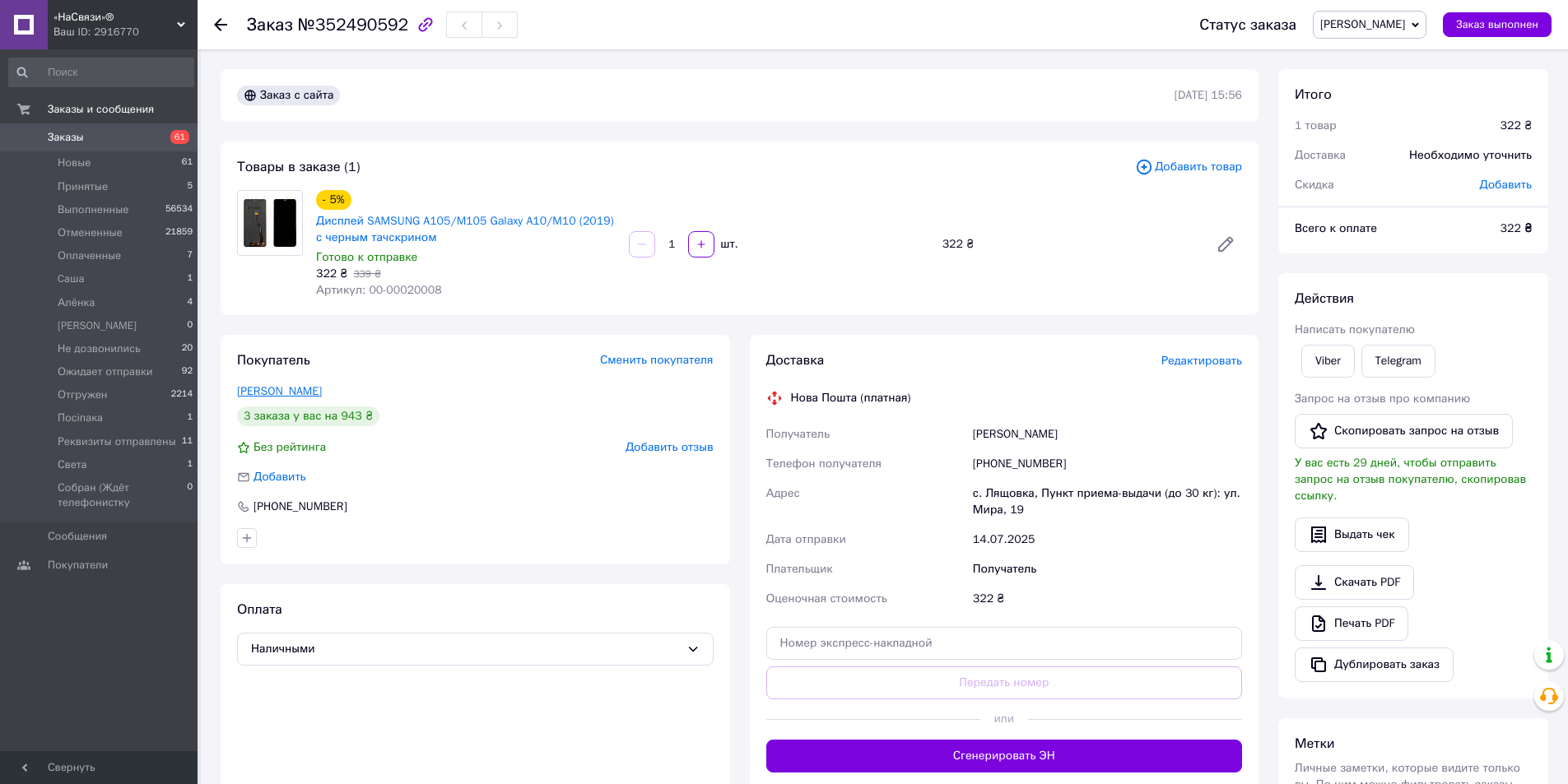 click on "[PERSON_NAME]" at bounding box center [279, 391] 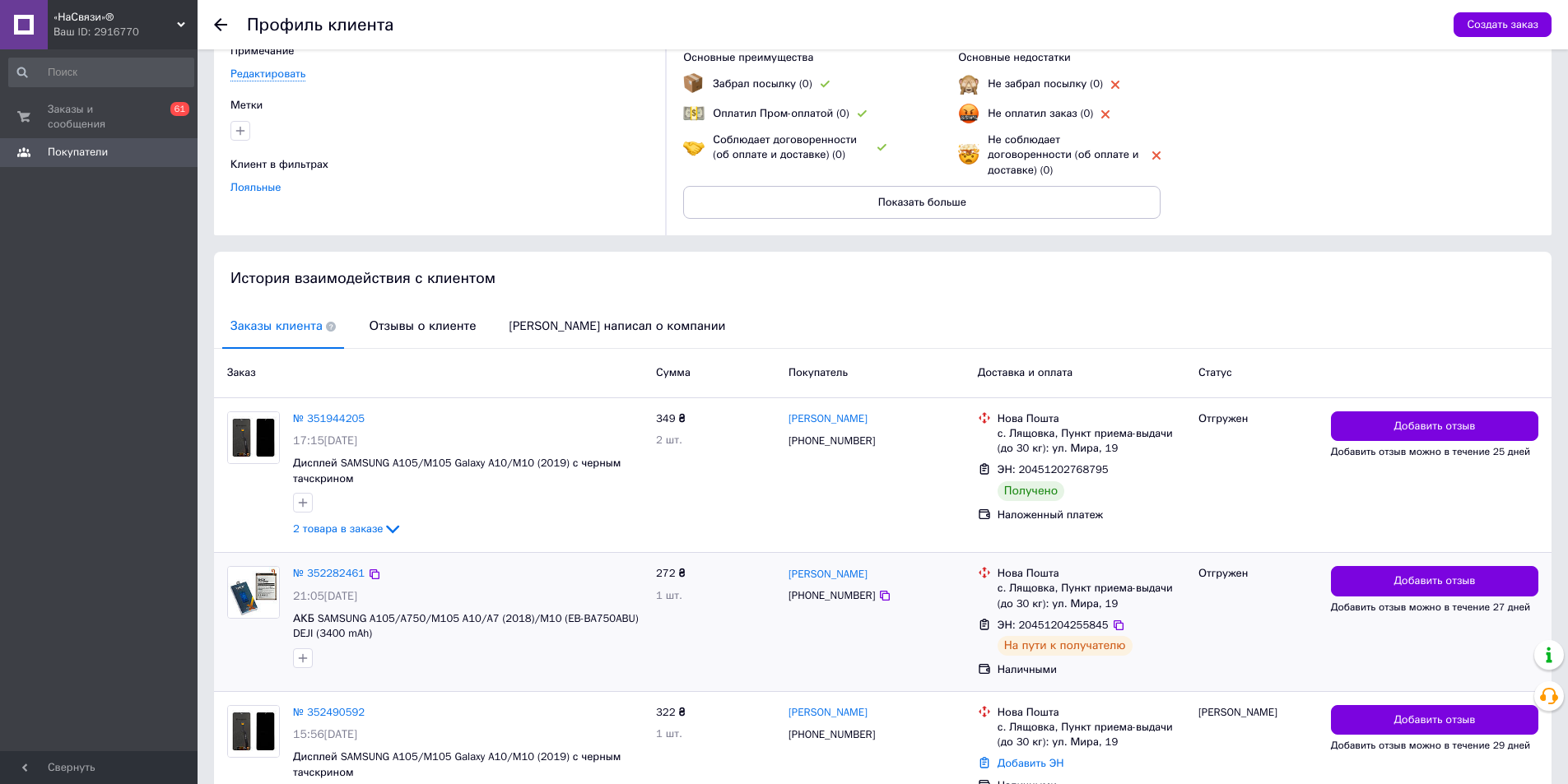 scroll, scrollTop: 209, scrollLeft: 0, axis: vertical 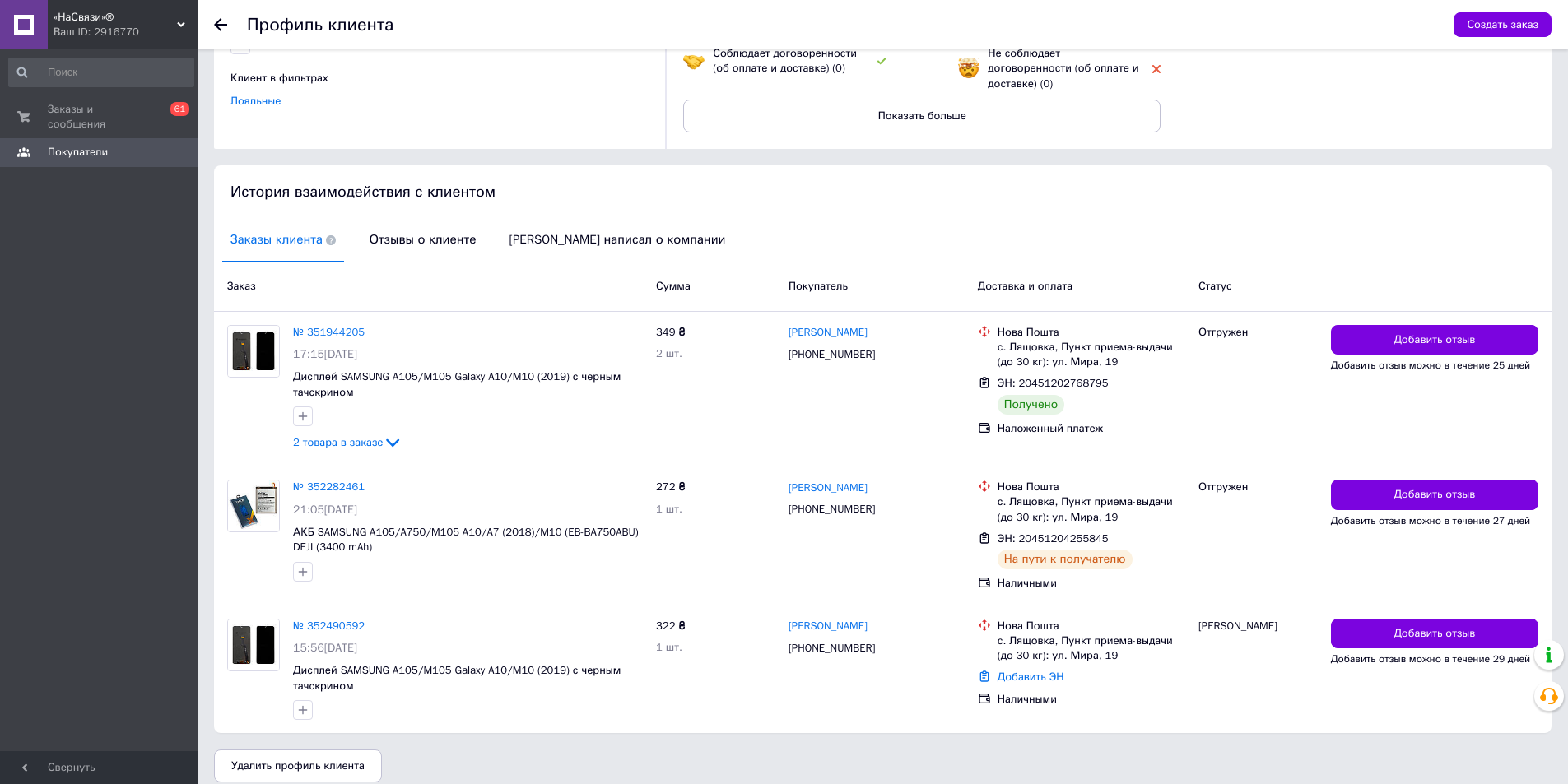 click 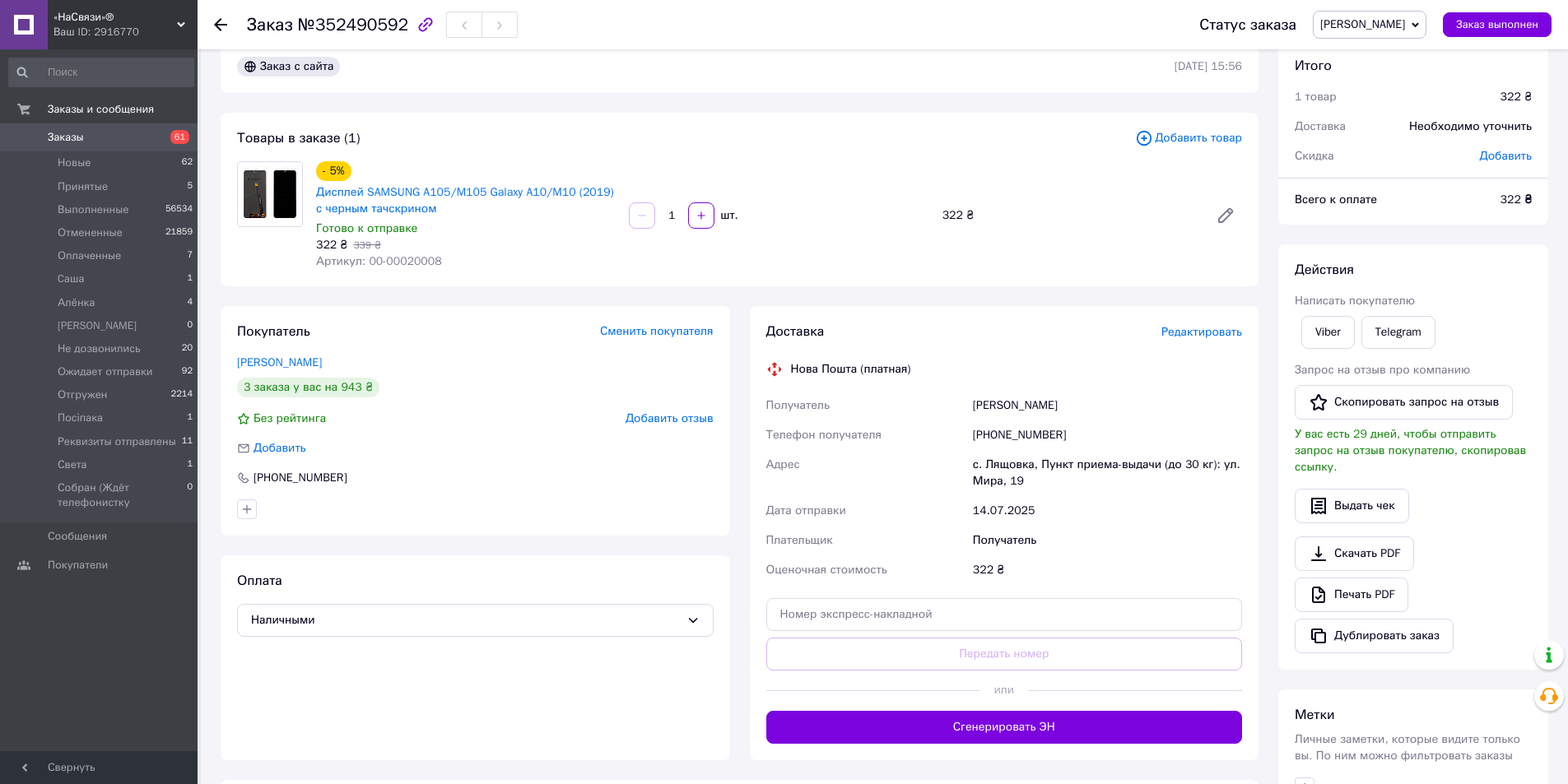 scroll, scrollTop: 0, scrollLeft: 0, axis: both 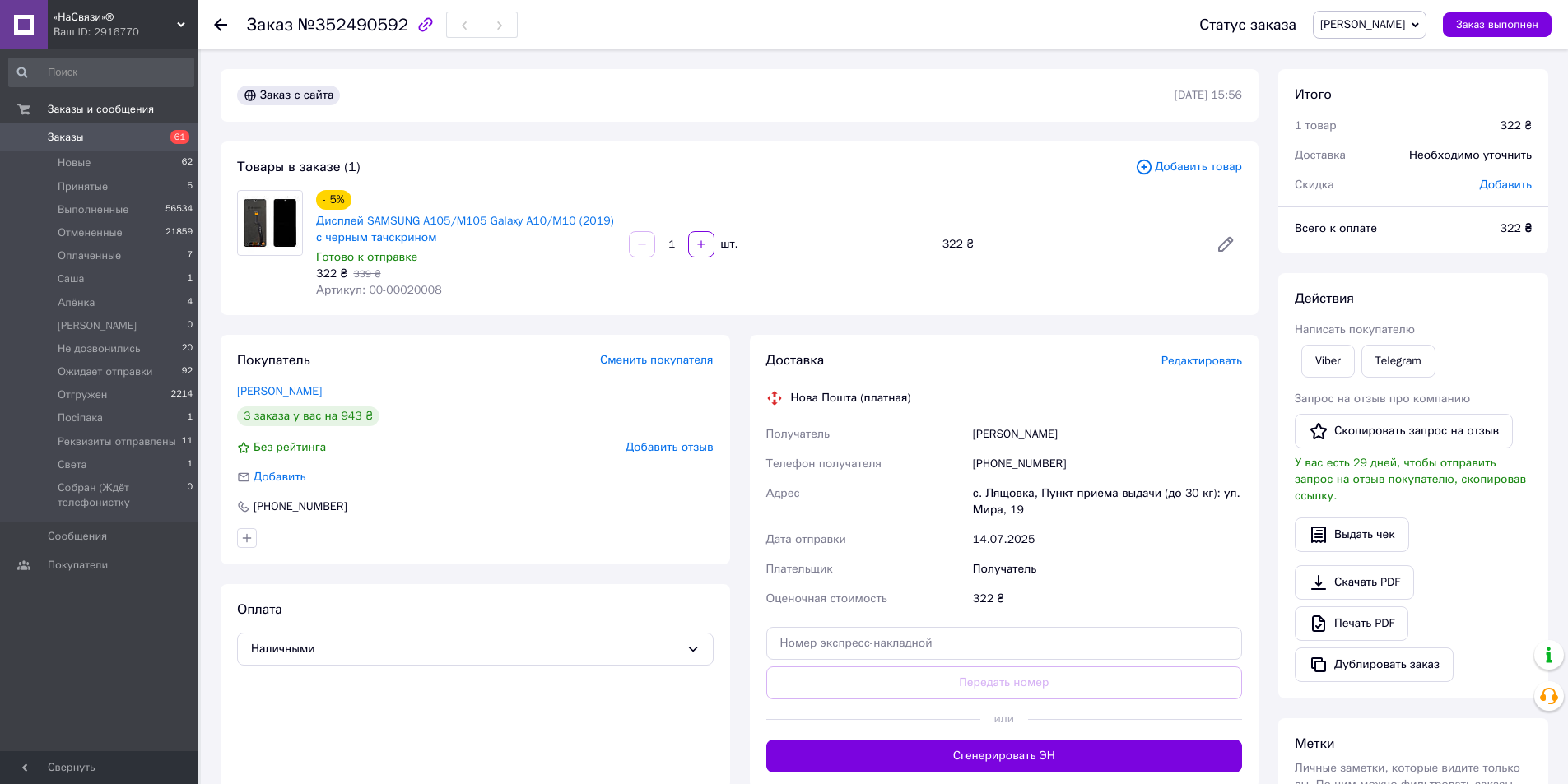click 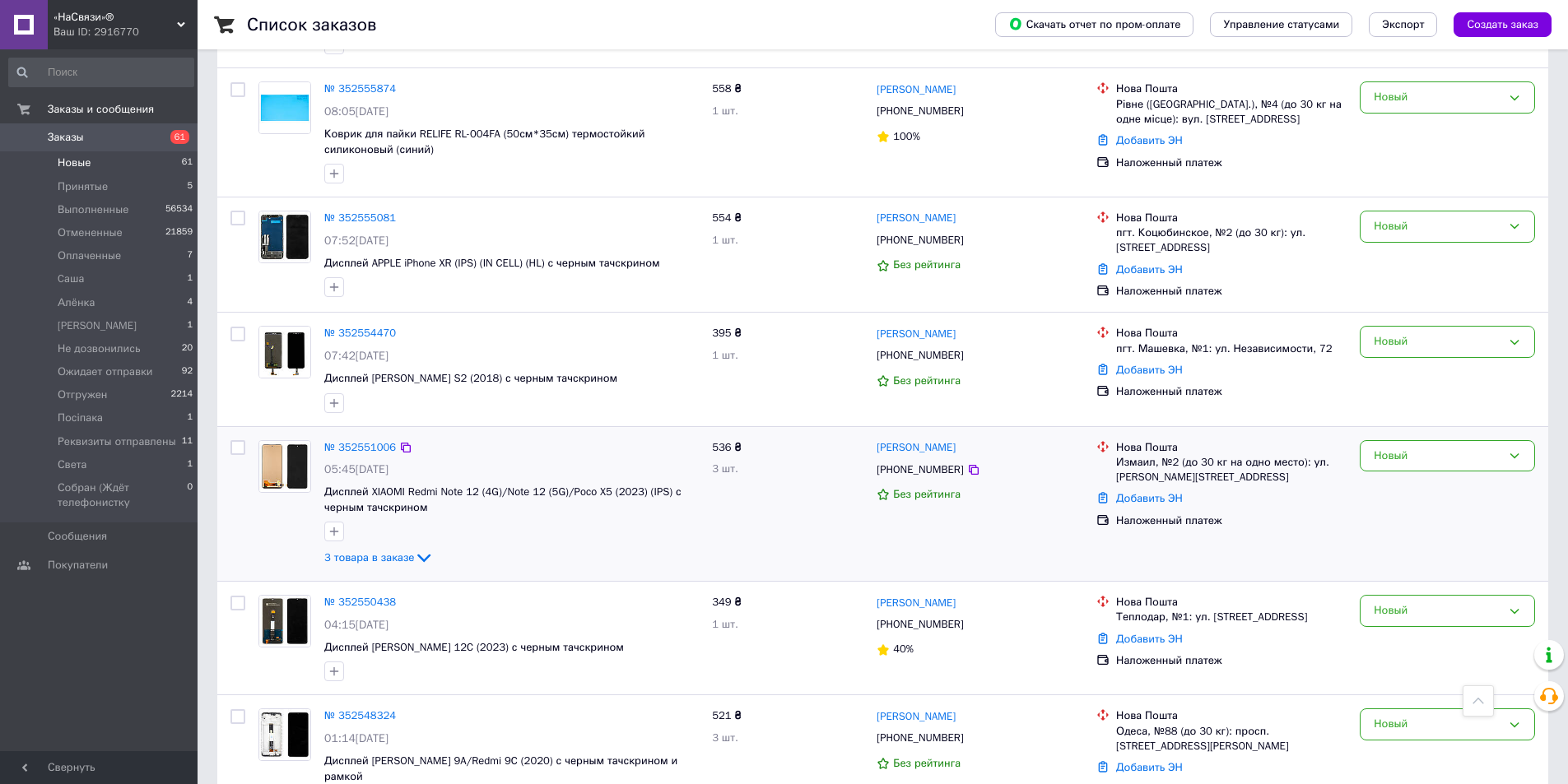 scroll, scrollTop: 987, scrollLeft: 0, axis: vertical 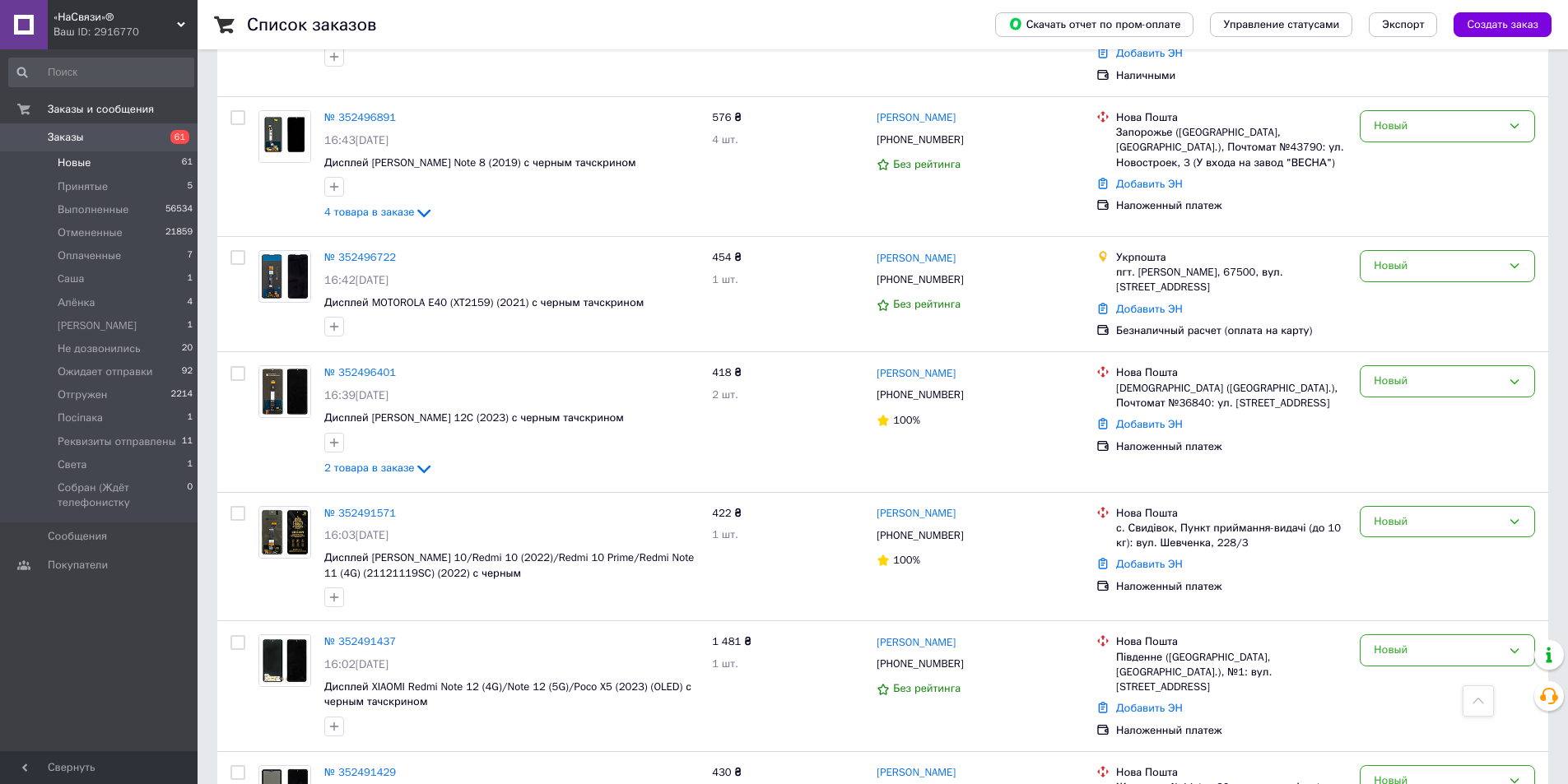 click on "по 100 позиций по 20 позиций по 50 позиций по 100 позиций" at bounding box center (882, 916) 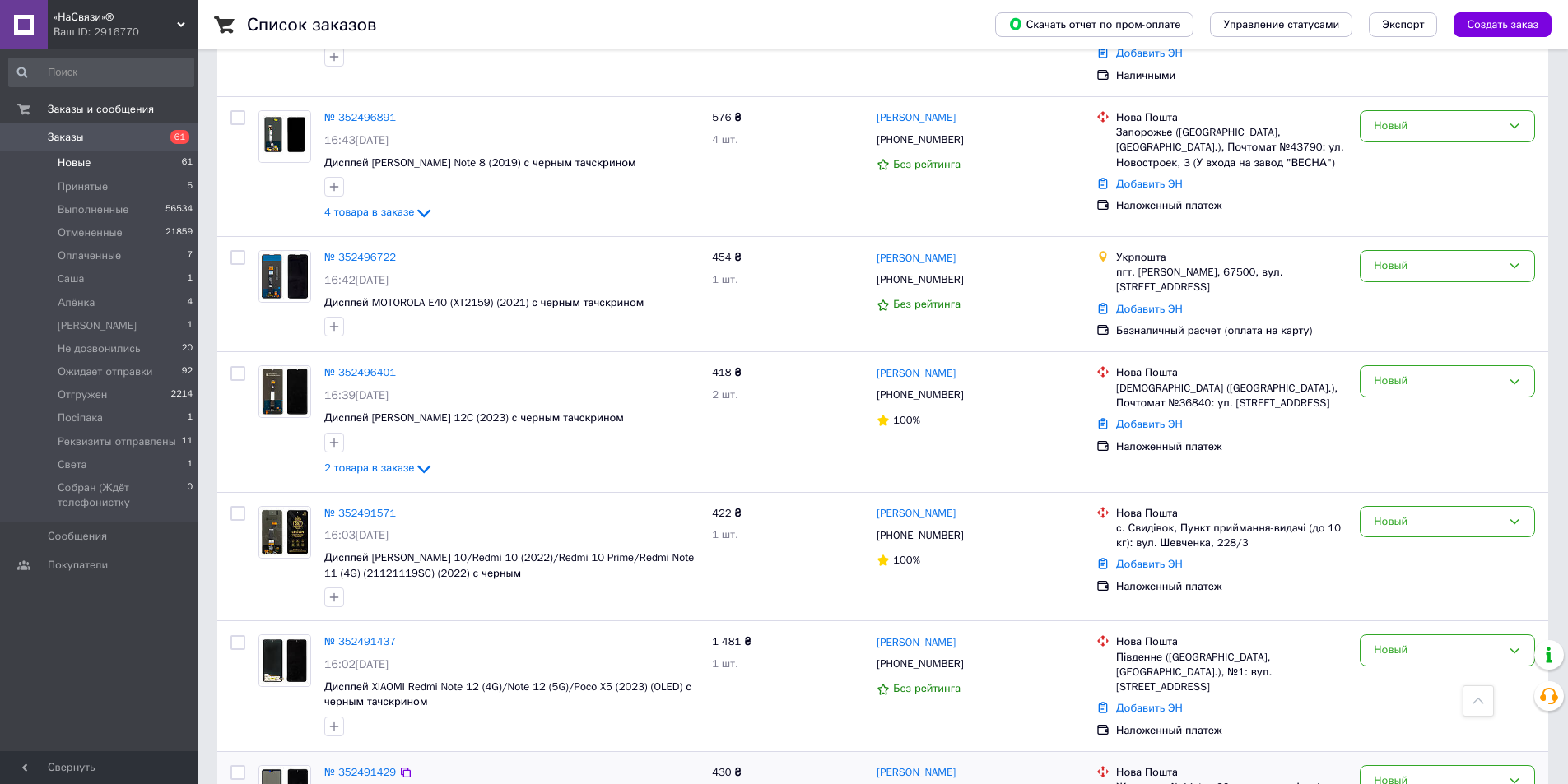 drag, startPoint x: 466, startPoint y: 670, endPoint x: 321, endPoint y: 656, distance: 145.67429 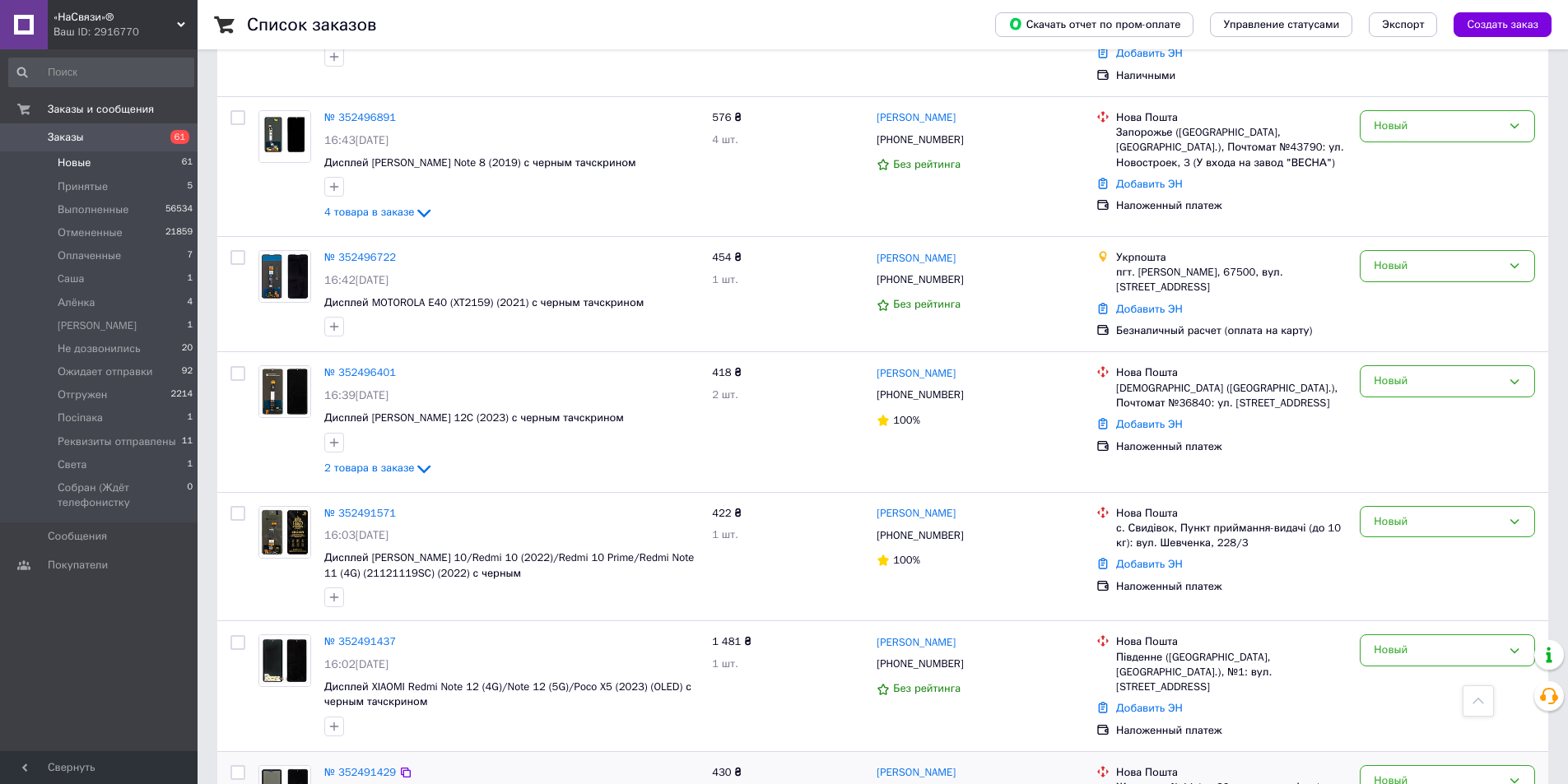 copy on "Дисплей XIAOMI Redmi Note 11/Note 11S/Note 12S/Poco M4 Pro (4G) (2022) (IPS) с черным тачскрином" 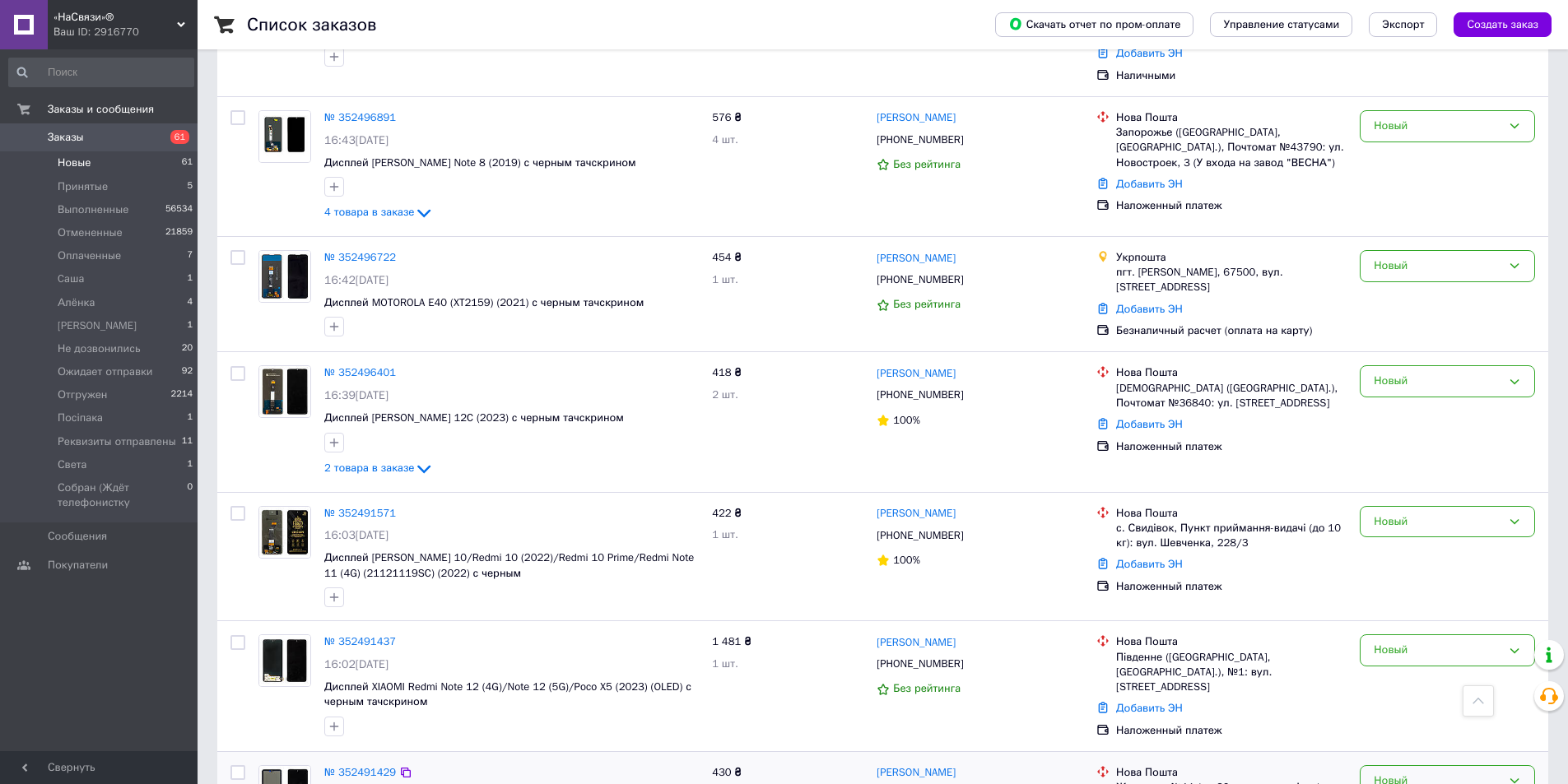 click on "Новый" at bounding box center [1437, 781] 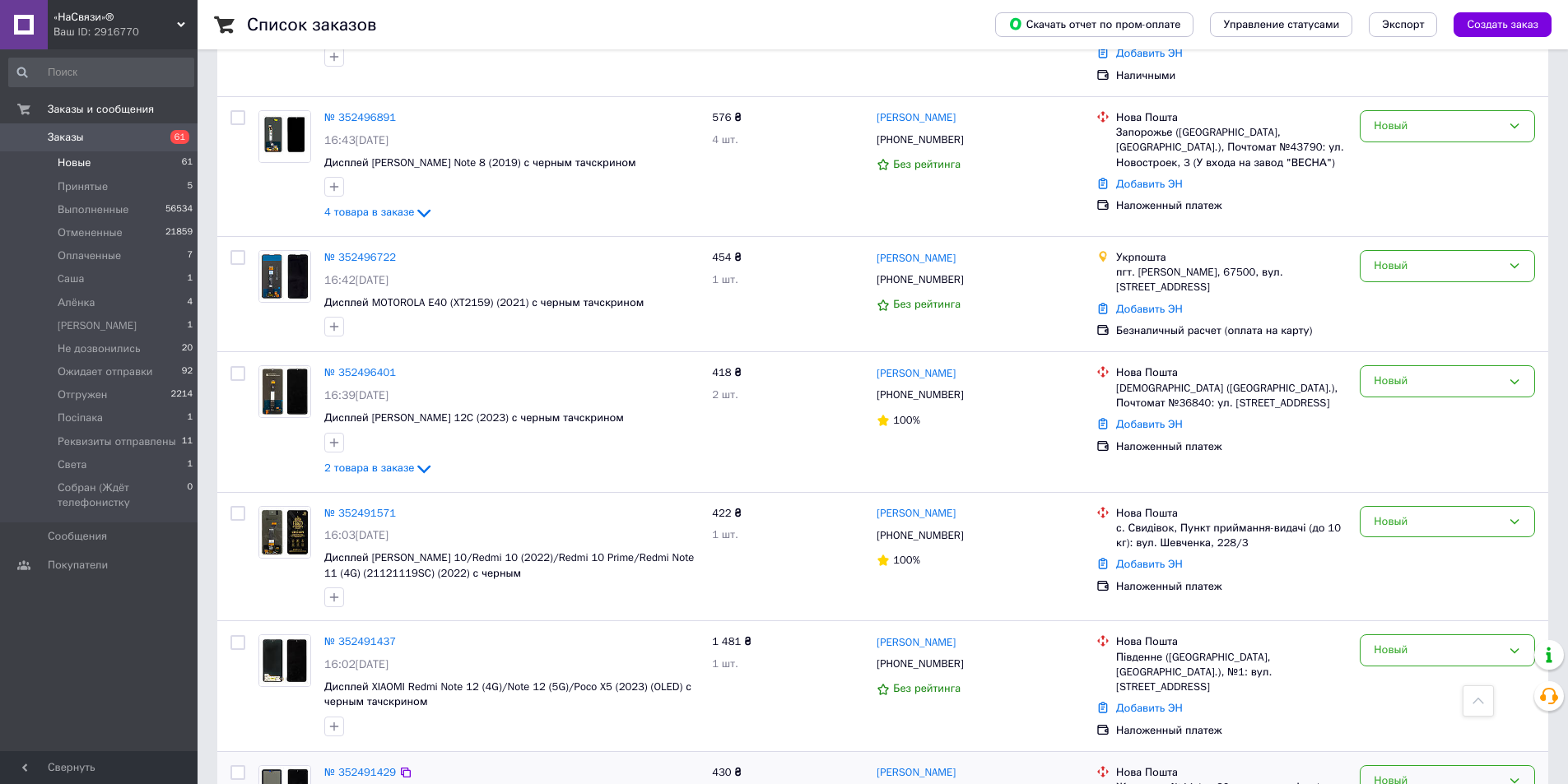 scroll, scrollTop: 121, scrollLeft: 0, axis: vertical 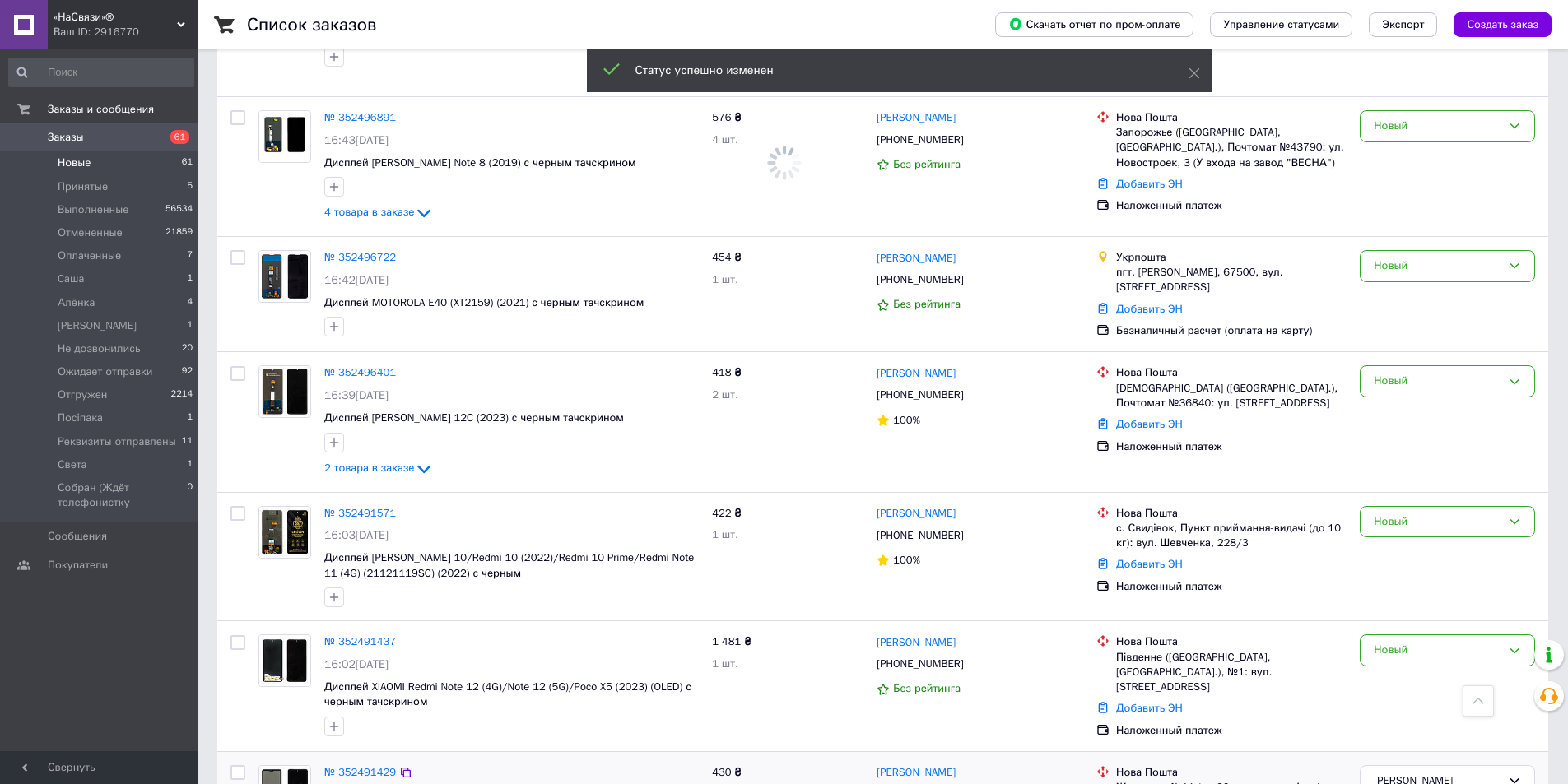 click on "№ 352491429" at bounding box center [360, 772] 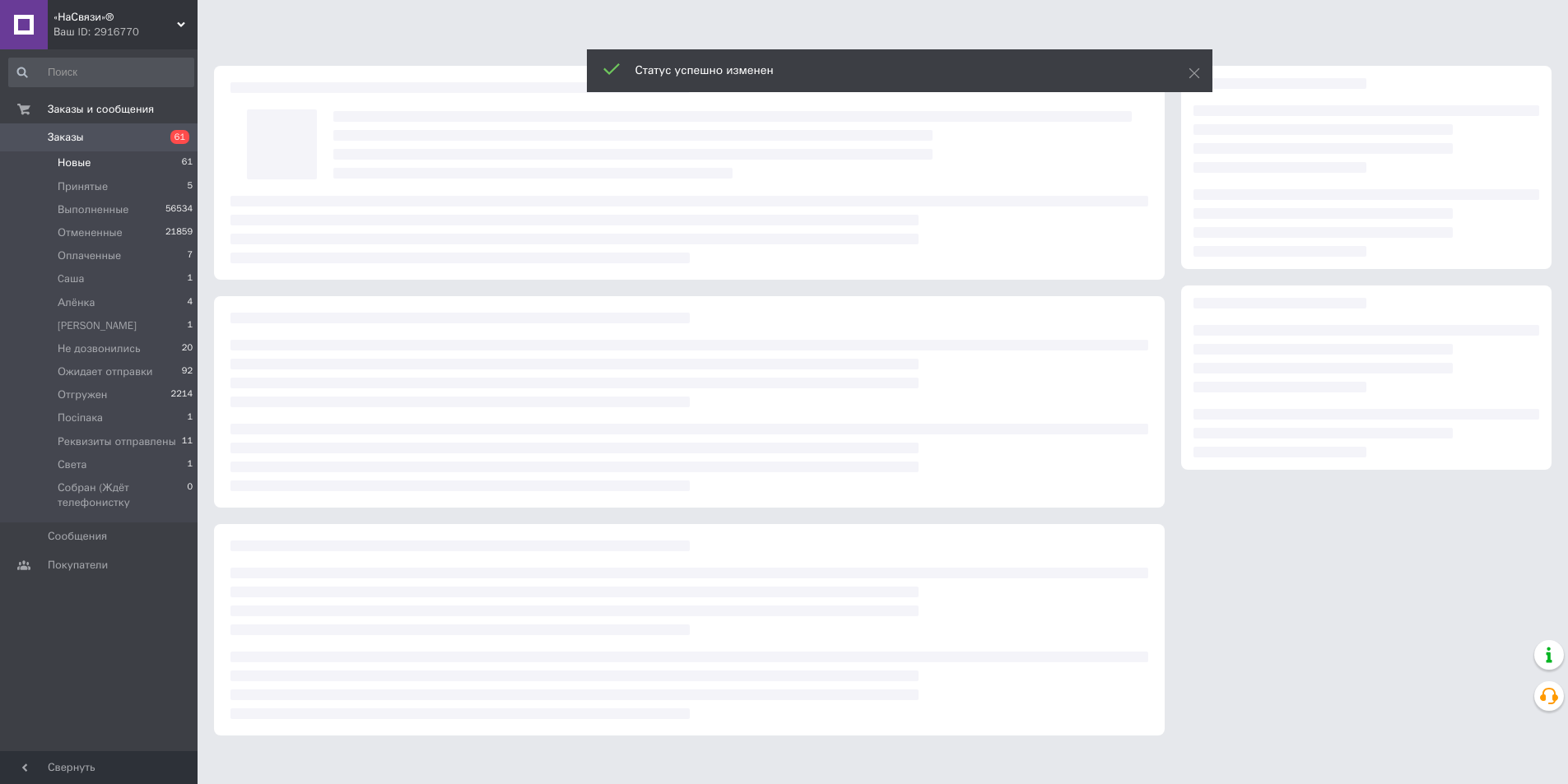 scroll, scrollTop: 0, scrollLeft: 0, axis: both 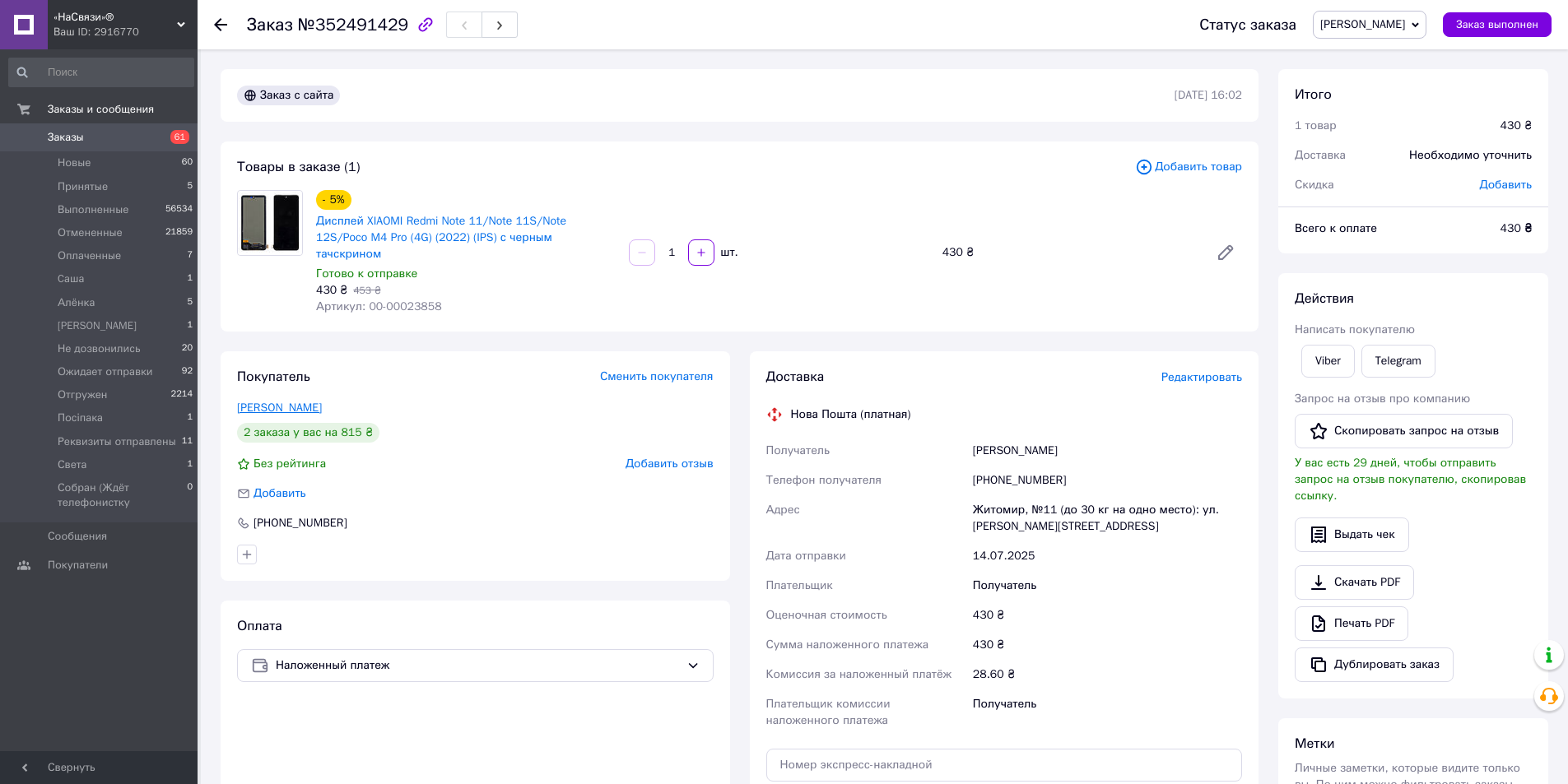 click on "[PERSON_NAME]" at bounding box center [279, 407] 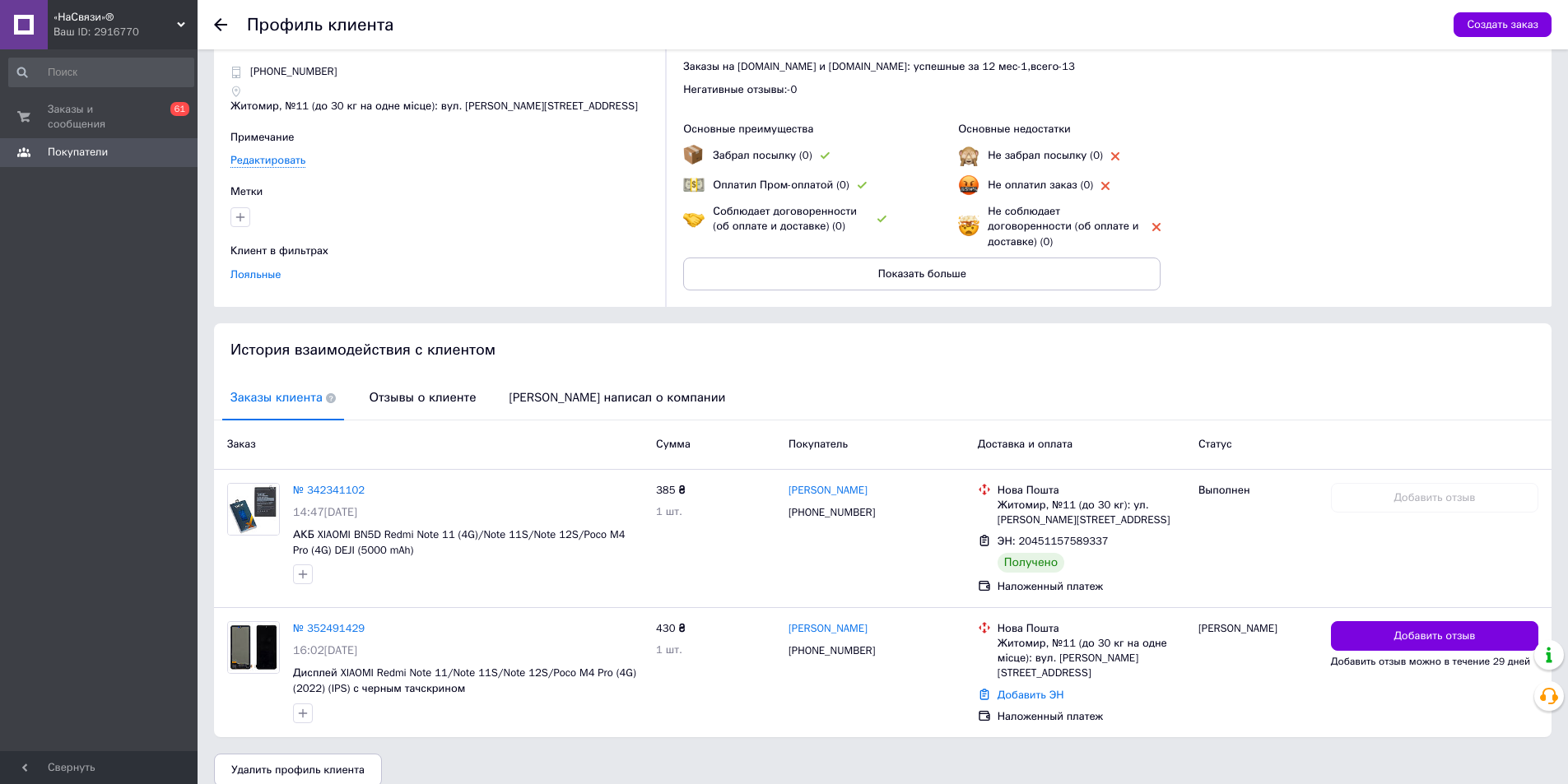 scroll, scrollTop: 53, scrollLeft: 0, axis: vertical 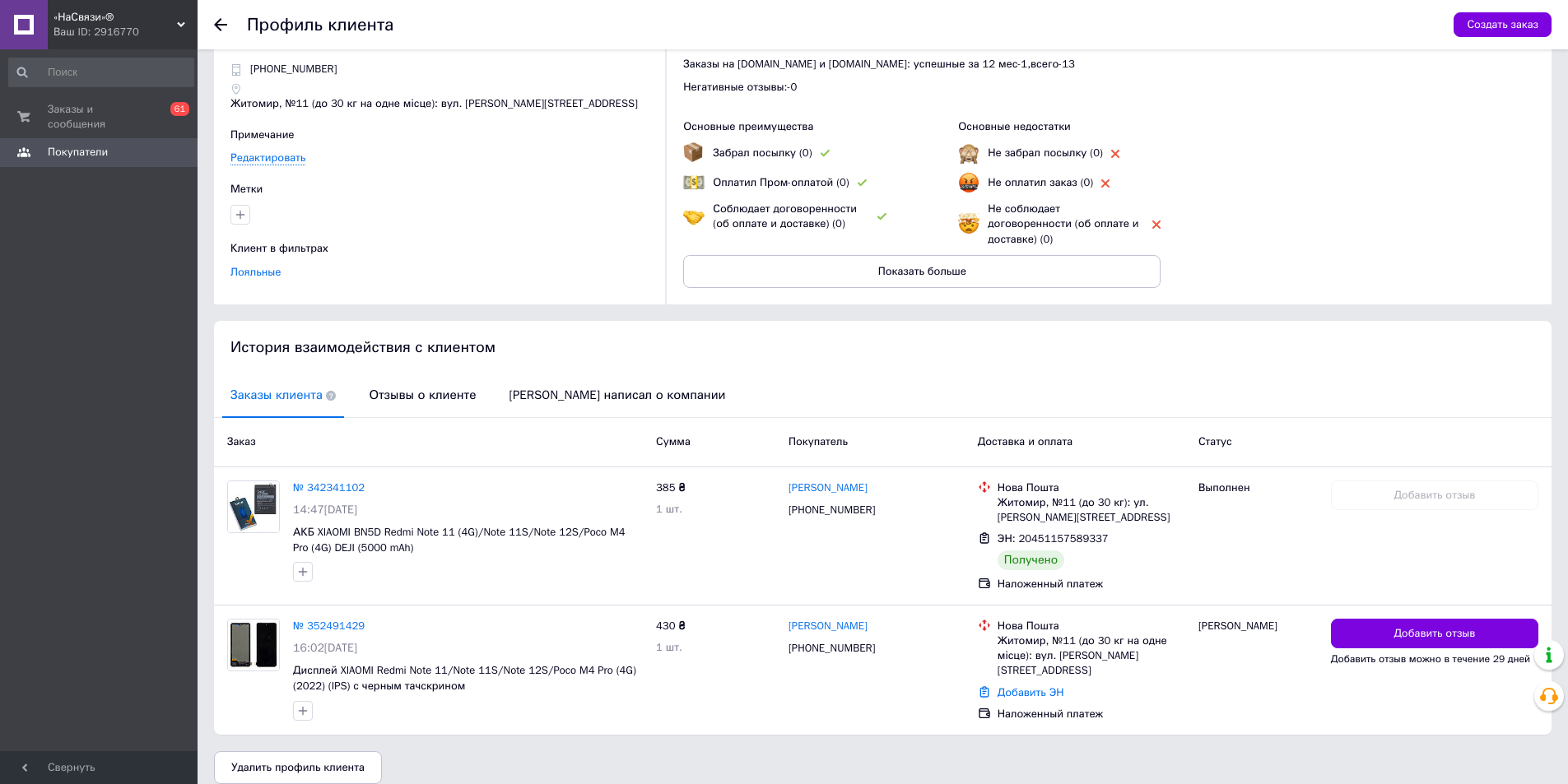 click at bounding box center [230, 25] 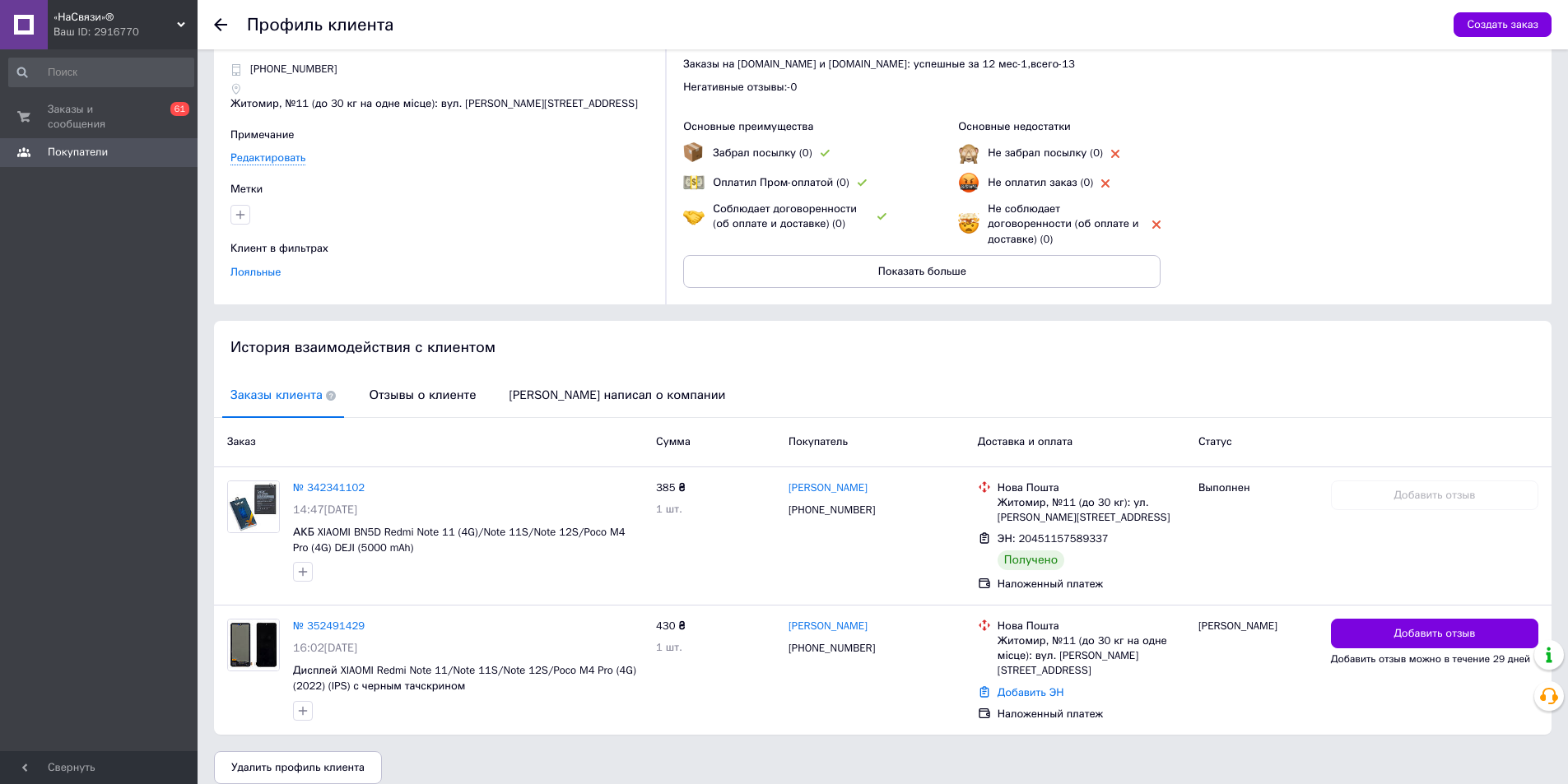 click 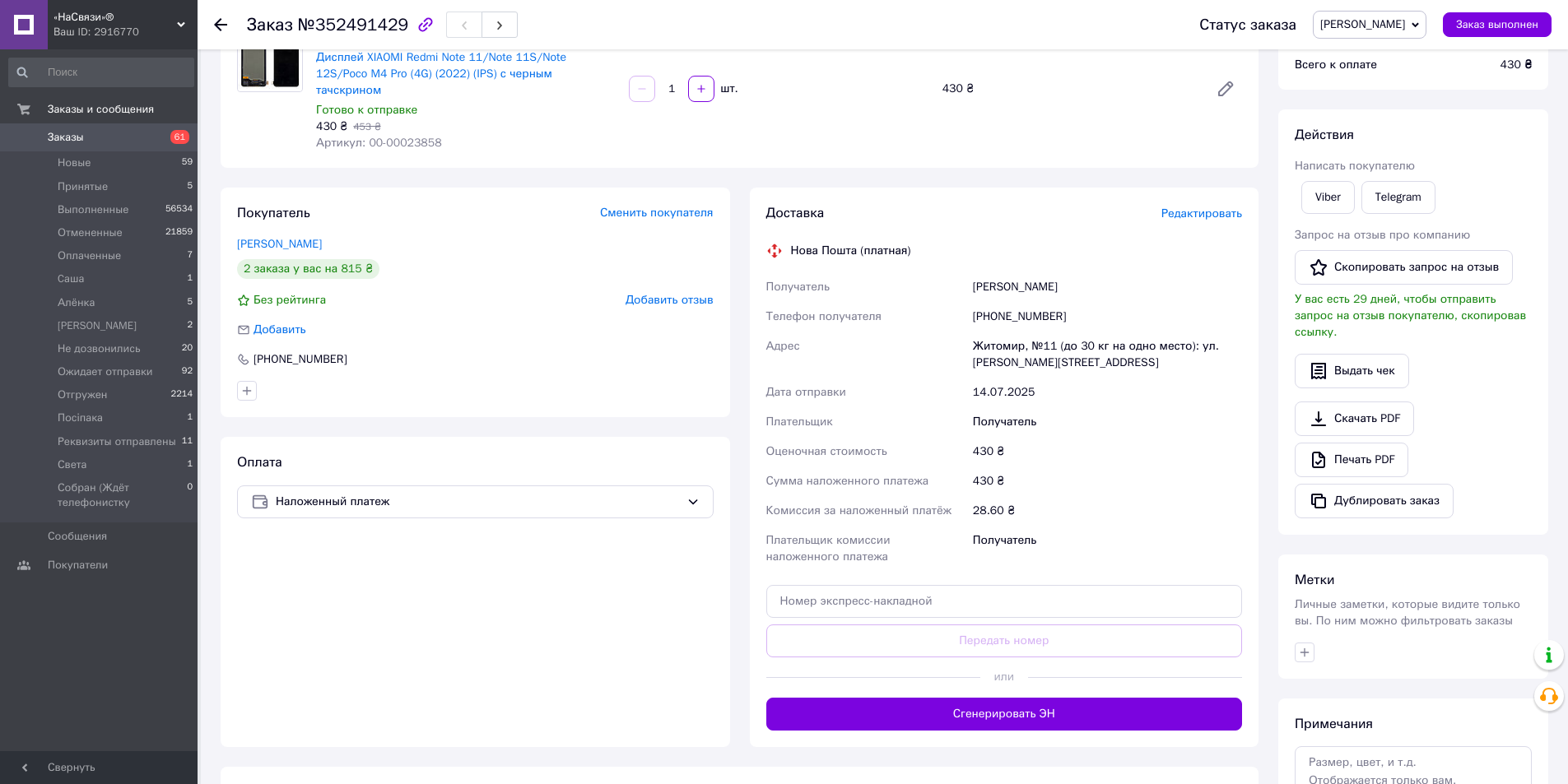 scroll, scrollTop: 165, scrollLeft: 0, axis: vertical 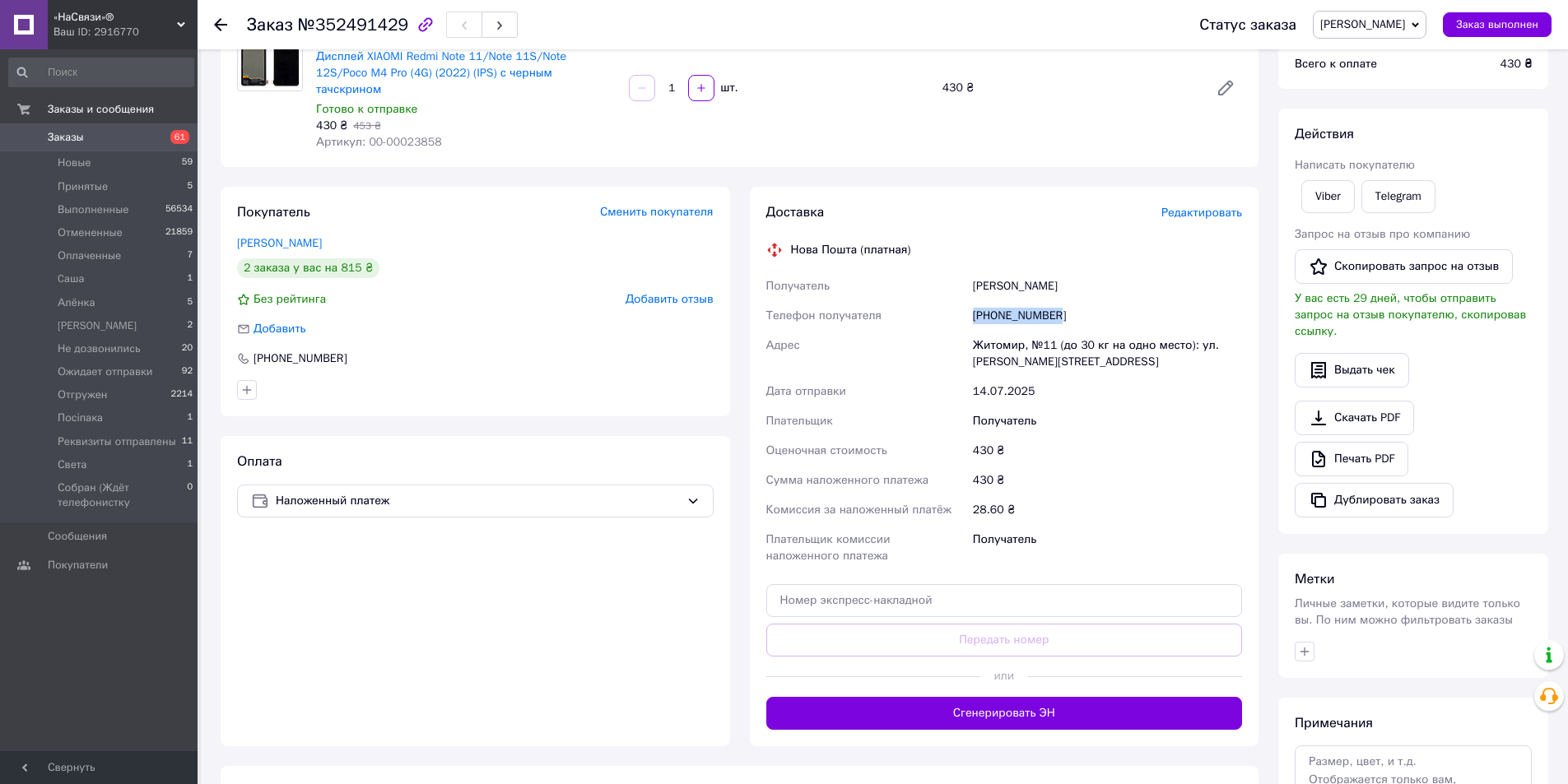 copy on "Телефон получателя [PHONE_NUMBER]" 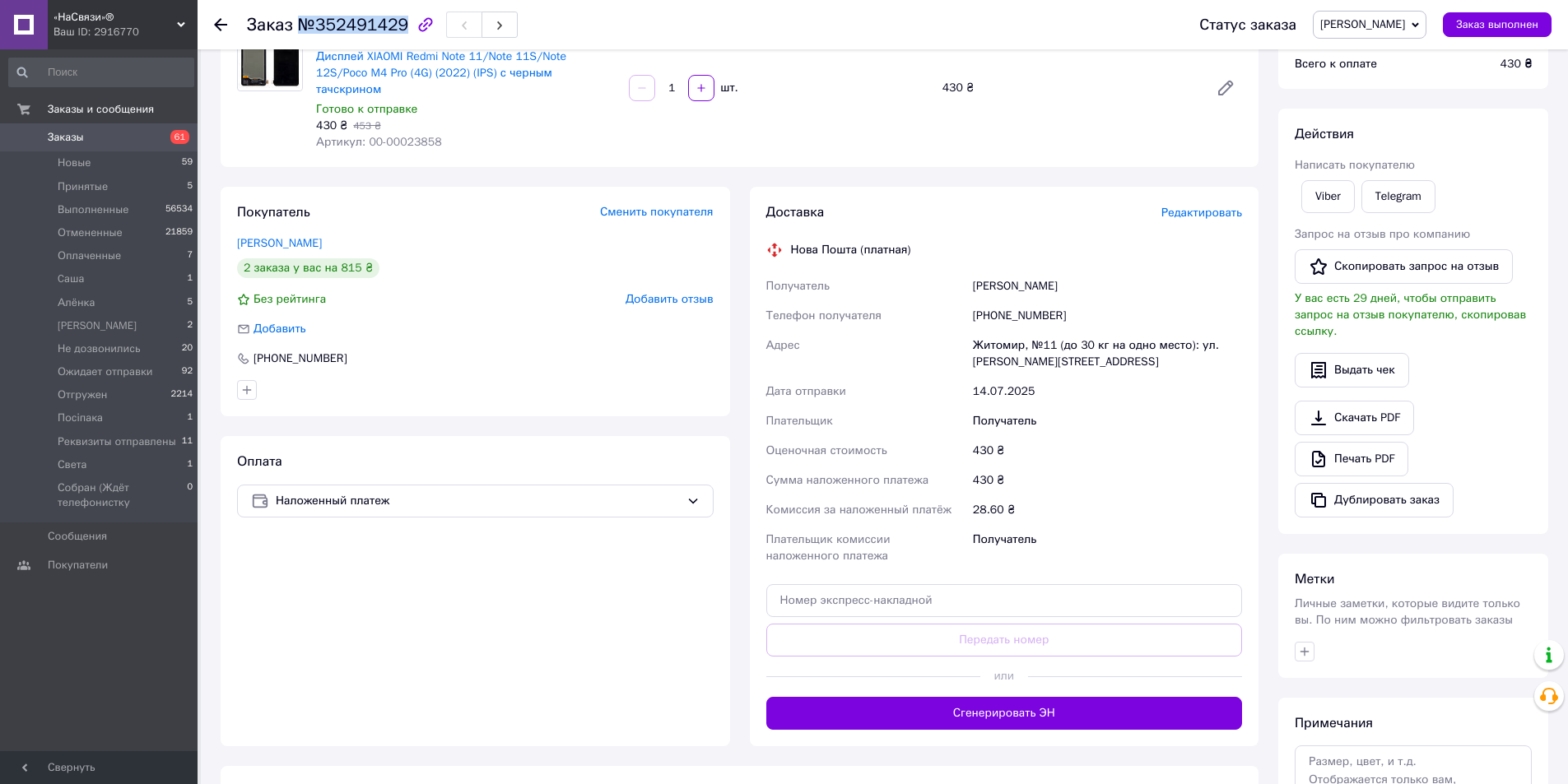copy on "№352491429" 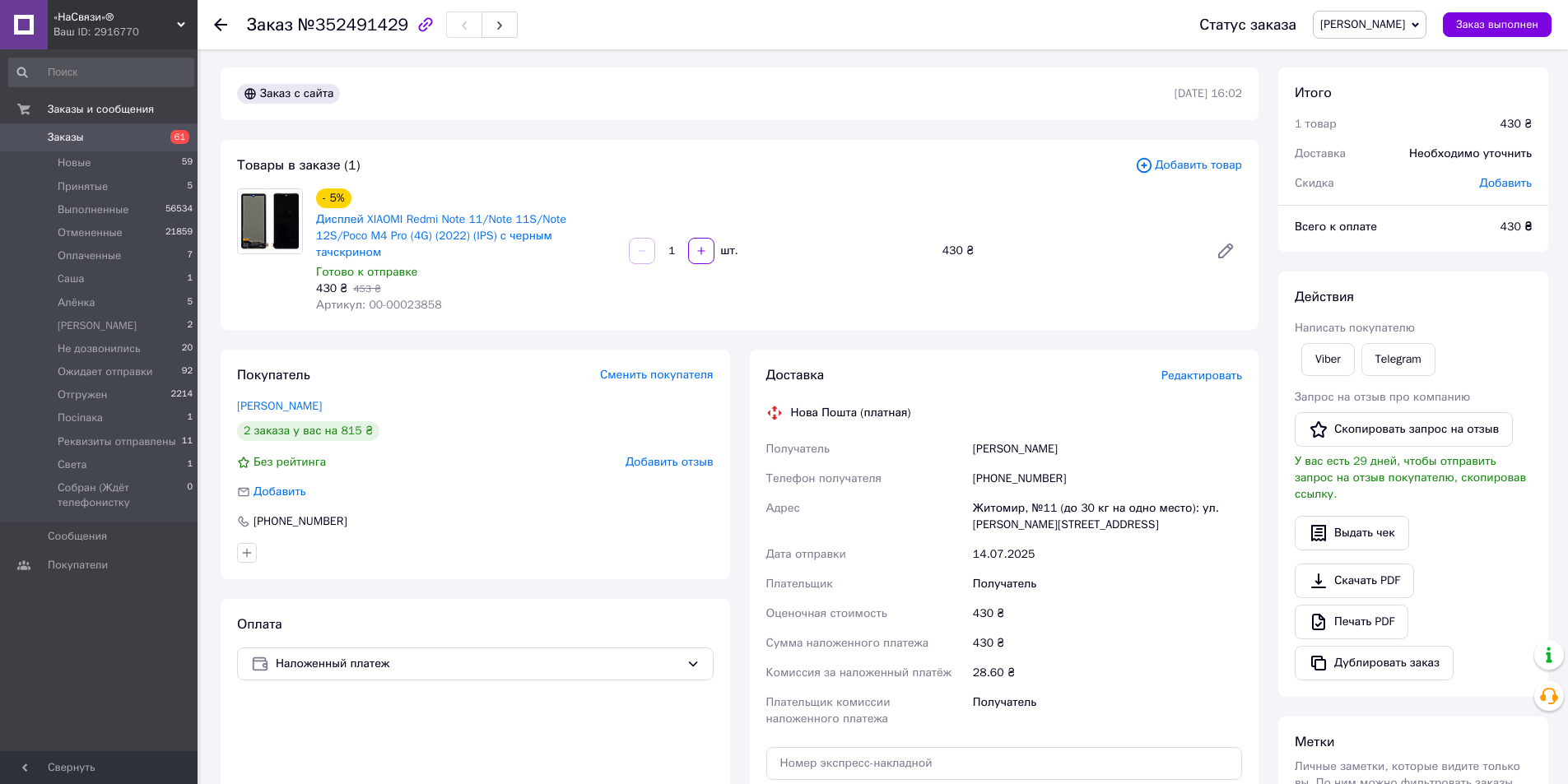 scroll, scrollTop: 0, scrollLeft: 0, axis: both 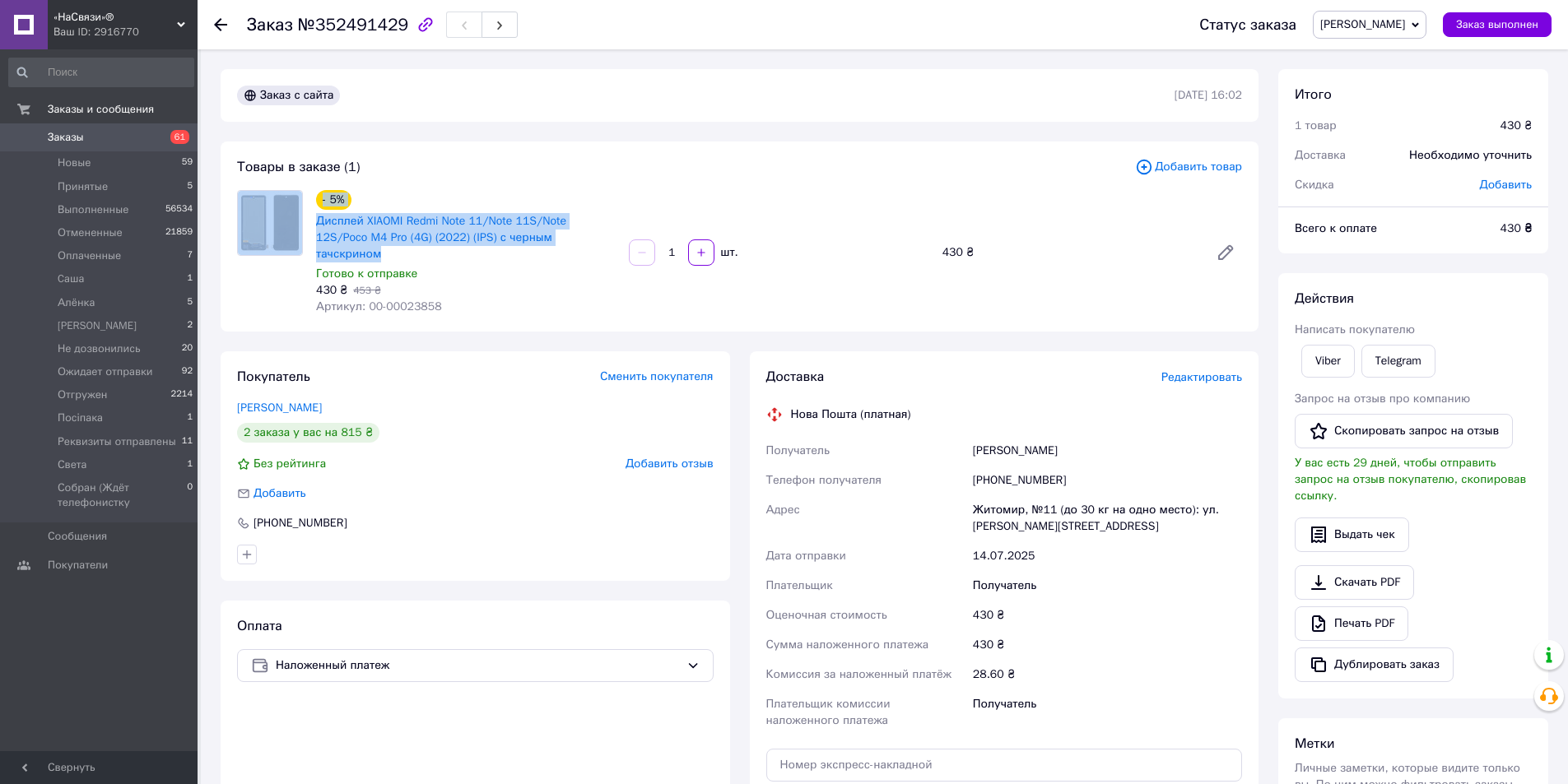 copy on "- 5% Дисплей XIAOMI Redmi Note 11/Note 11S/Note 12S/Poco M4 Pro (4G) (2022) (IPS) с черным тачскрином" 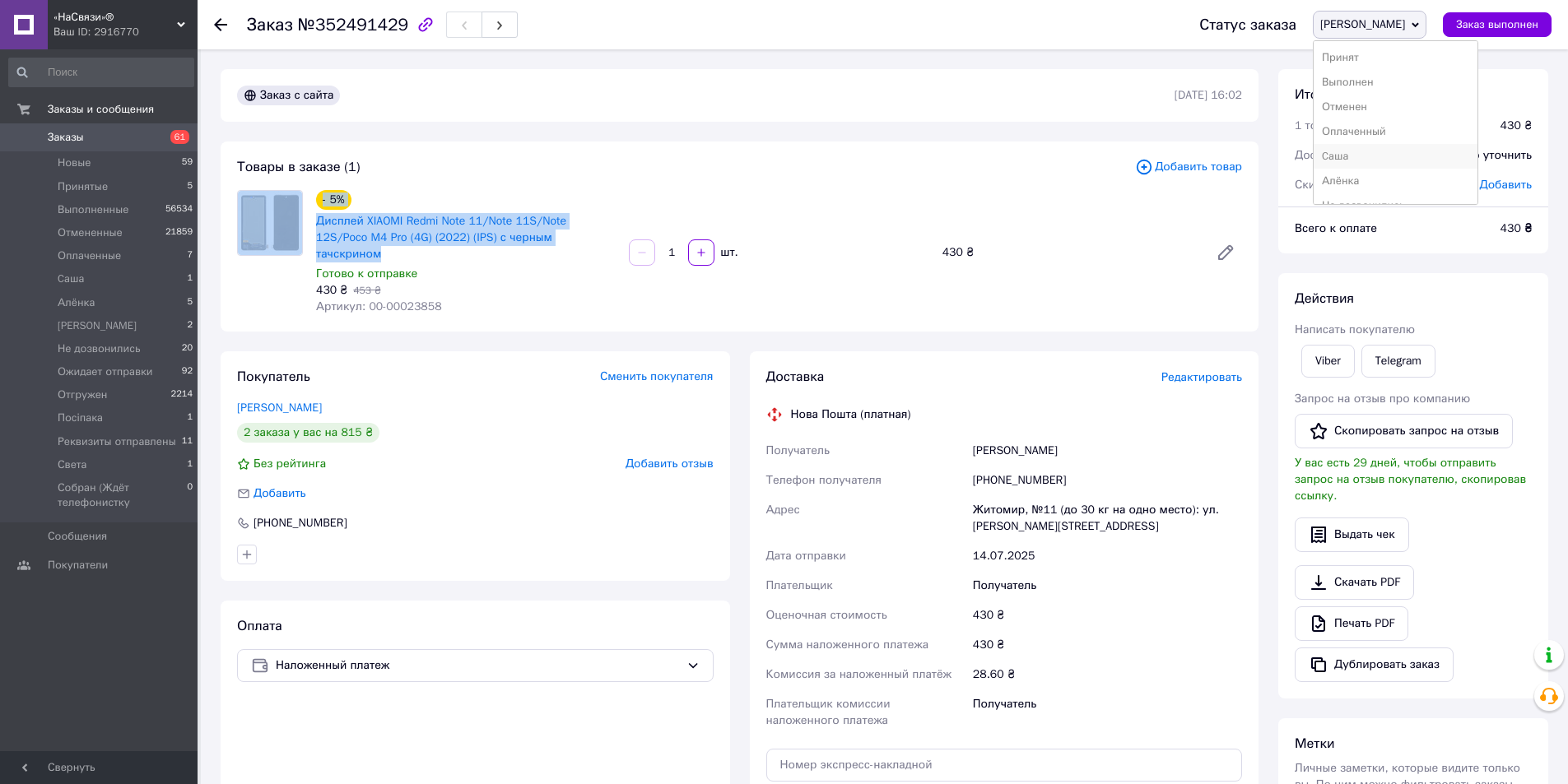 scroll, scrollTop: 82, scrollLeft: 0, axis: vertical 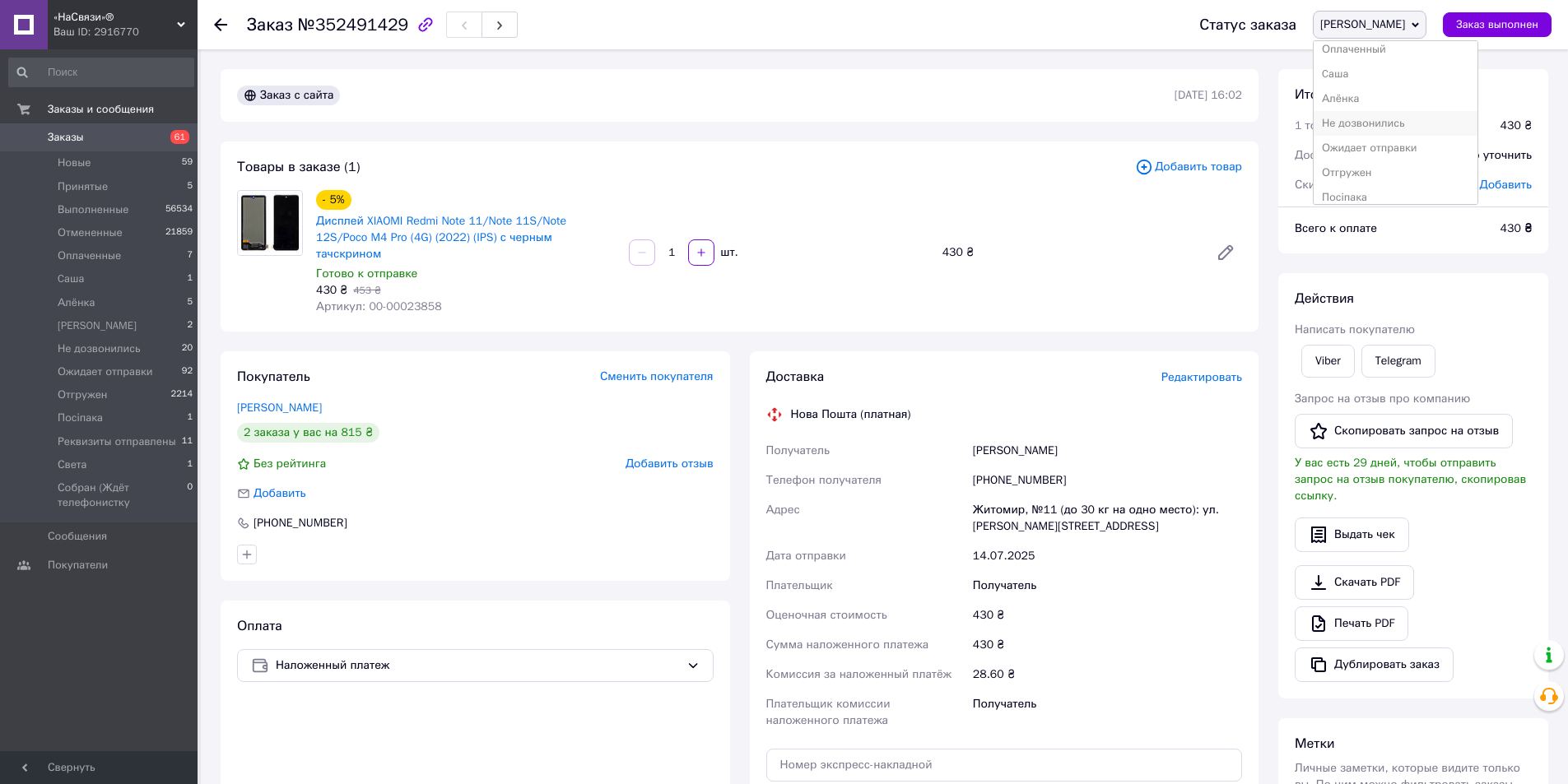 click on "Не дозвонились" at bounding box center [1395, 123] 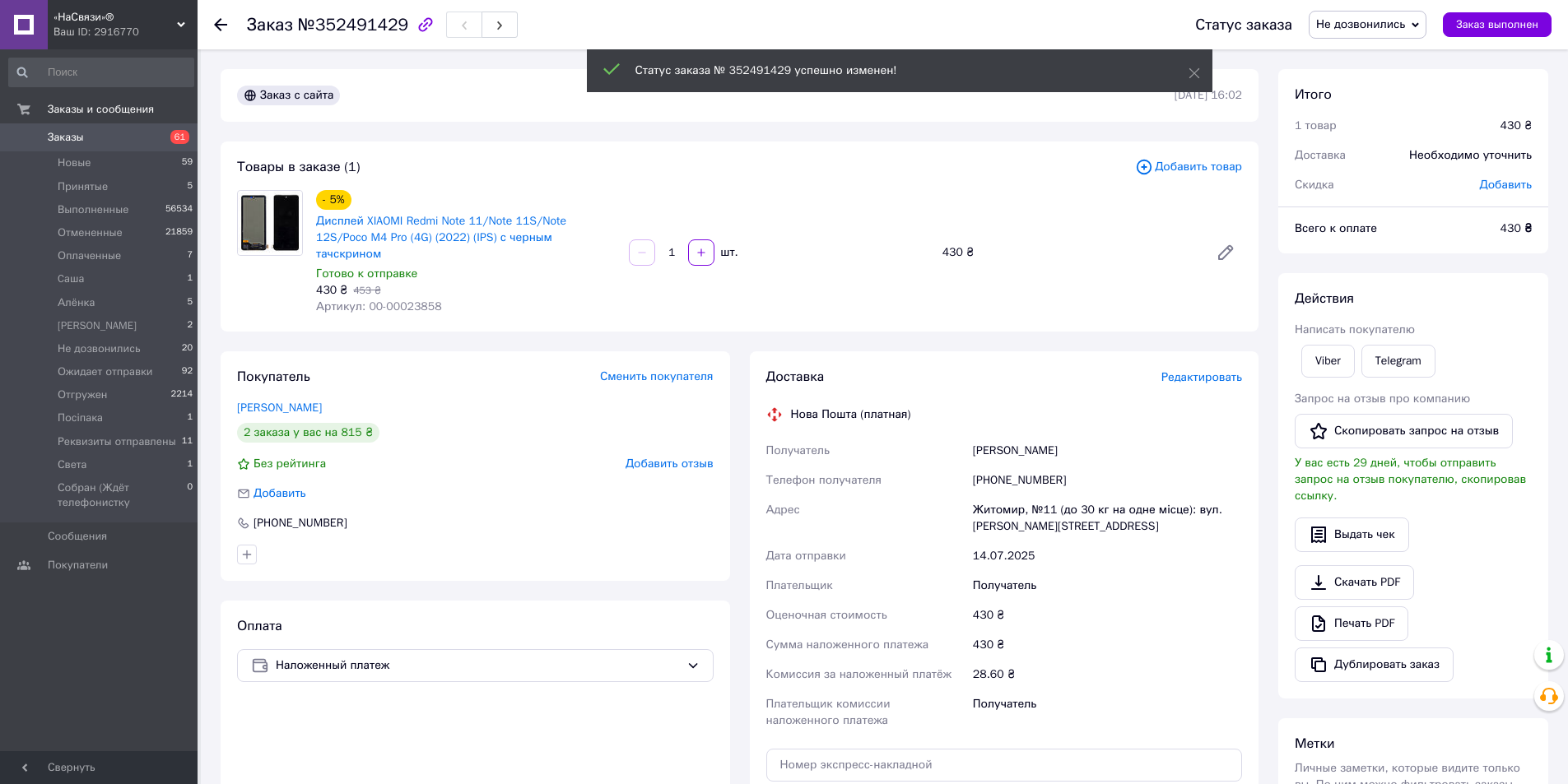click 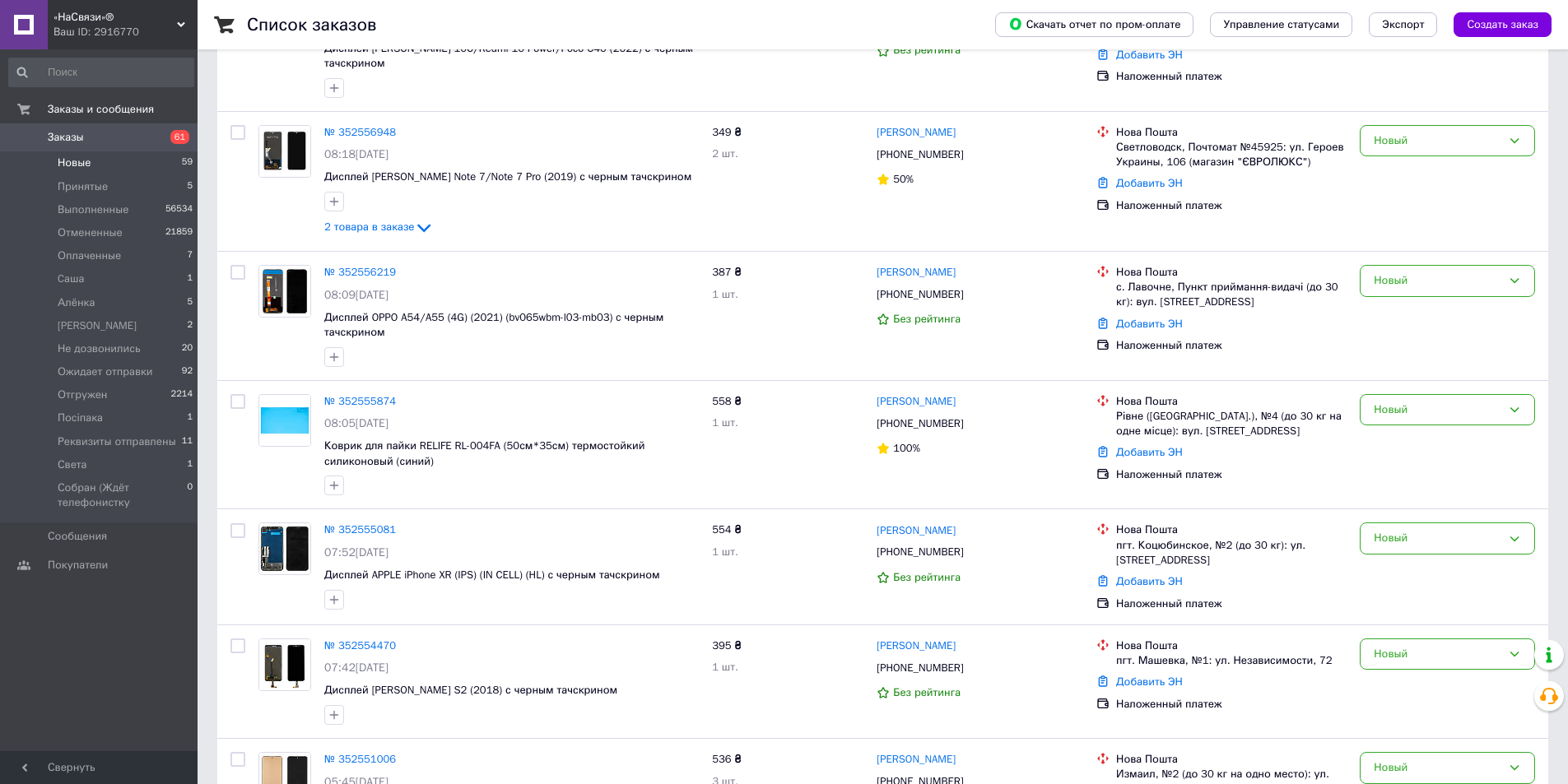 scroll, scrollTop: 576, scrollLeft: 0, axis: vertical 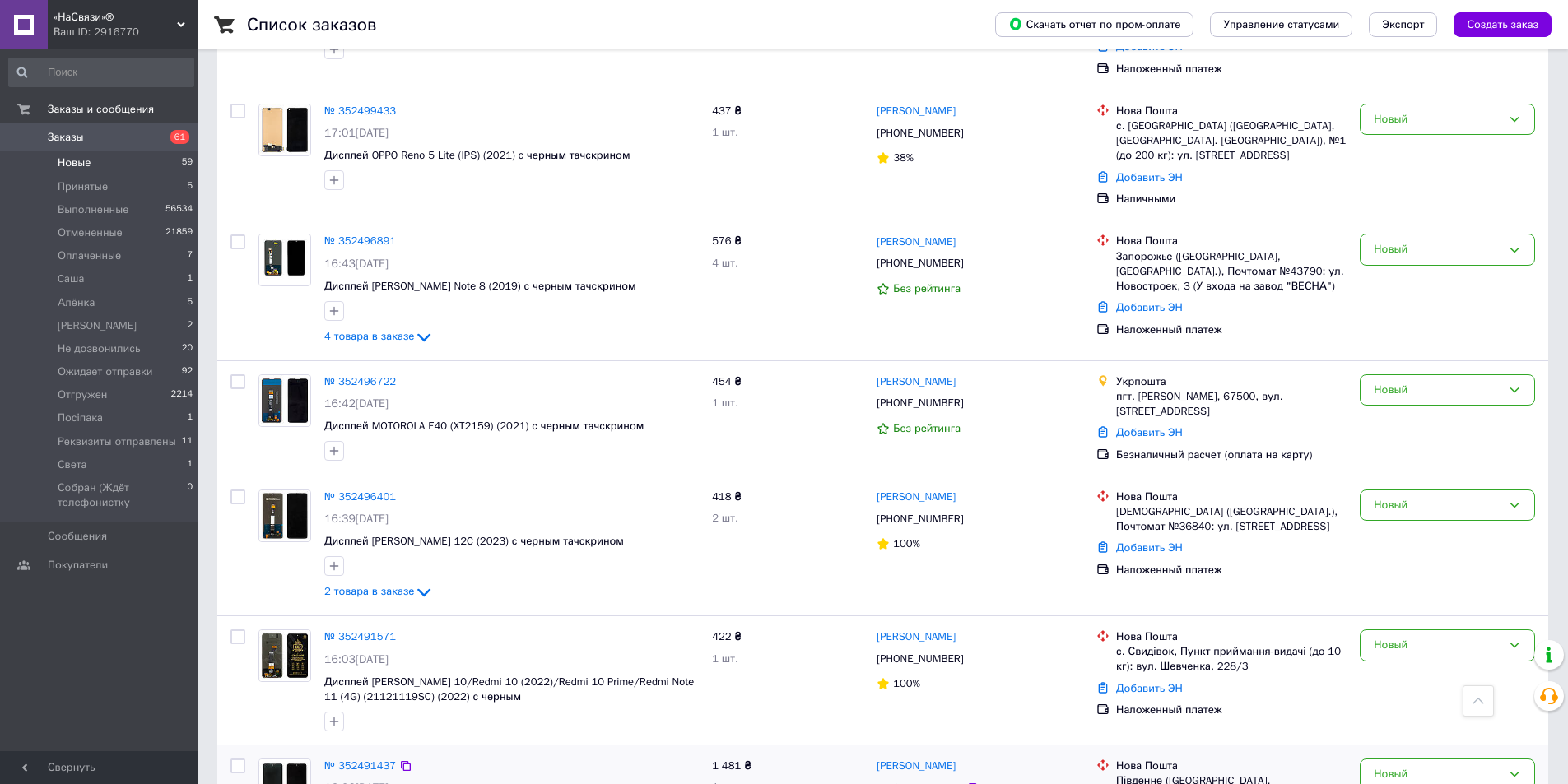 copy on "Дисплей XIAOMI Redmi Note 12 (4G)/Note 12 (5G)/Poco X5 (2023) (OLED) с черным тачскрином" 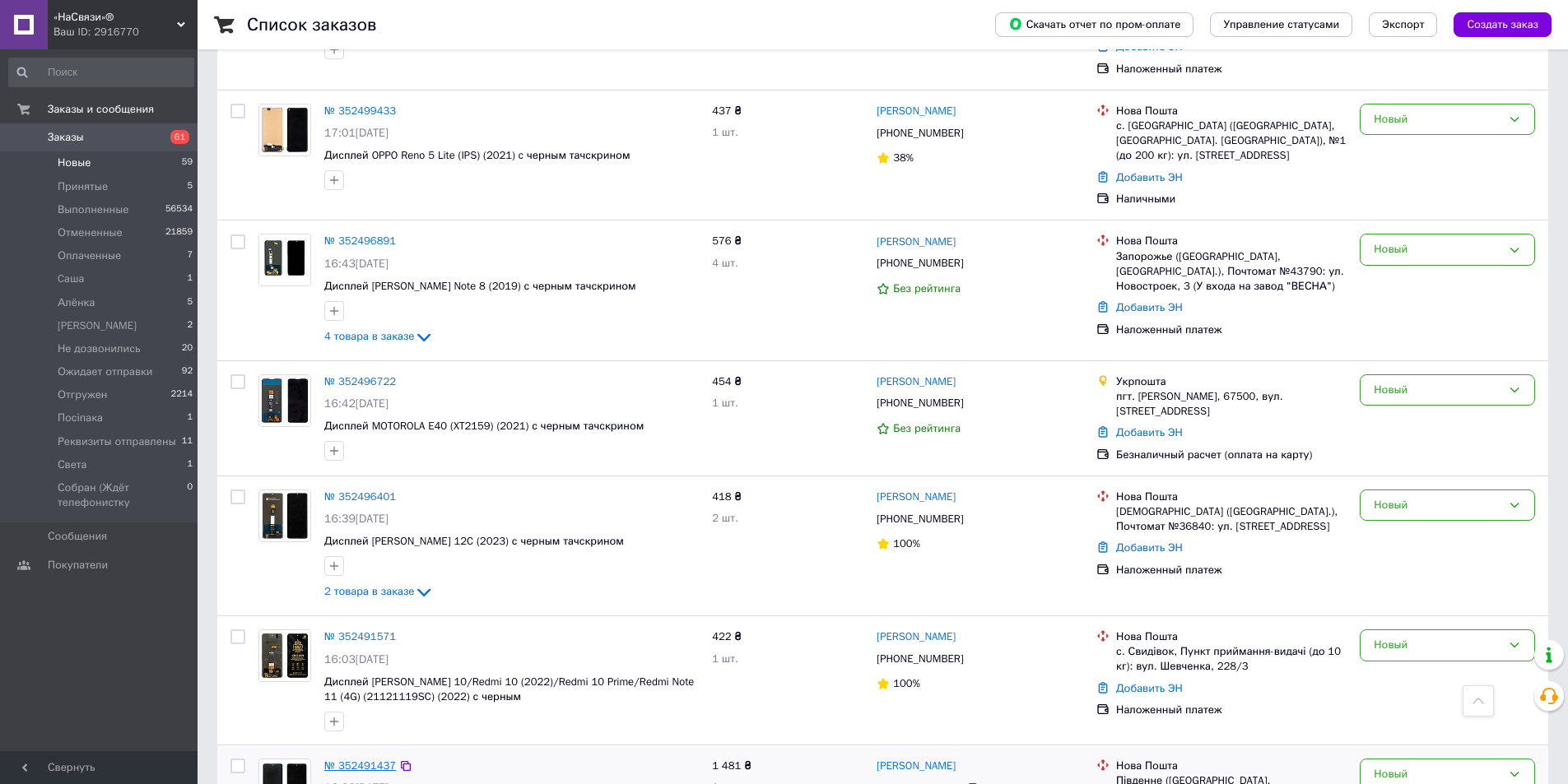 click on "№ 352491437" at bounding box center (360, 765) 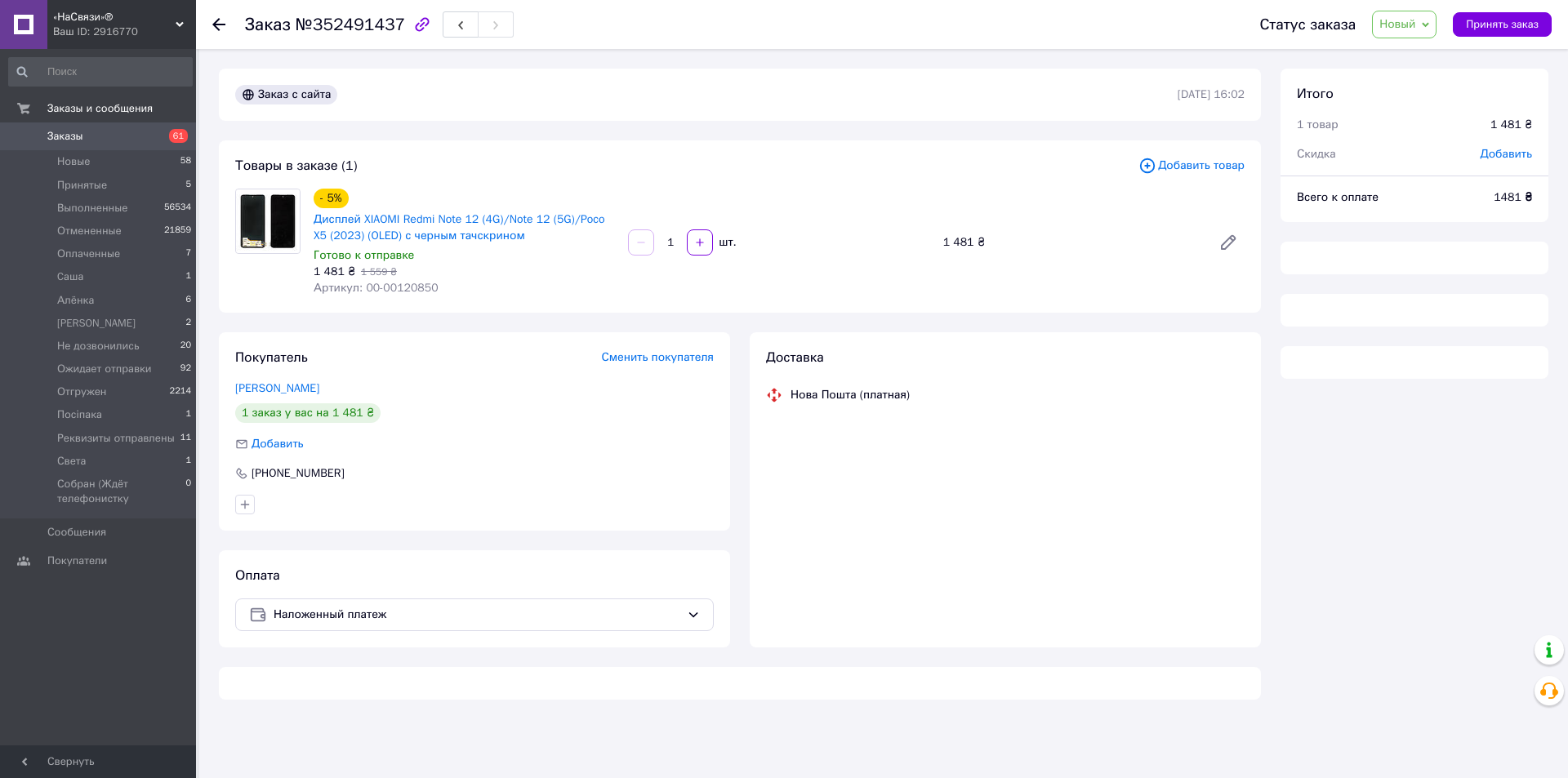 click on "Новый" at bounding box center [1397, 24] 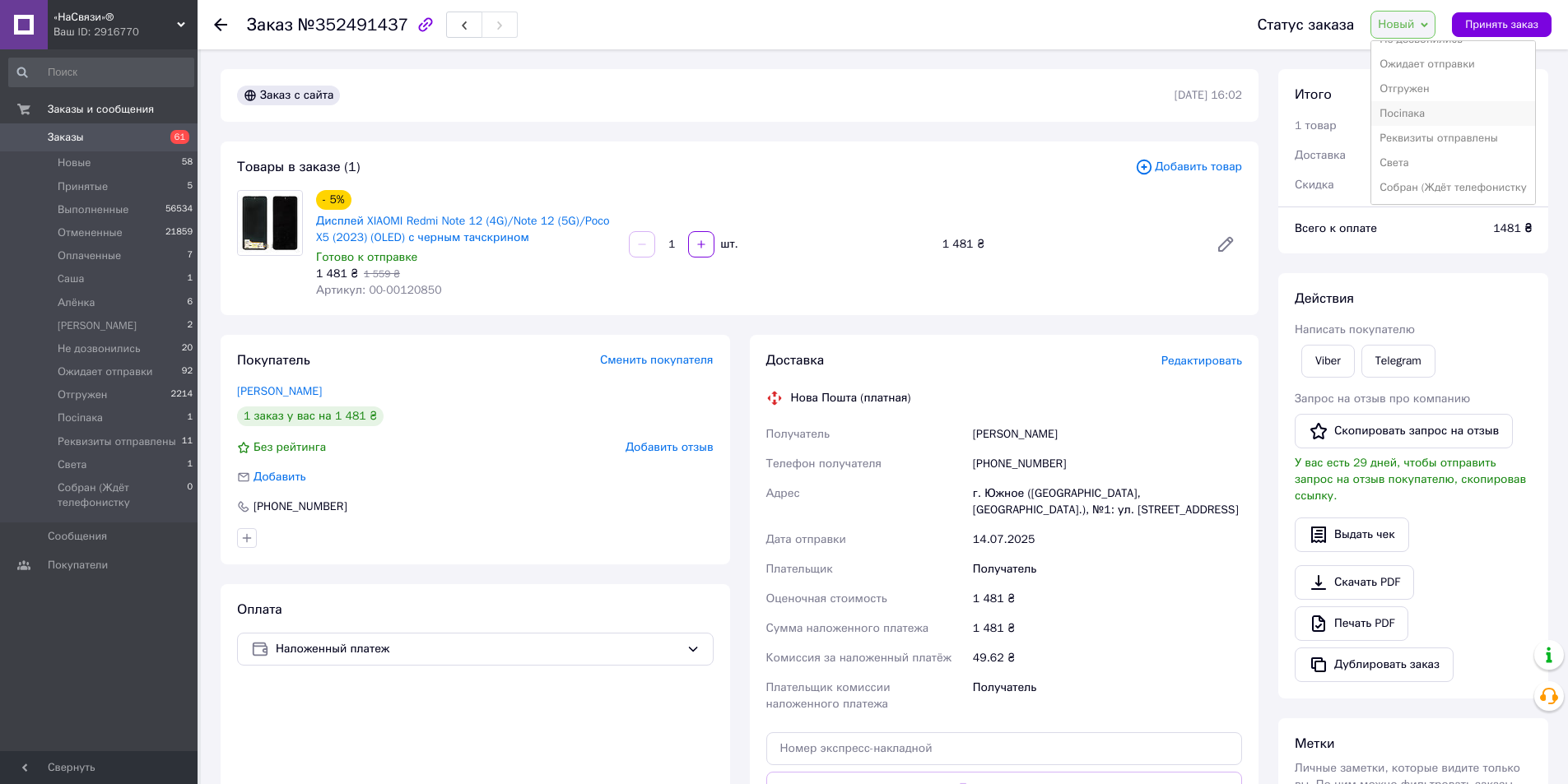 scroll, scrollTop: 26, scrollLeft: 0, axis: vertical 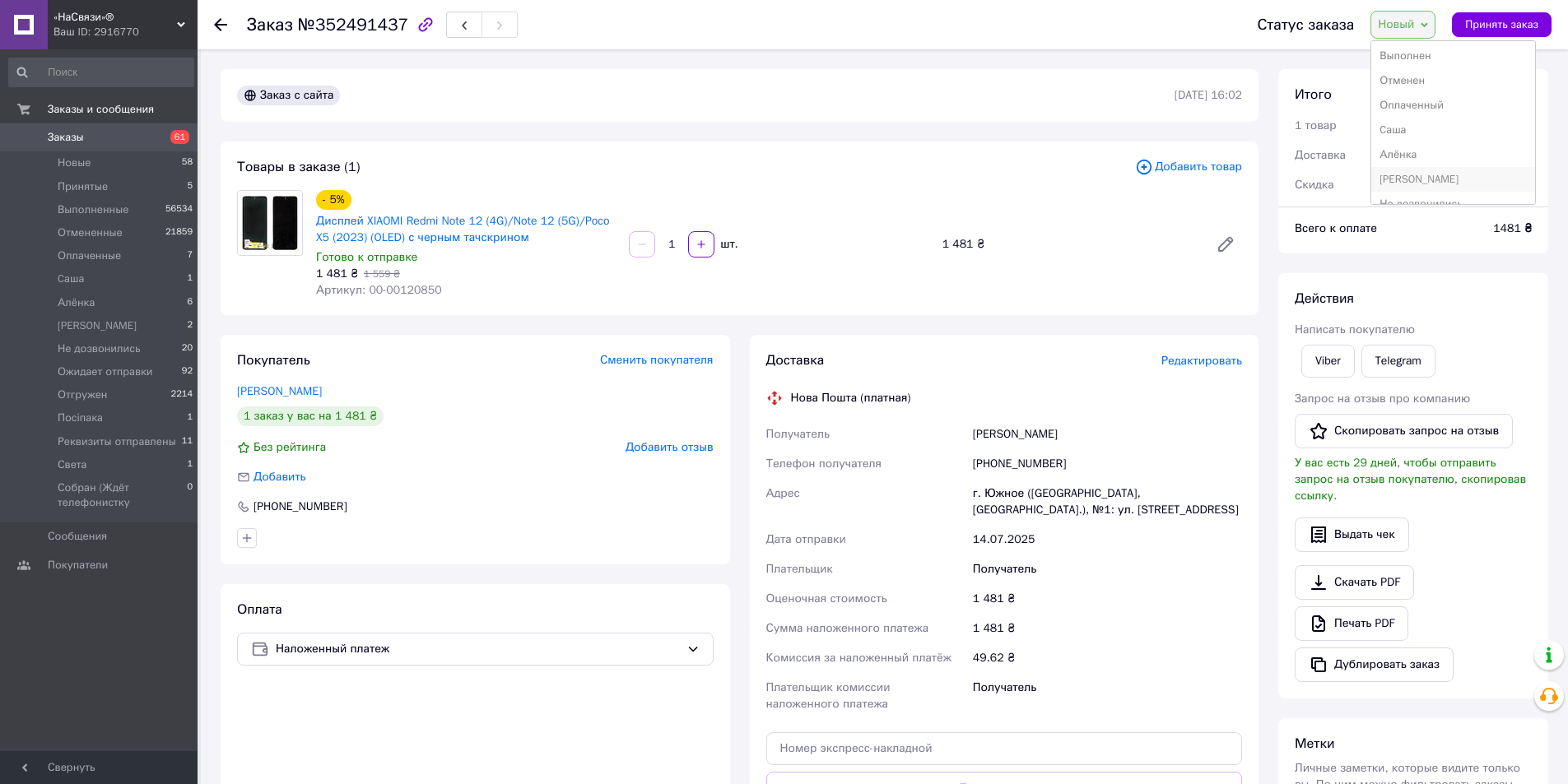 click on "[PERSON_NAME]" at bounding box center (1453, 179) 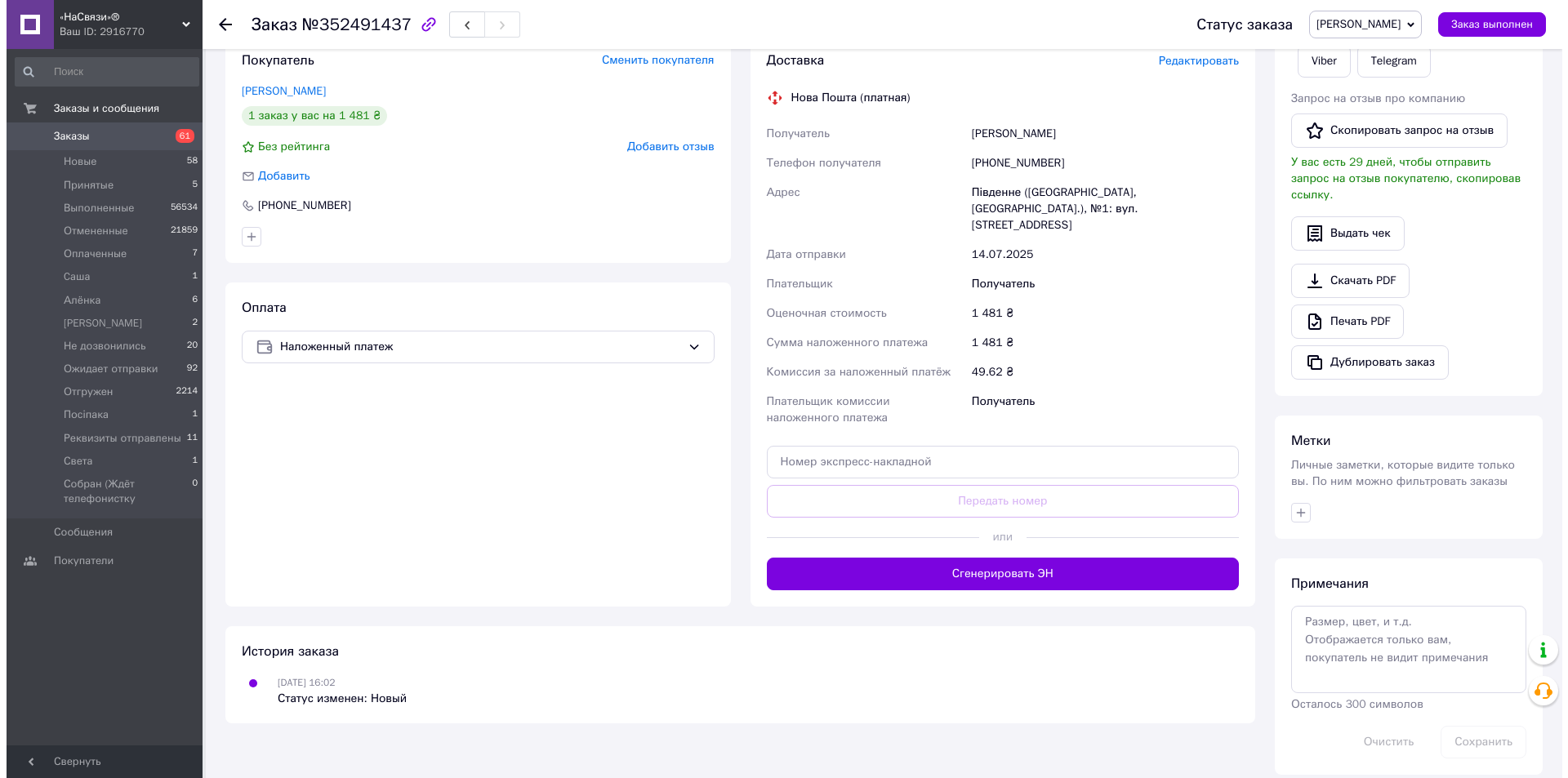 scroll, scrollTop: 0, scrollLeft: 0, axis: both 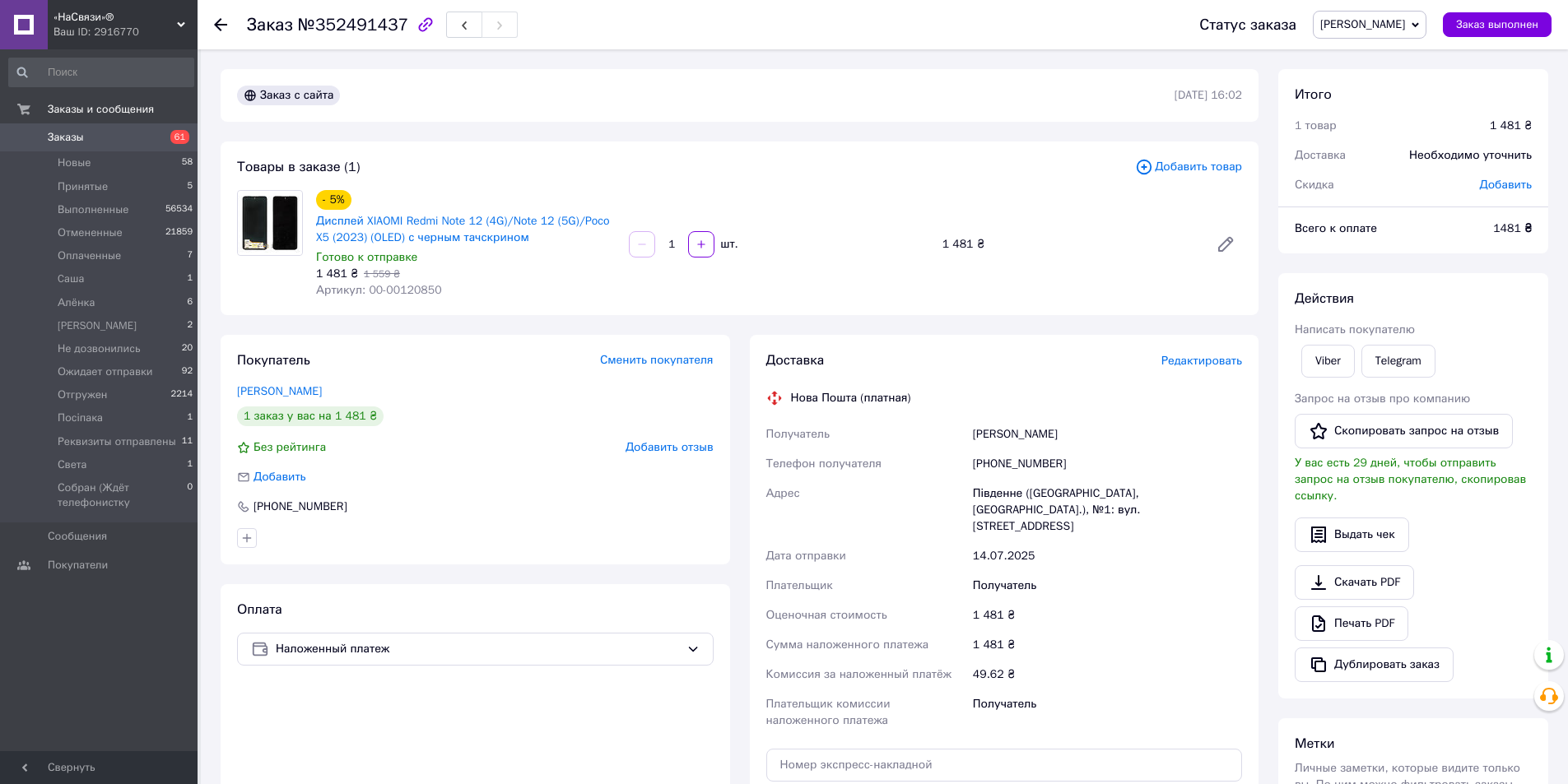 click on "[PERSON_NAME]" at bounding box center (1362, 24) 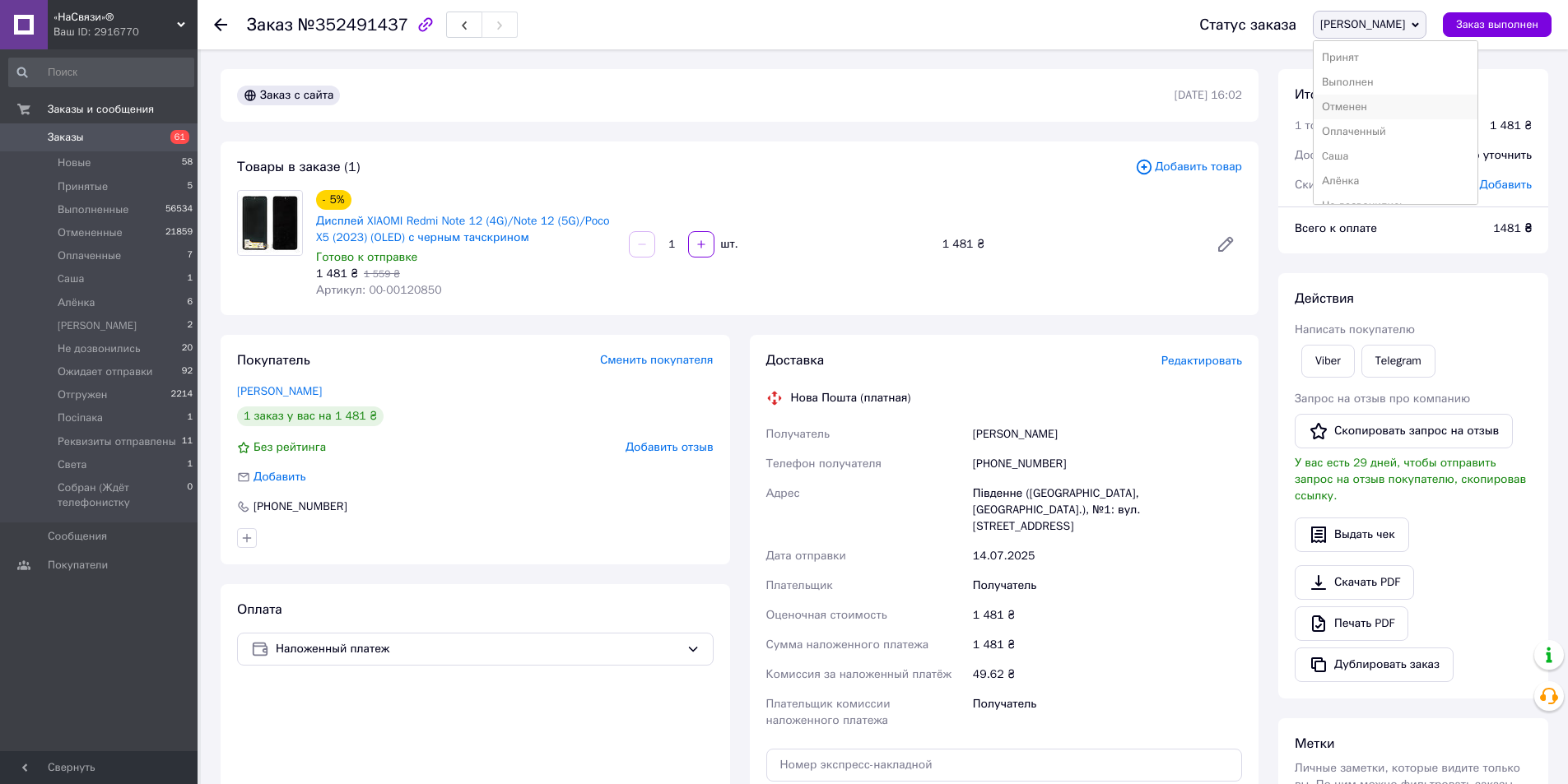 click on "Отменен" at bounding box center (1395, 107) 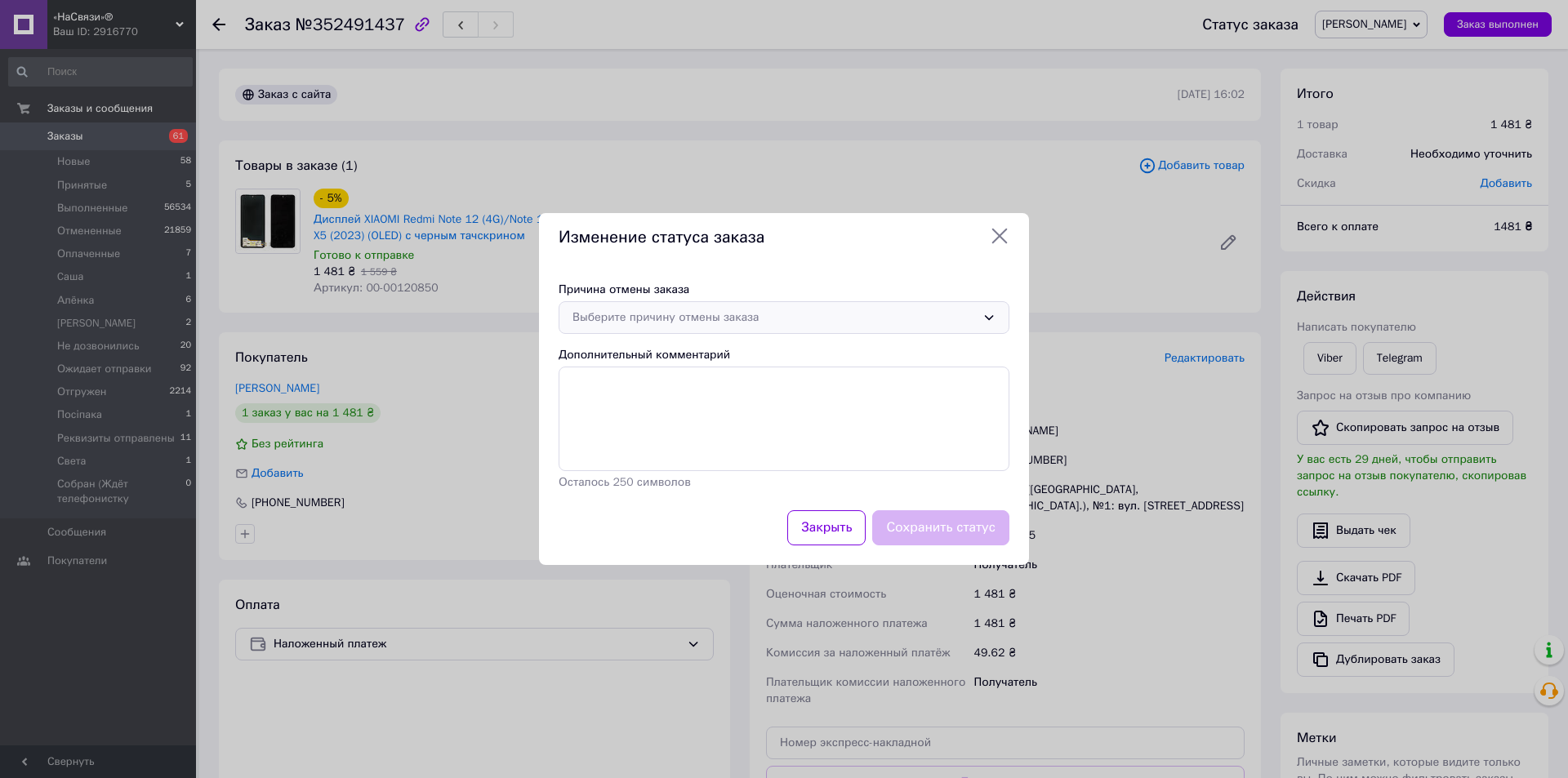 click on "Выберите причину отмены заказа" at bounding box center (774, 318) 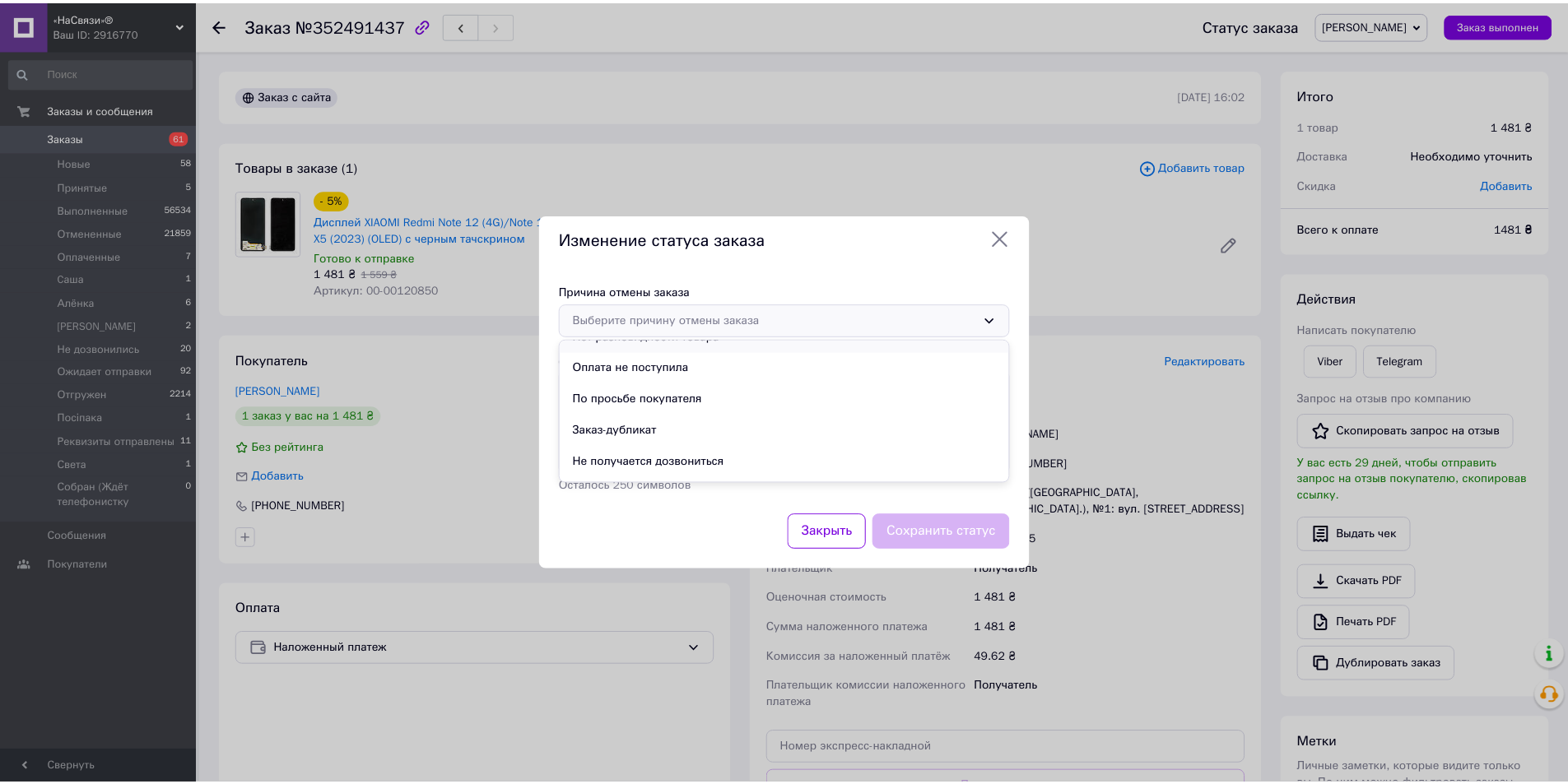 scroll, scrollTop: 77, scrollLeft: 0, axis: vertical 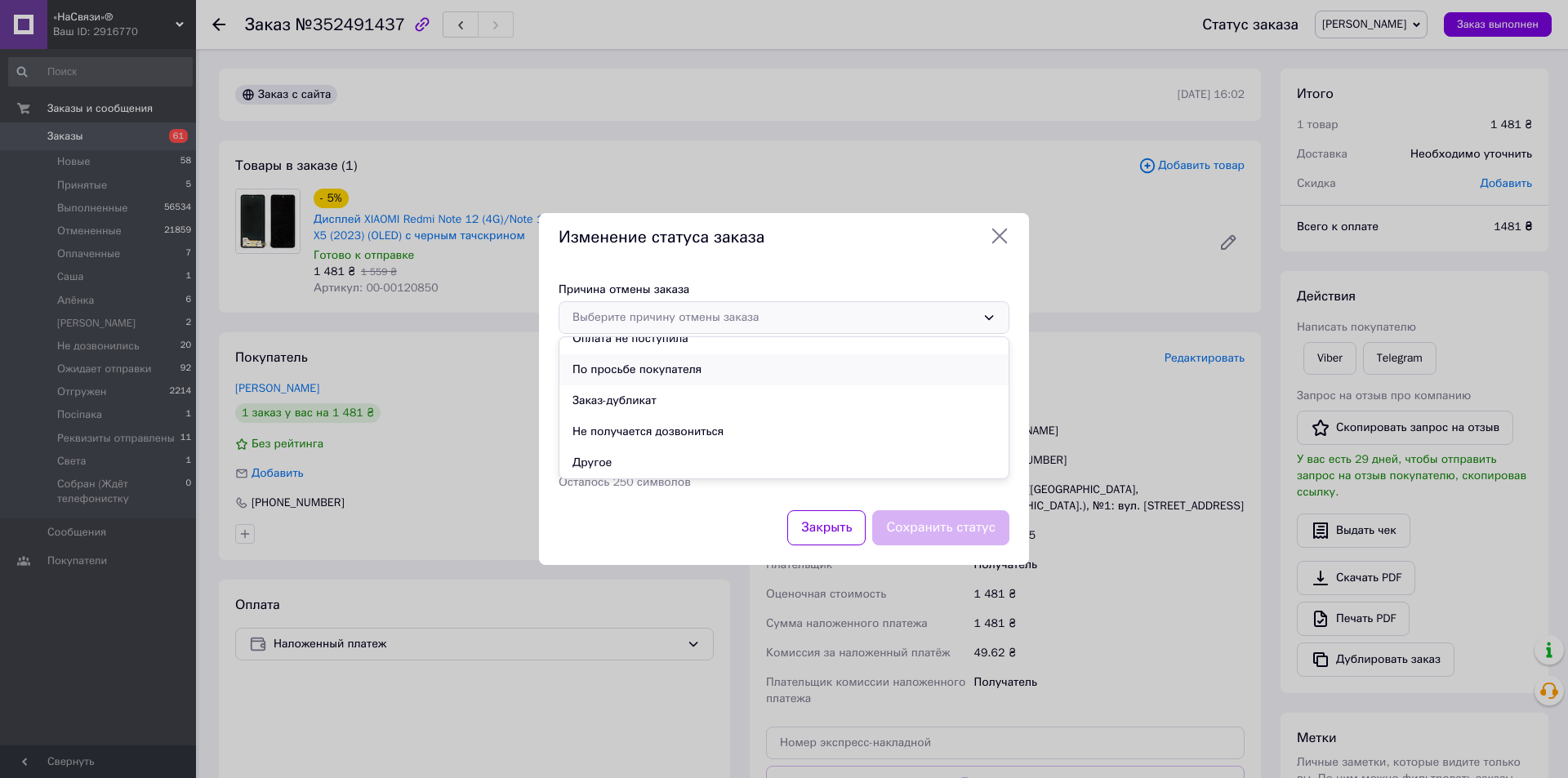 click on "По просьбе покупателя" at bounding box center (784, 370) 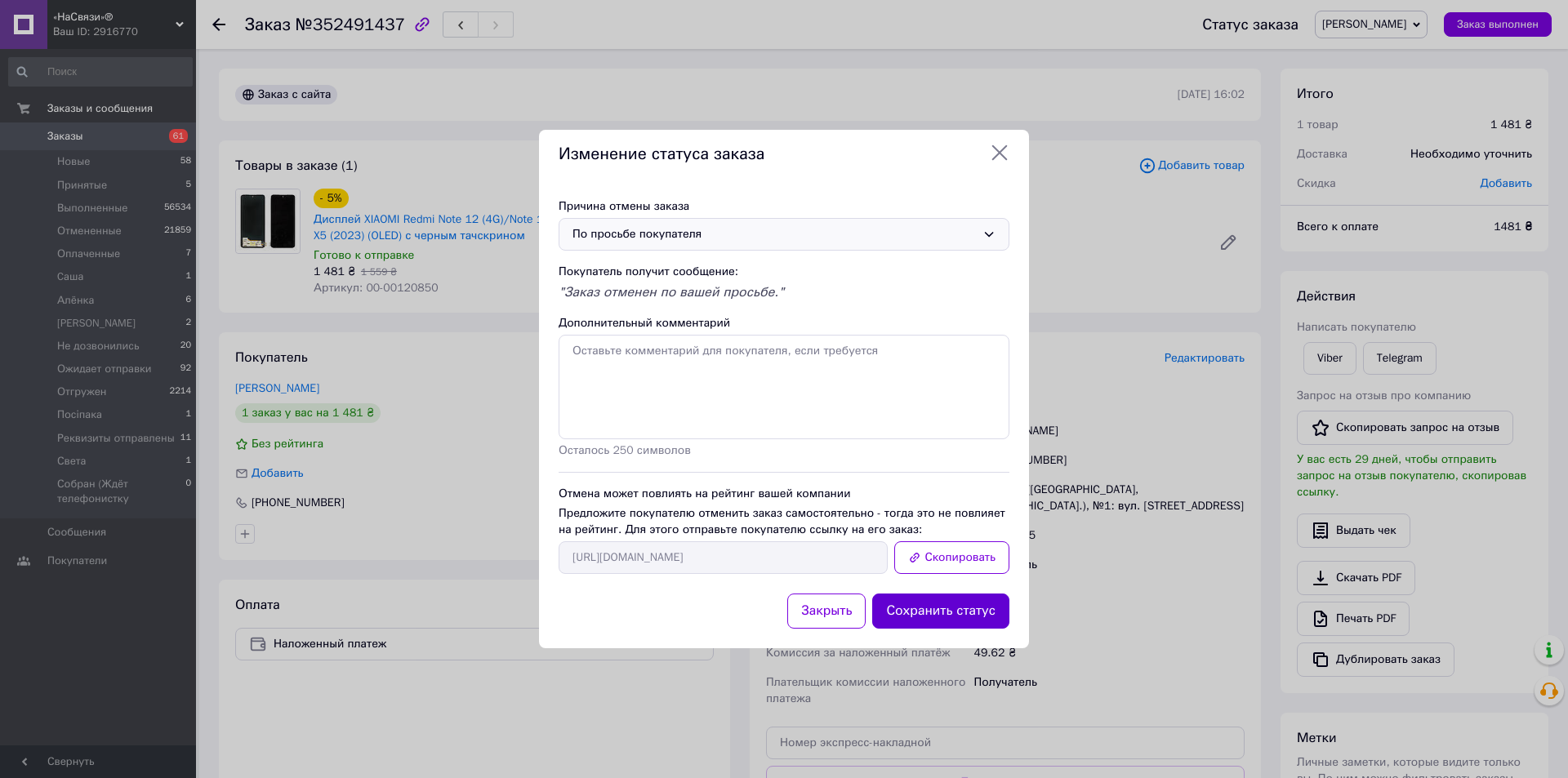 click on "Сохранить статус" at bounding box center [941, 611] 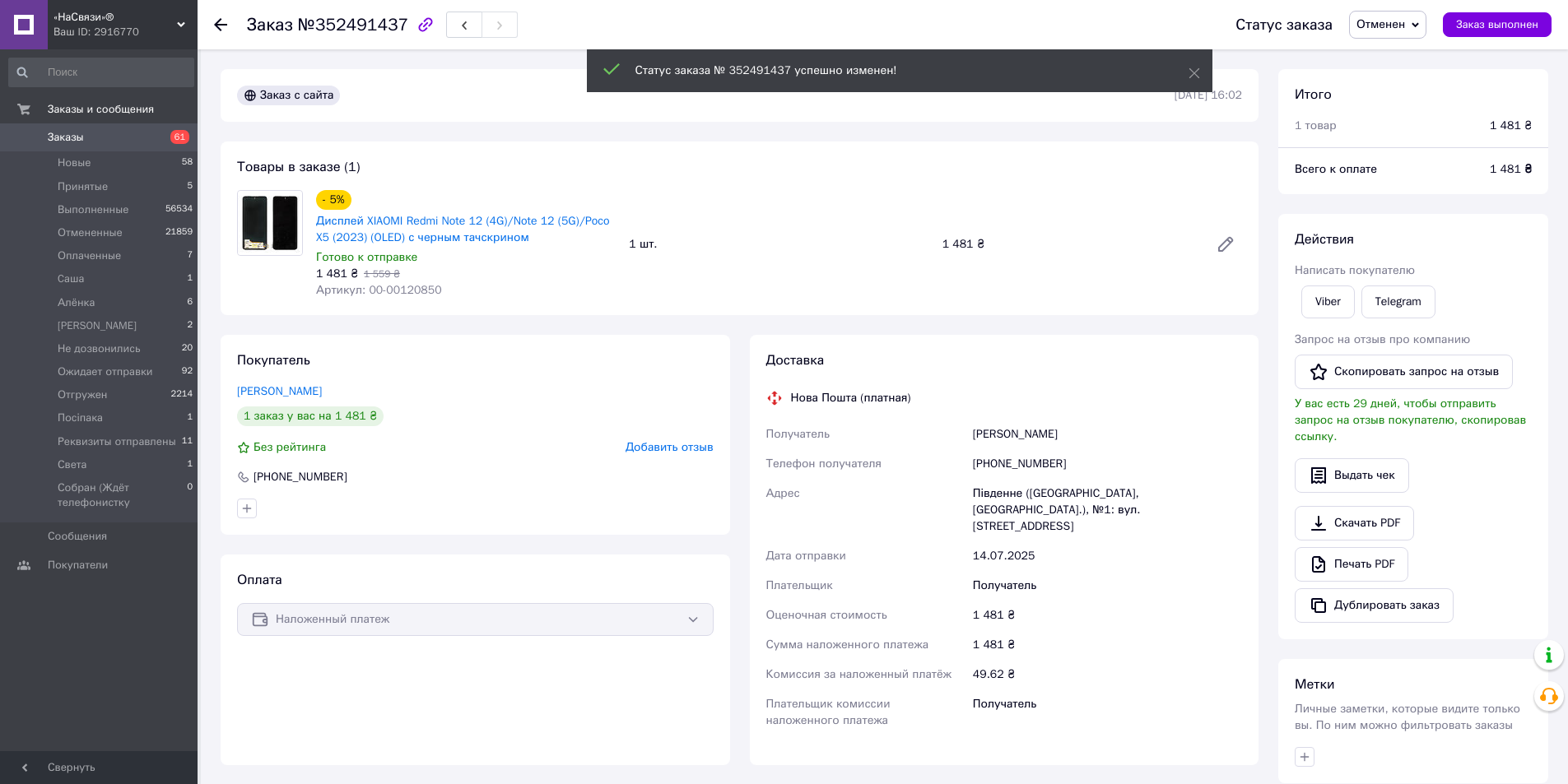 click on "Заказ №352491437 Статус заказа Отменен Принят Выполнен Оплаченный [PERSON_NAME] дозвонились Ожидает отправки Отгружен [PERSON_NAME] отправлены Света Собран (Ждёт телефонистку Заказ выполнен" at bounding box center [882, 25] 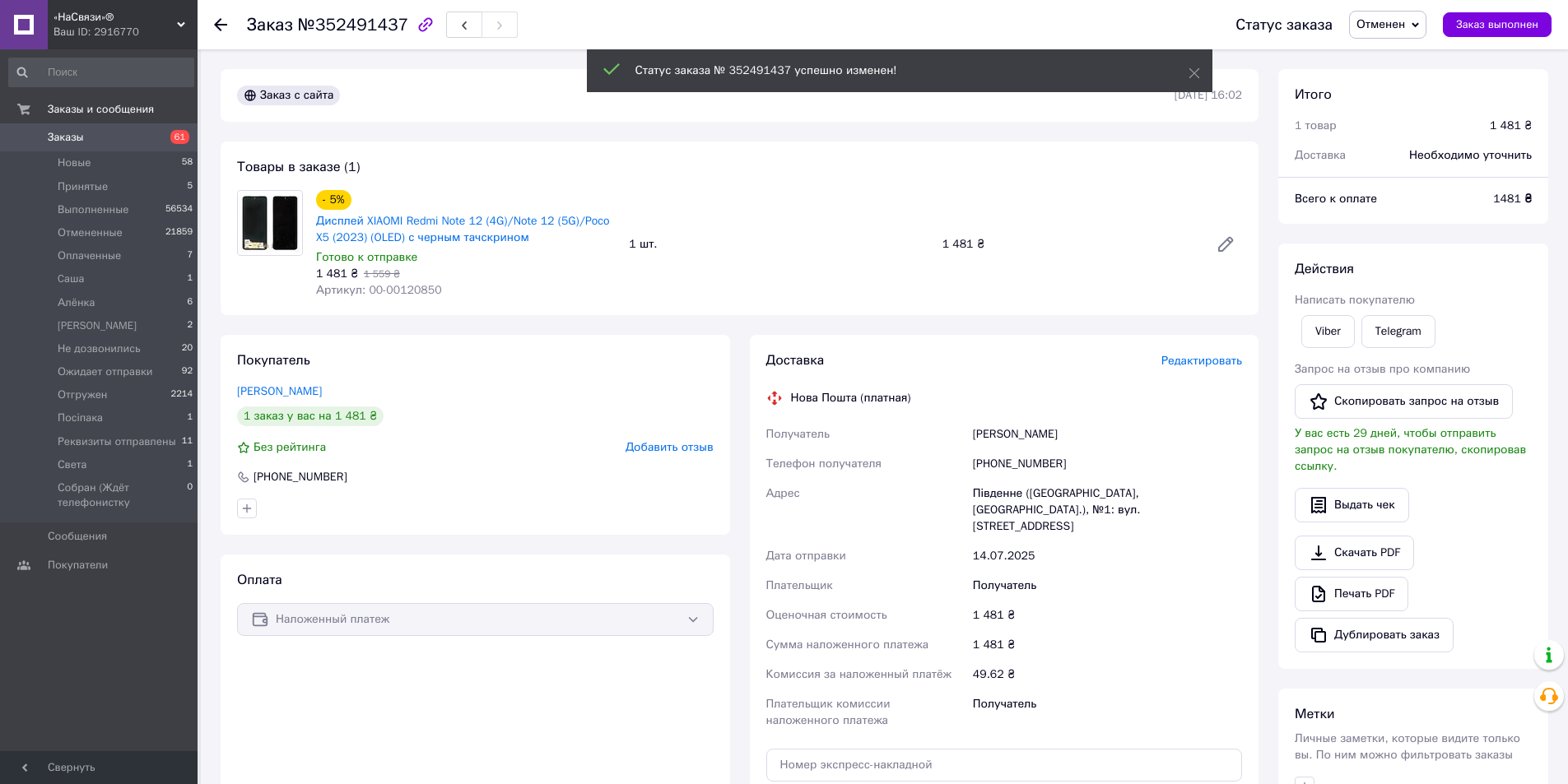 click 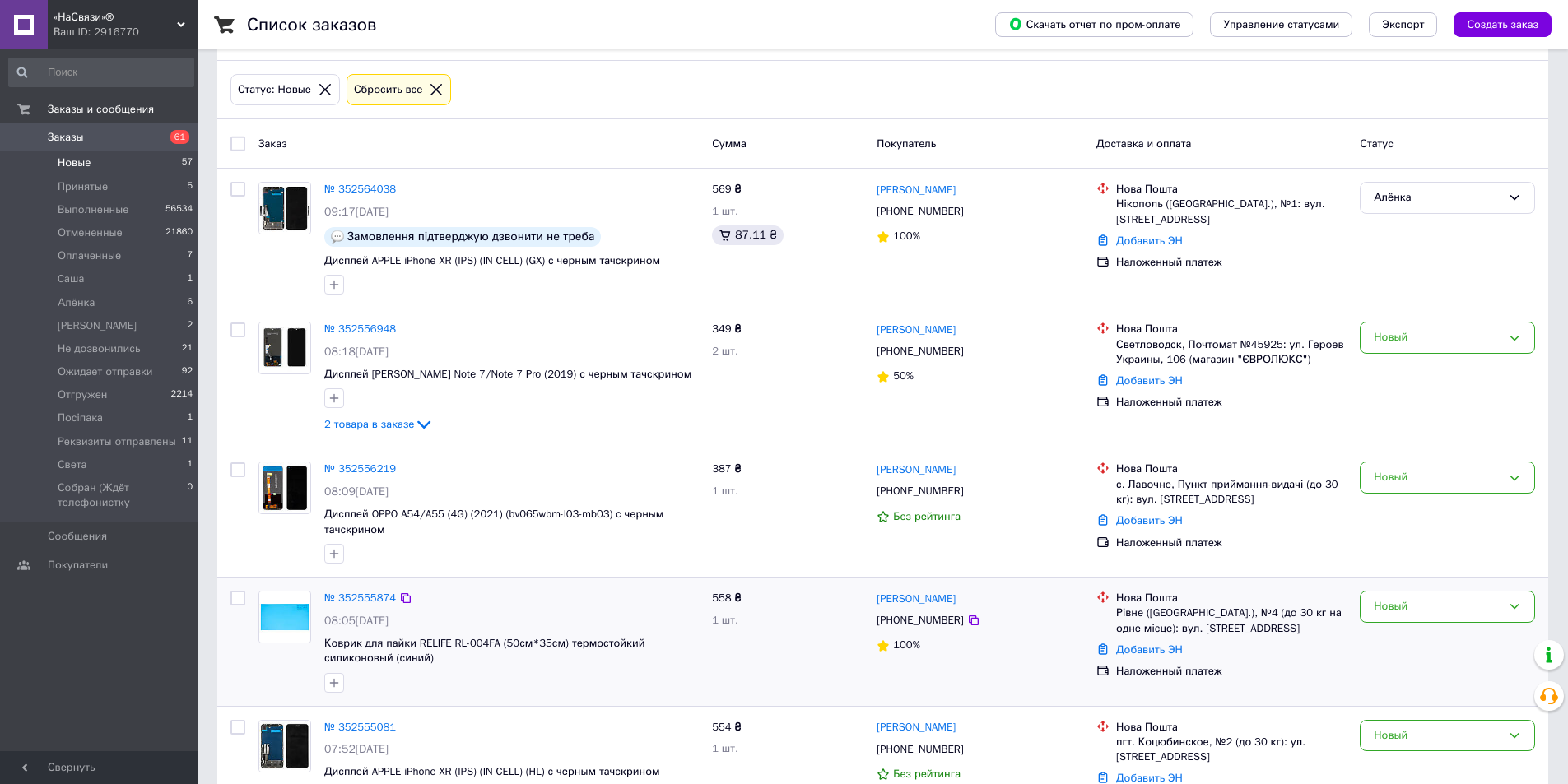 scroll, scrollTop: 494, scrollLeft: 0, axis: vertical 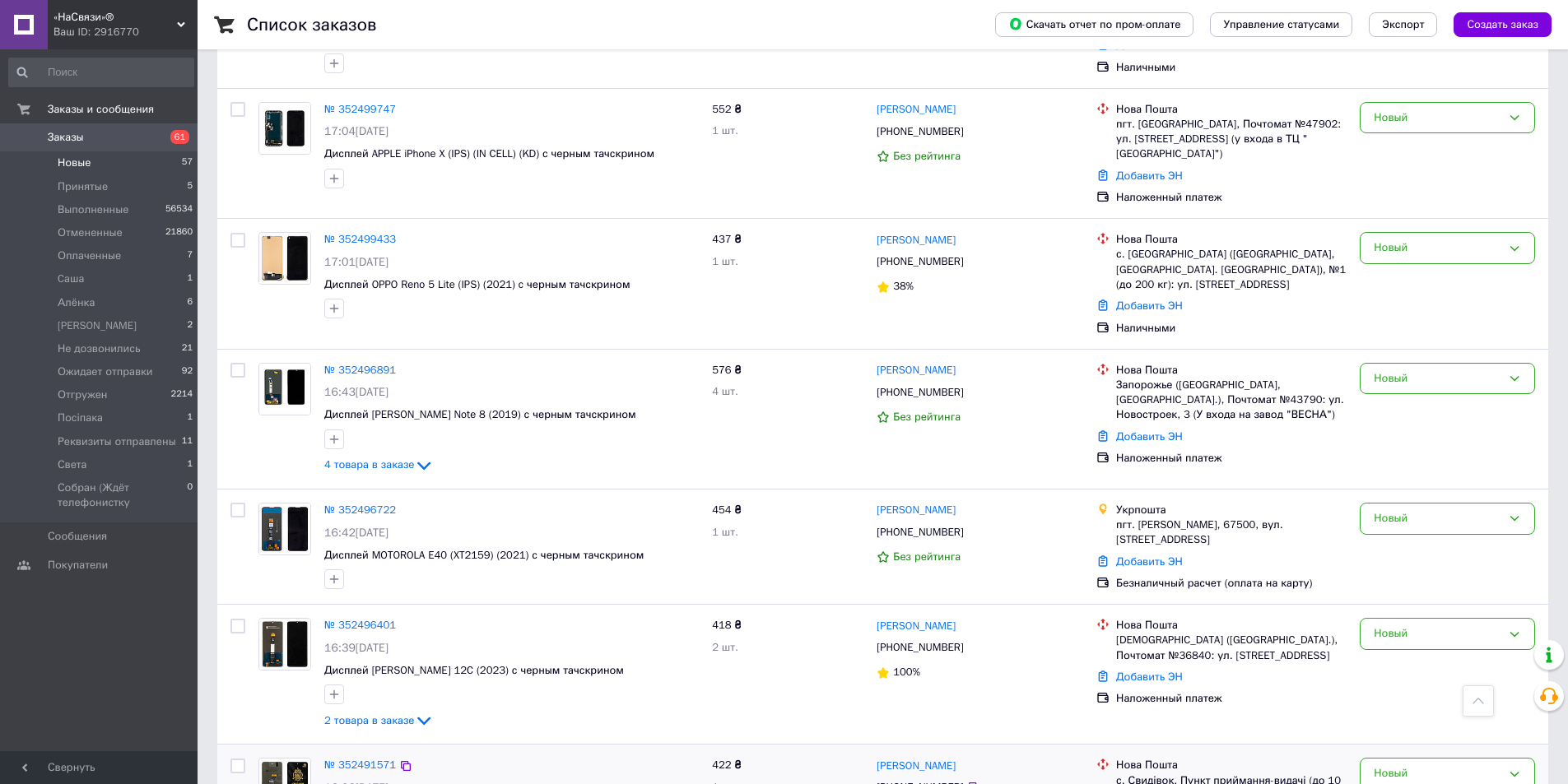 copy on "Дисплей [PERSON_NAME] 10/Redmi 10 (2022)/Redmi 10 Prime/Redmi Note 11 (4G) (21121119SC) (2022) с черным" 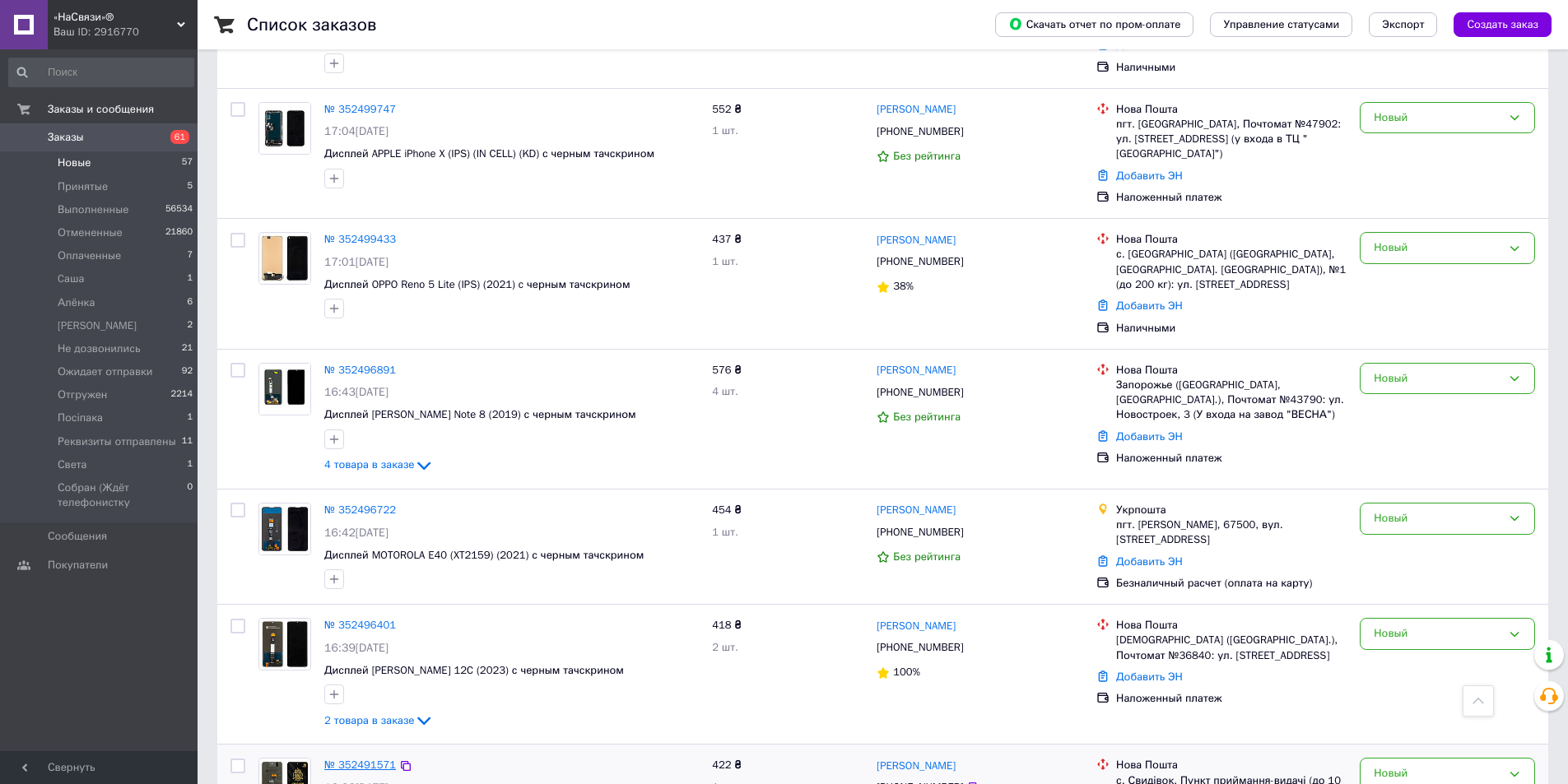 click on "№ 352491571" at bounding box center [360, 764] 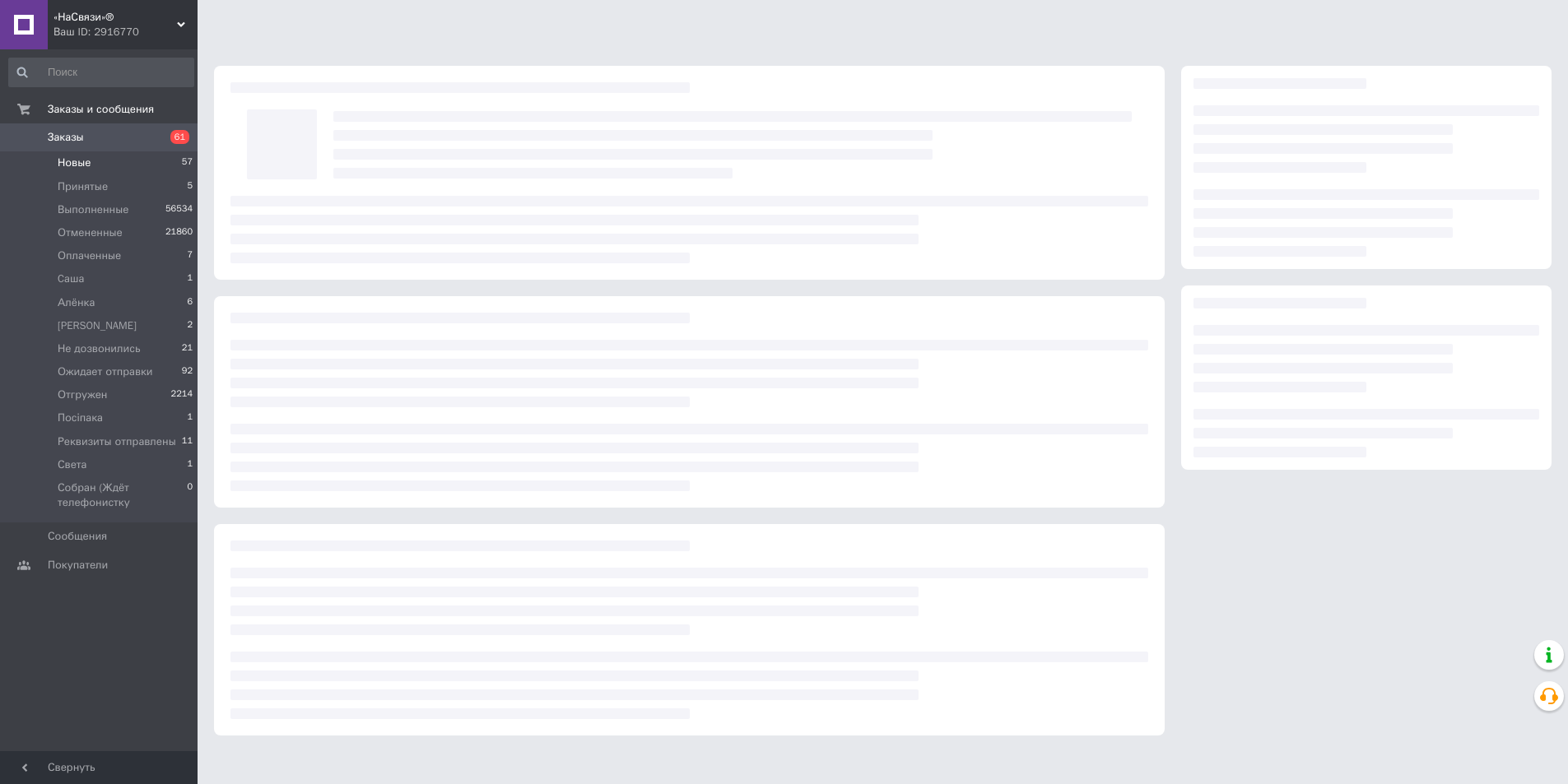 scroll, scrollTop: 0, scrollLeft: 0, axis: both 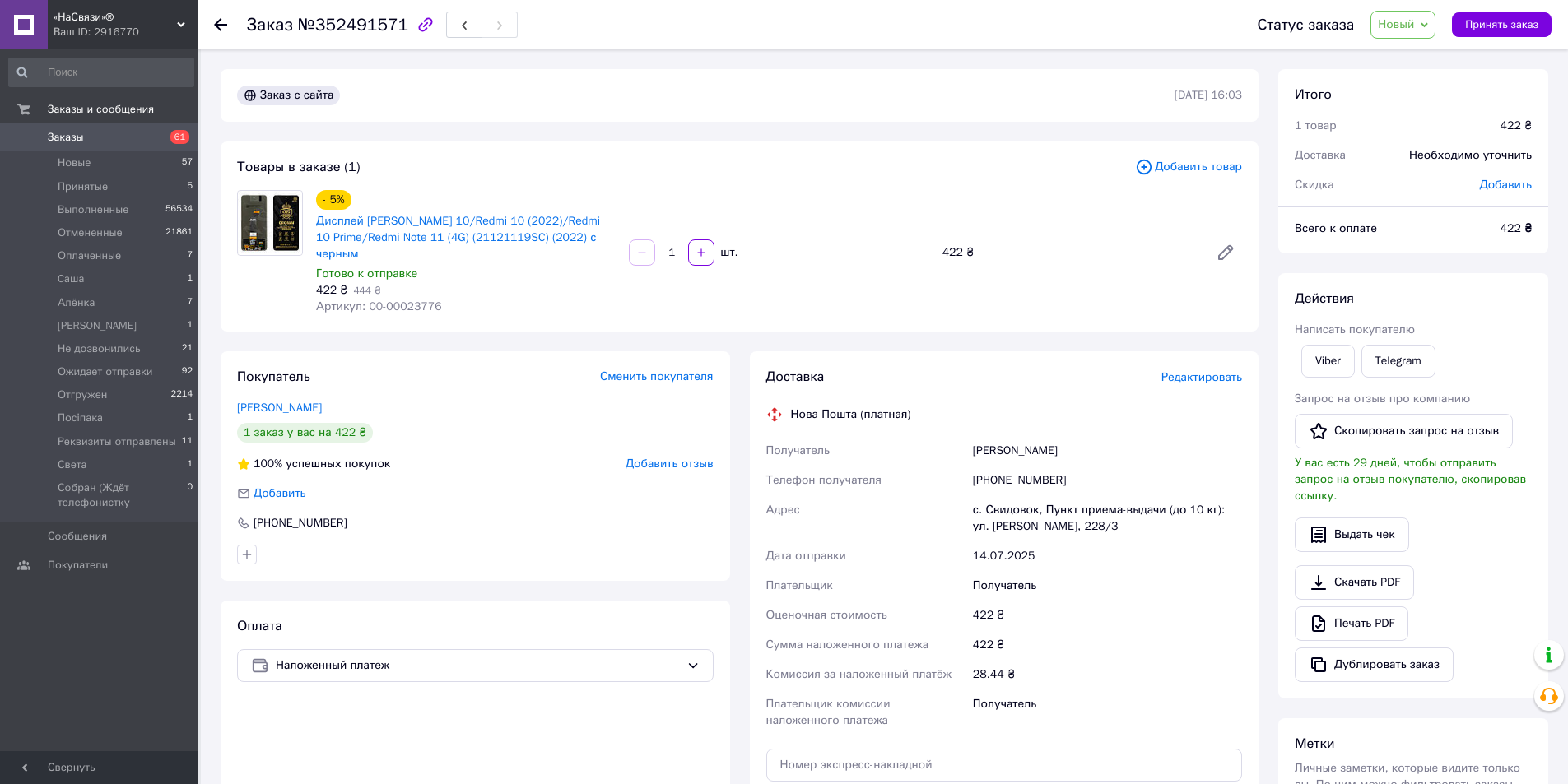 click on "Новый" at bounding box center [1396, 24] 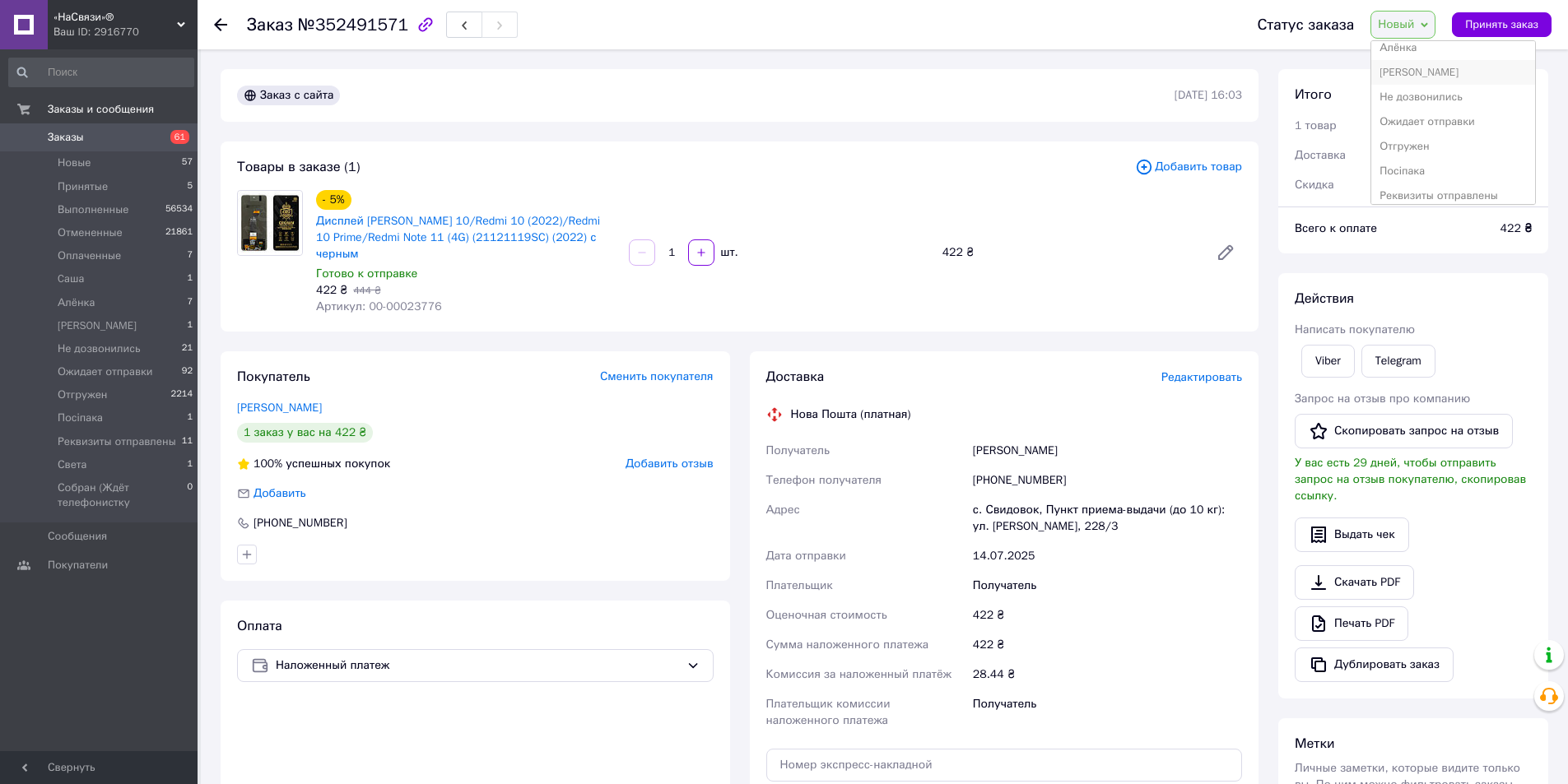 scroll, scrollTop: 109, scrollLeft: 0, axis: vertical 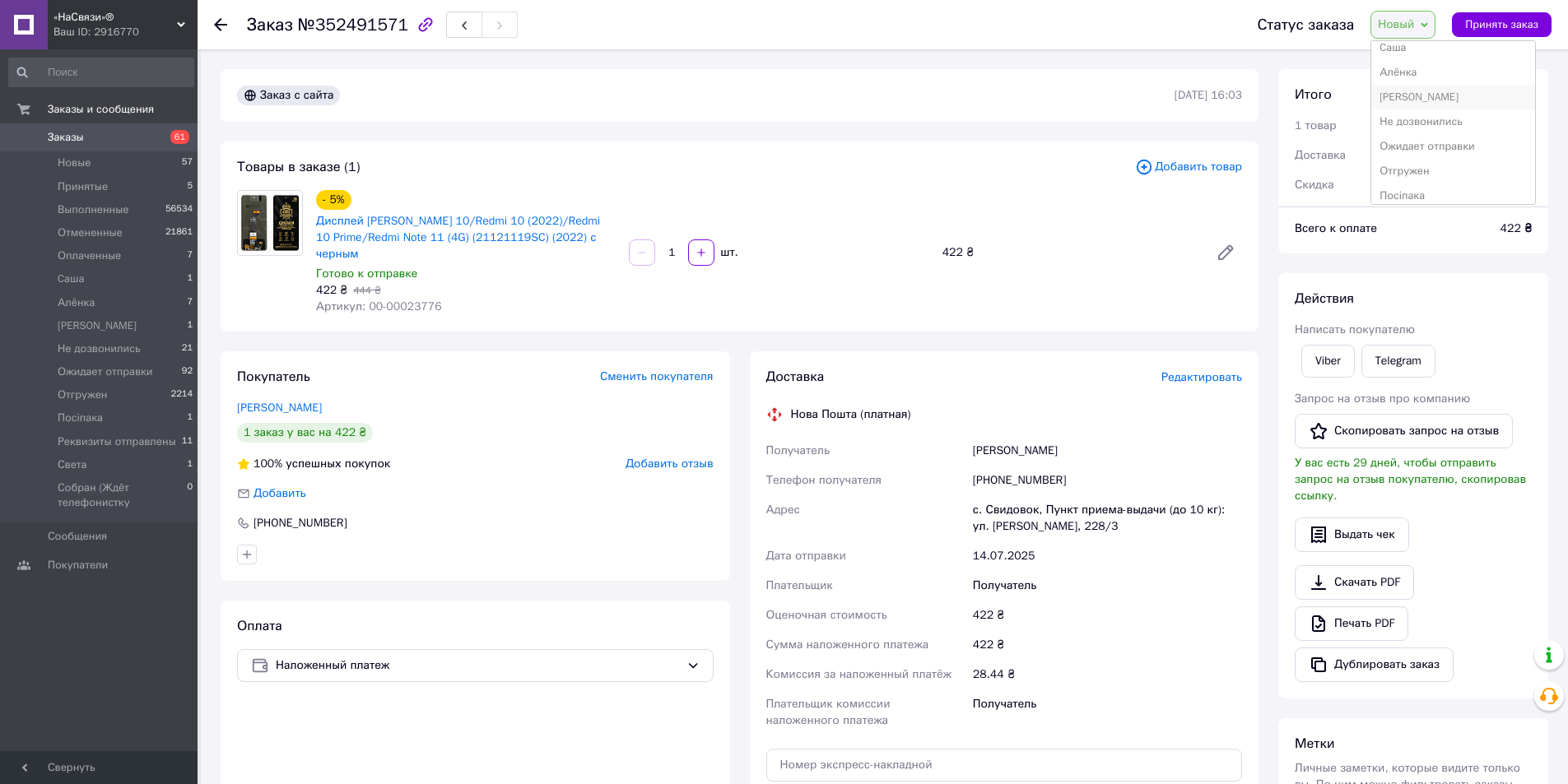 click on "[PERSON_NAME]" at bounding box center (1453, 97) 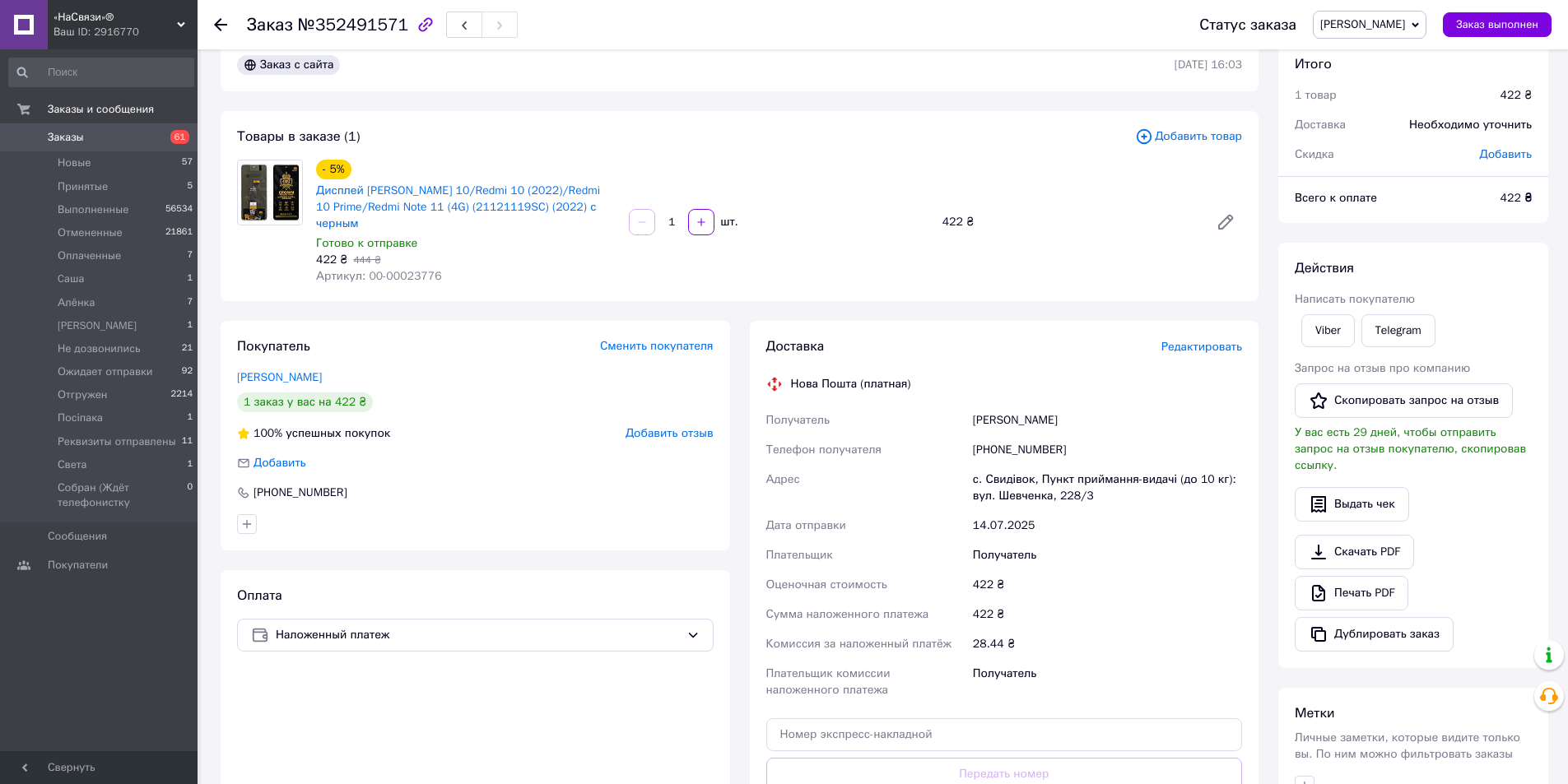 scroll, scrollTop: 0, scrollLeft: 0, axis: both 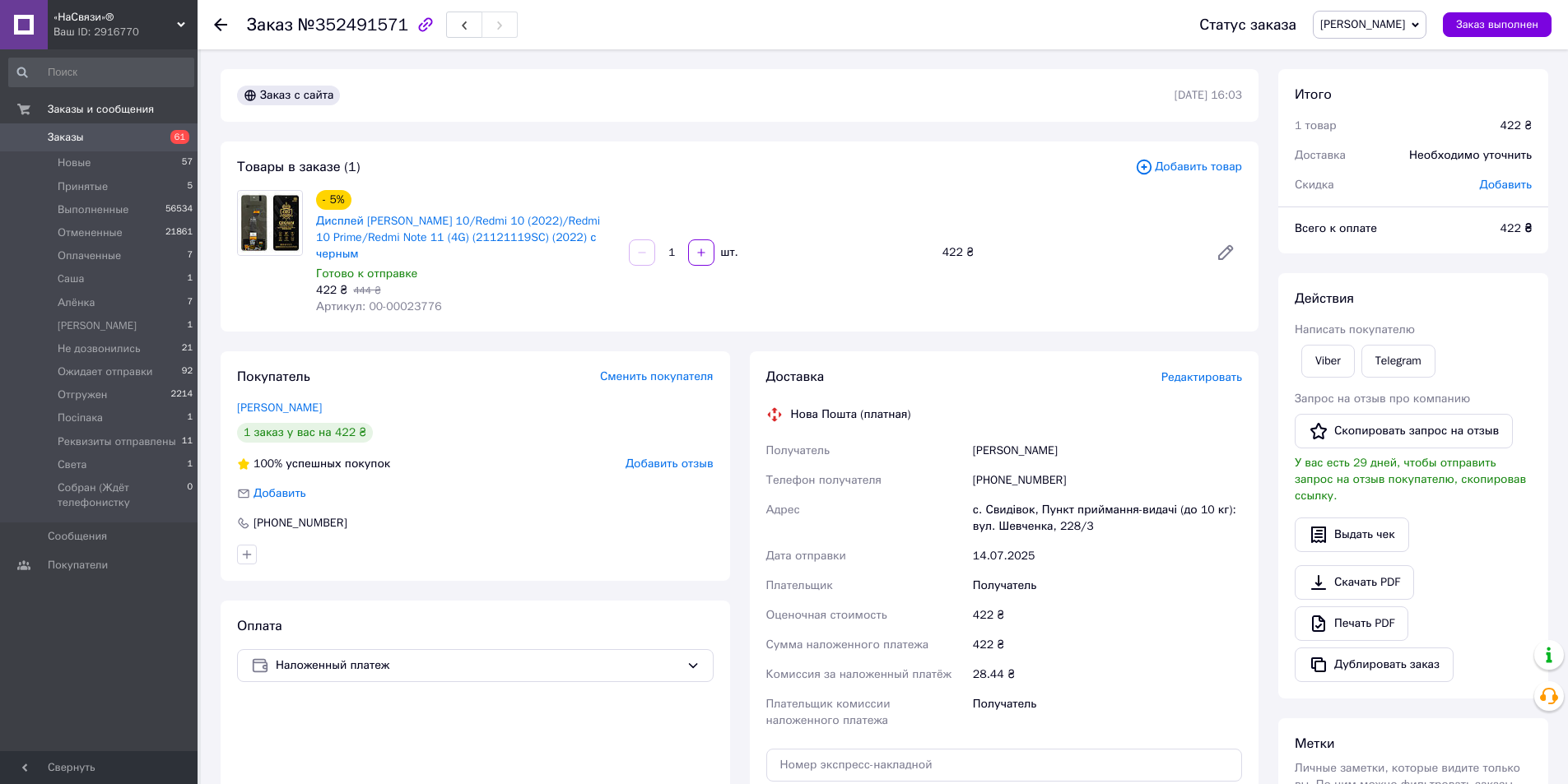 click 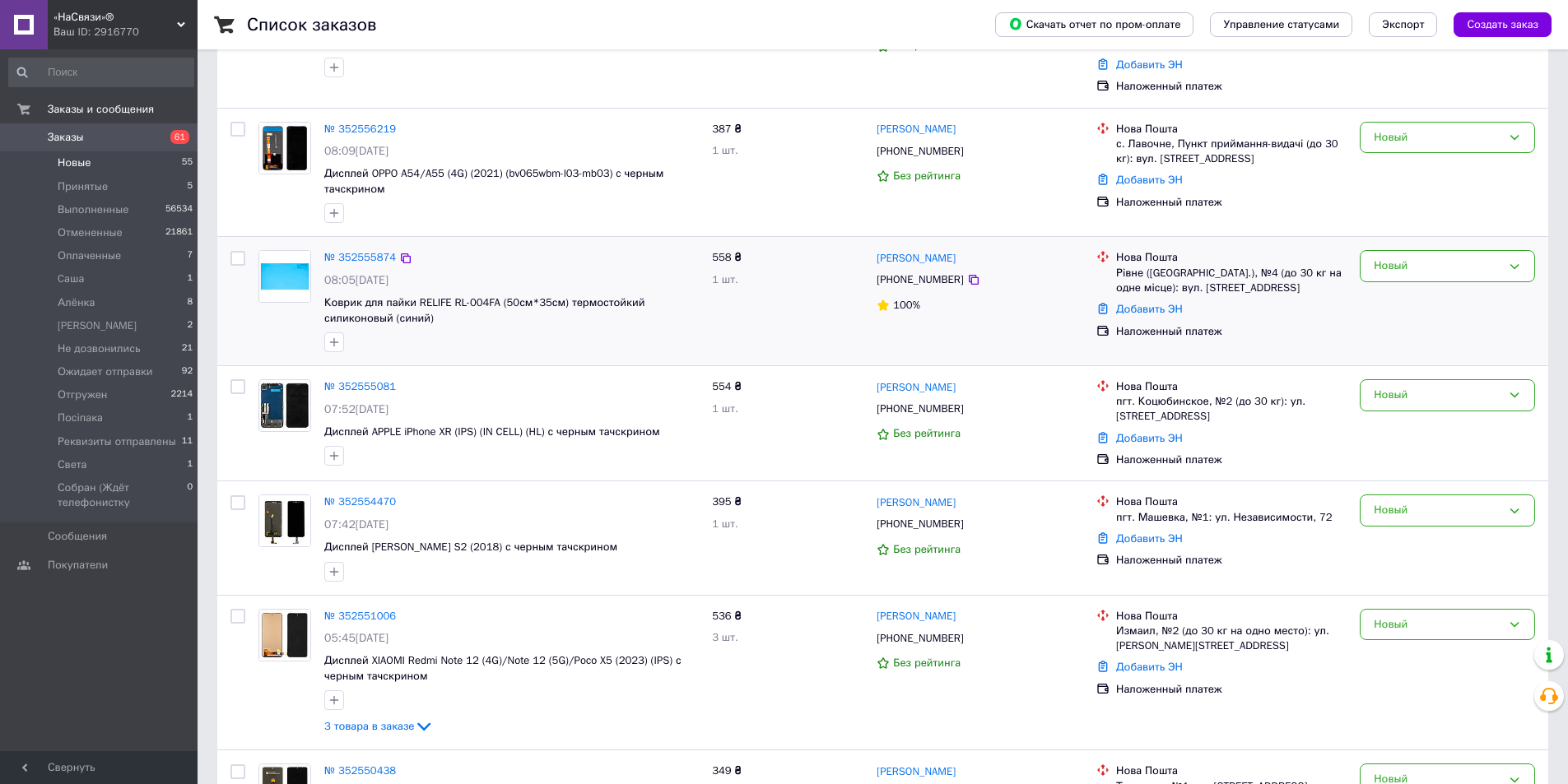 scroll, scrollTop: 411, scrollLeft: 0, axis: vertical 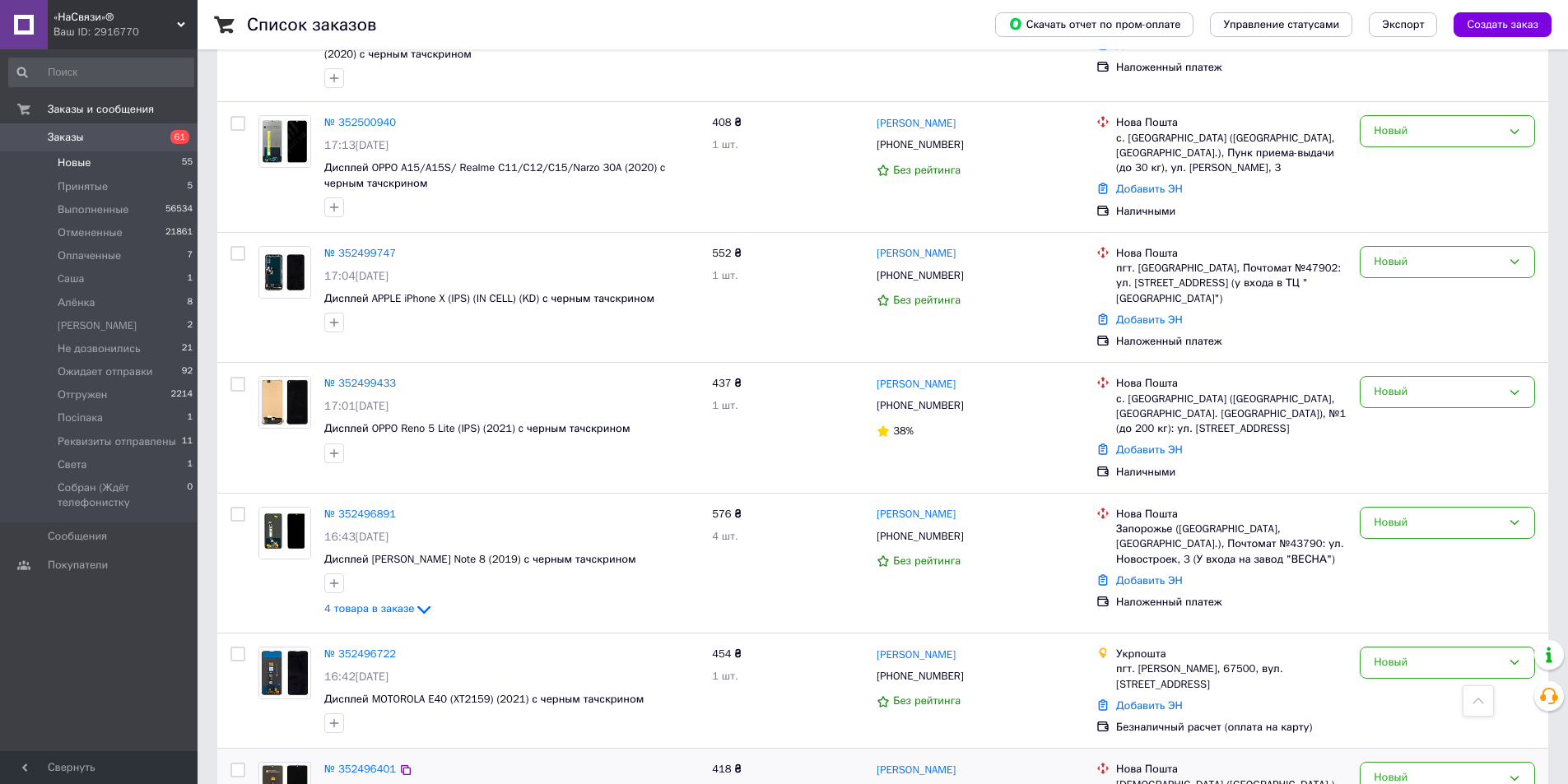 click on "2 товара в заказе" at bounding box center [369, 864] 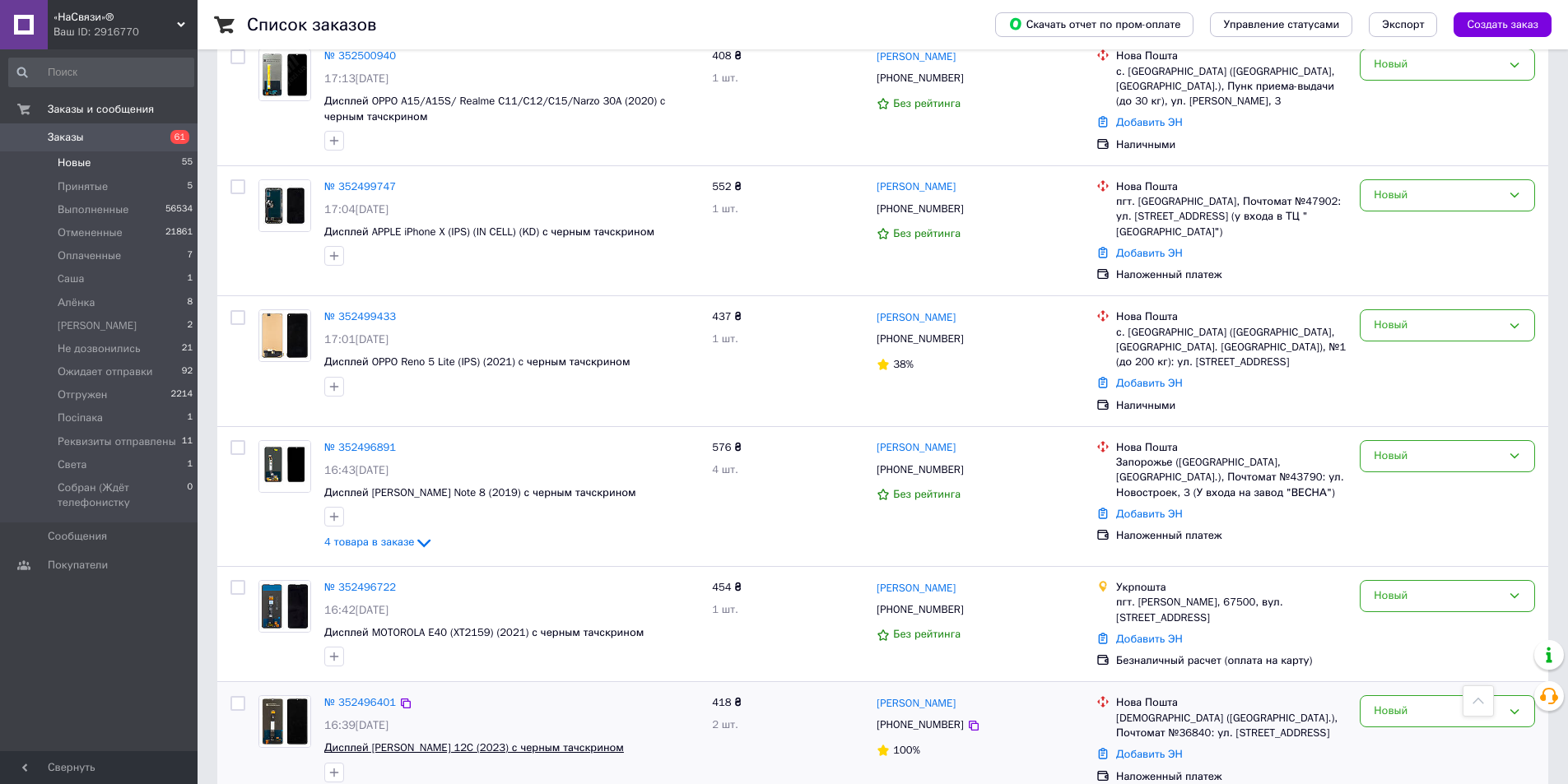 scroll, scrollTop: 6689, scrollLeft: 0, axis: vertical 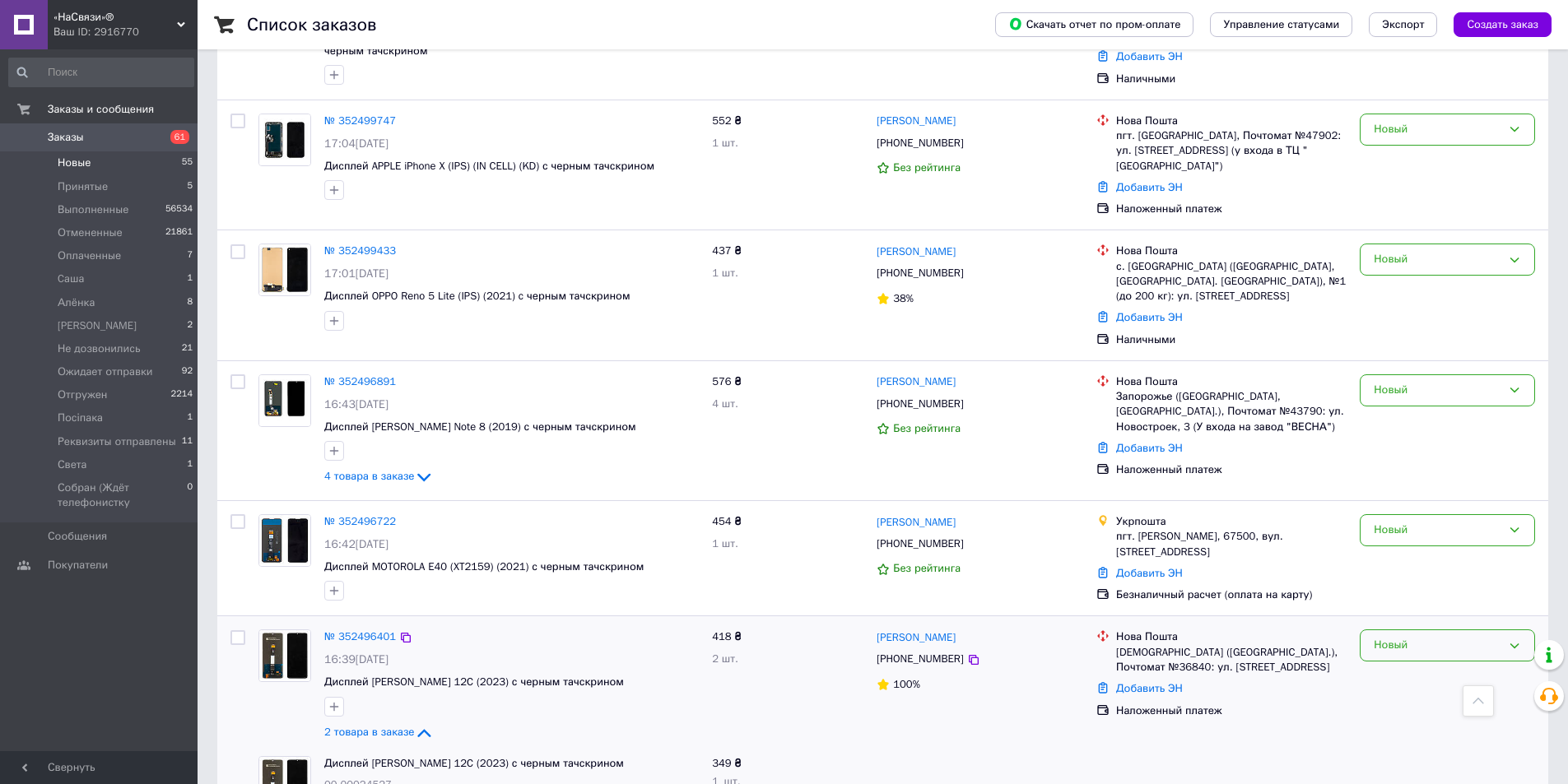 click on "Новый" at bounding box center [1437, 645] 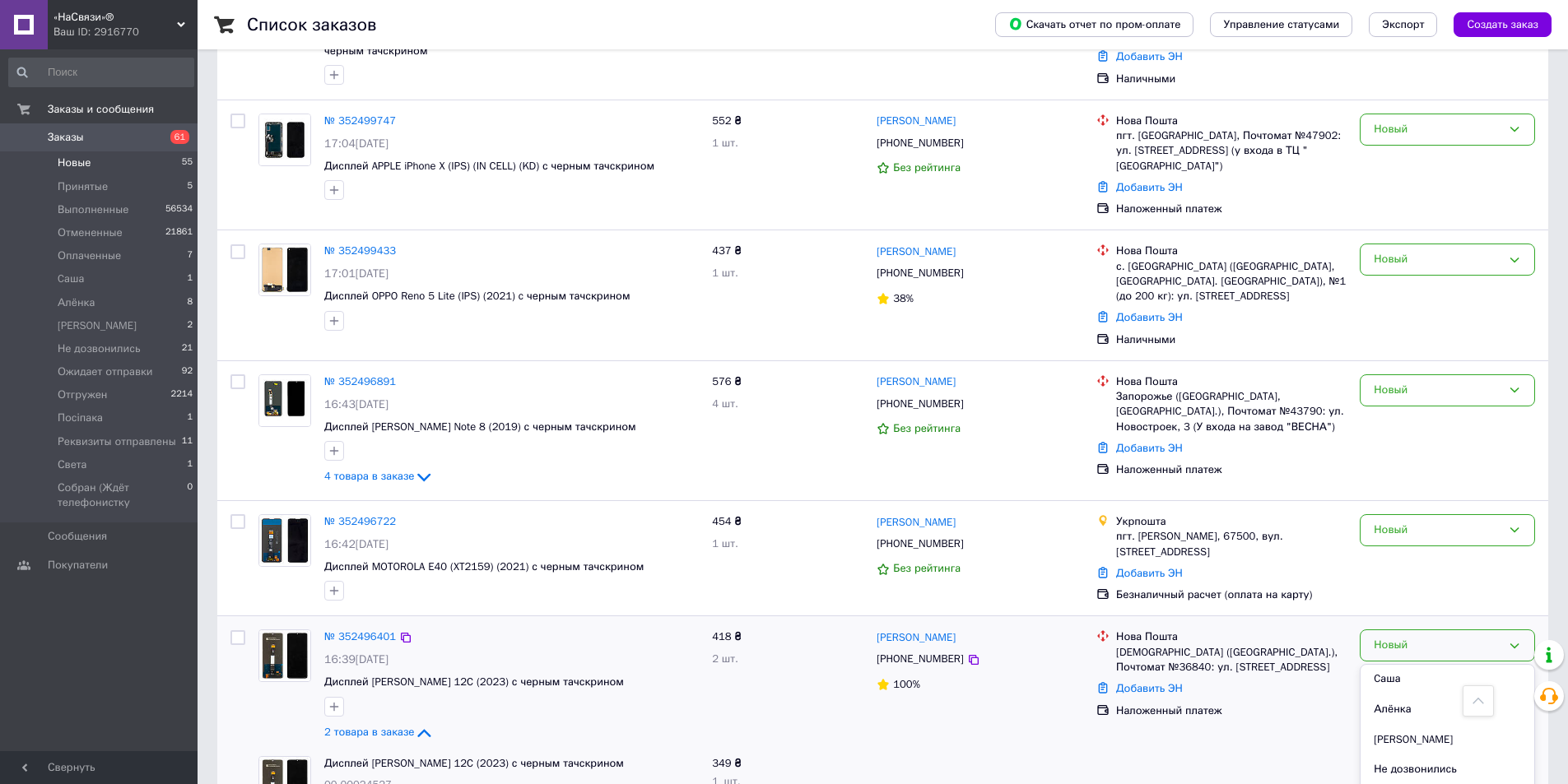 scroll, scrollTop: 165, scrollLeft: 0, axis: vertical 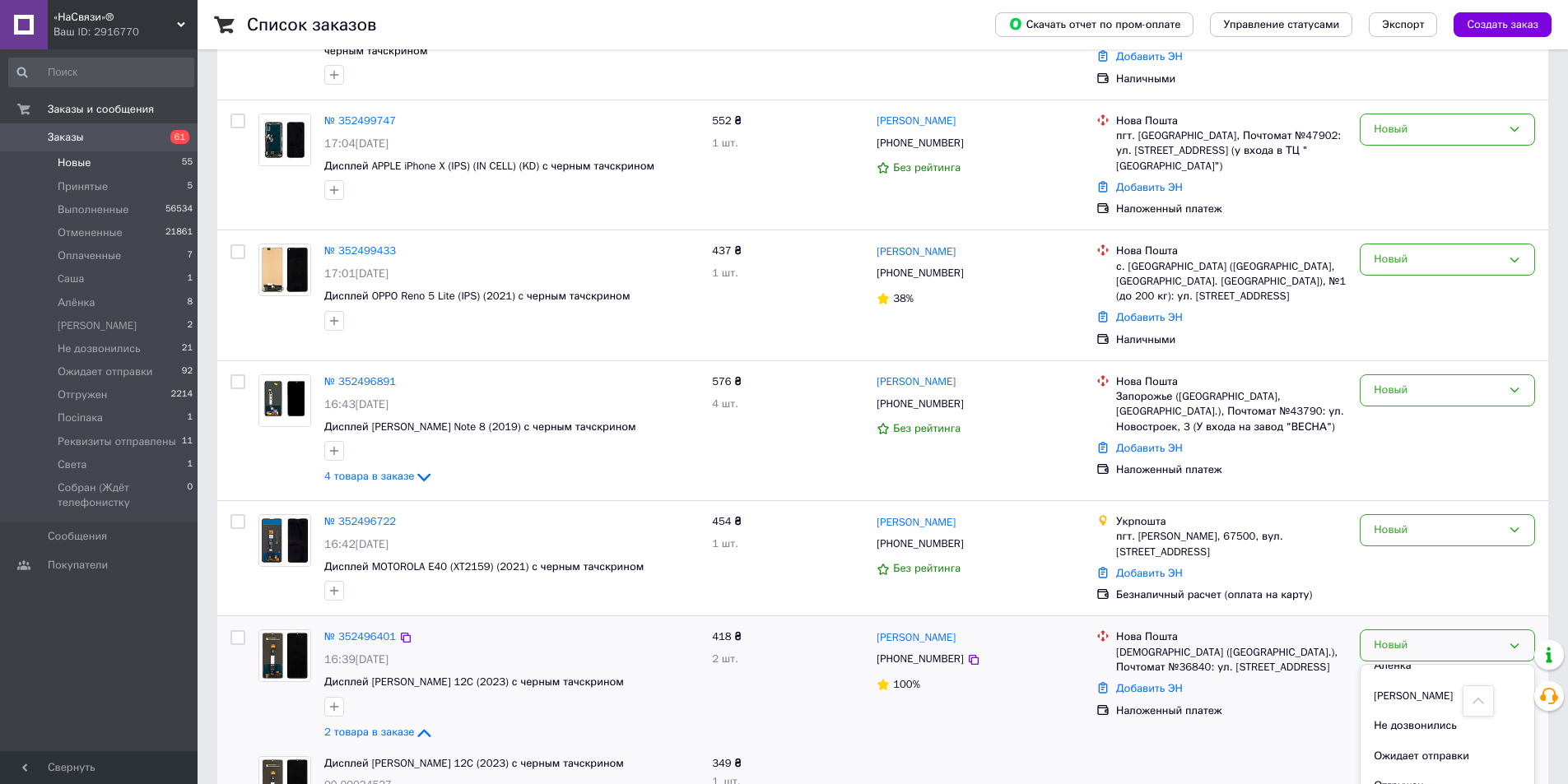 click on "[PERSON_NAME]" at bounding box center [1447, 696] 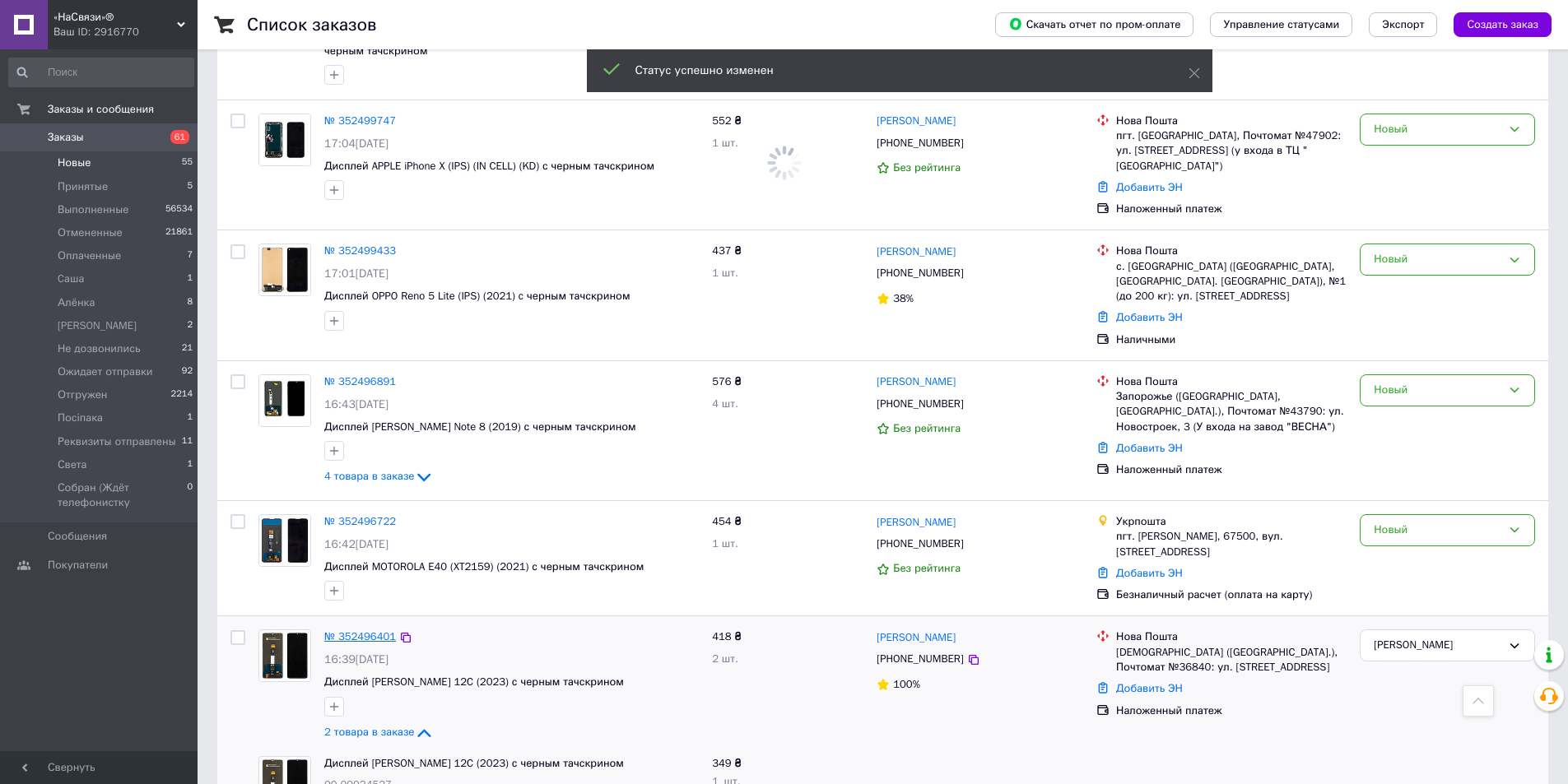 click on "№ 352496401" at bounding box center (360, 636) 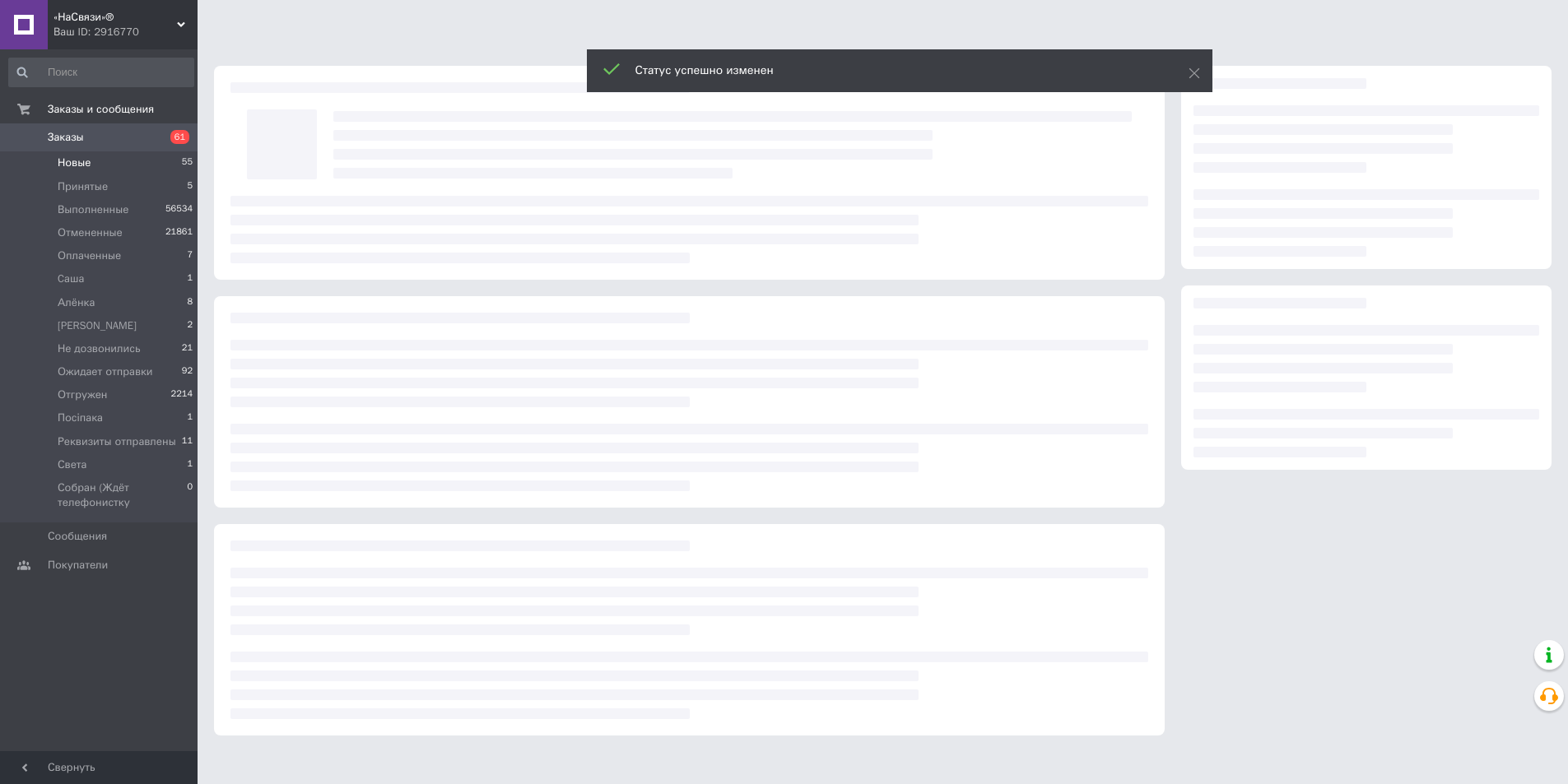 scroll, scrollTop: 0, scrollLeft: 0, axis: both 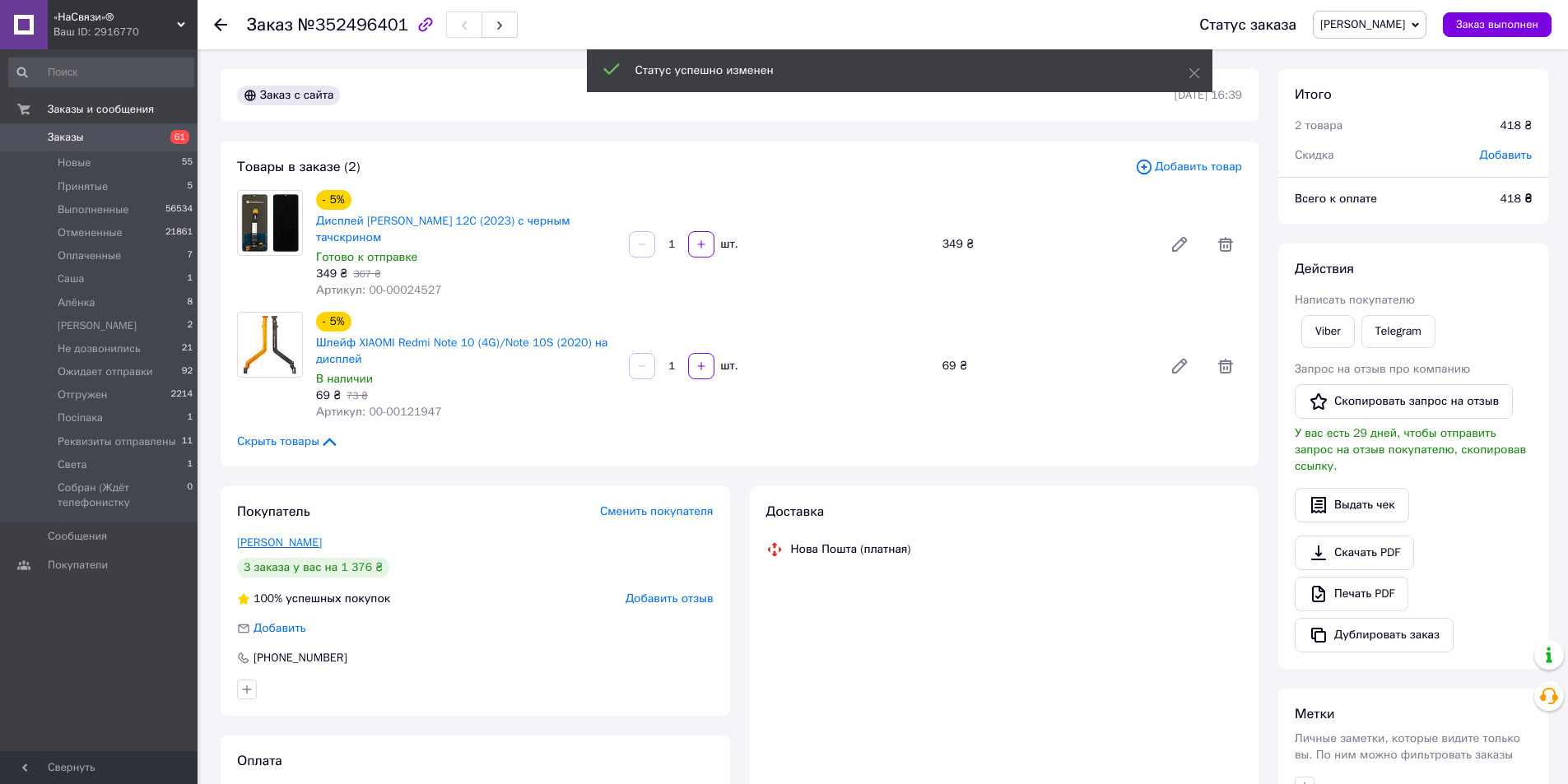 click on "[PERSON_NAME]" at bounding box center (279, 542) 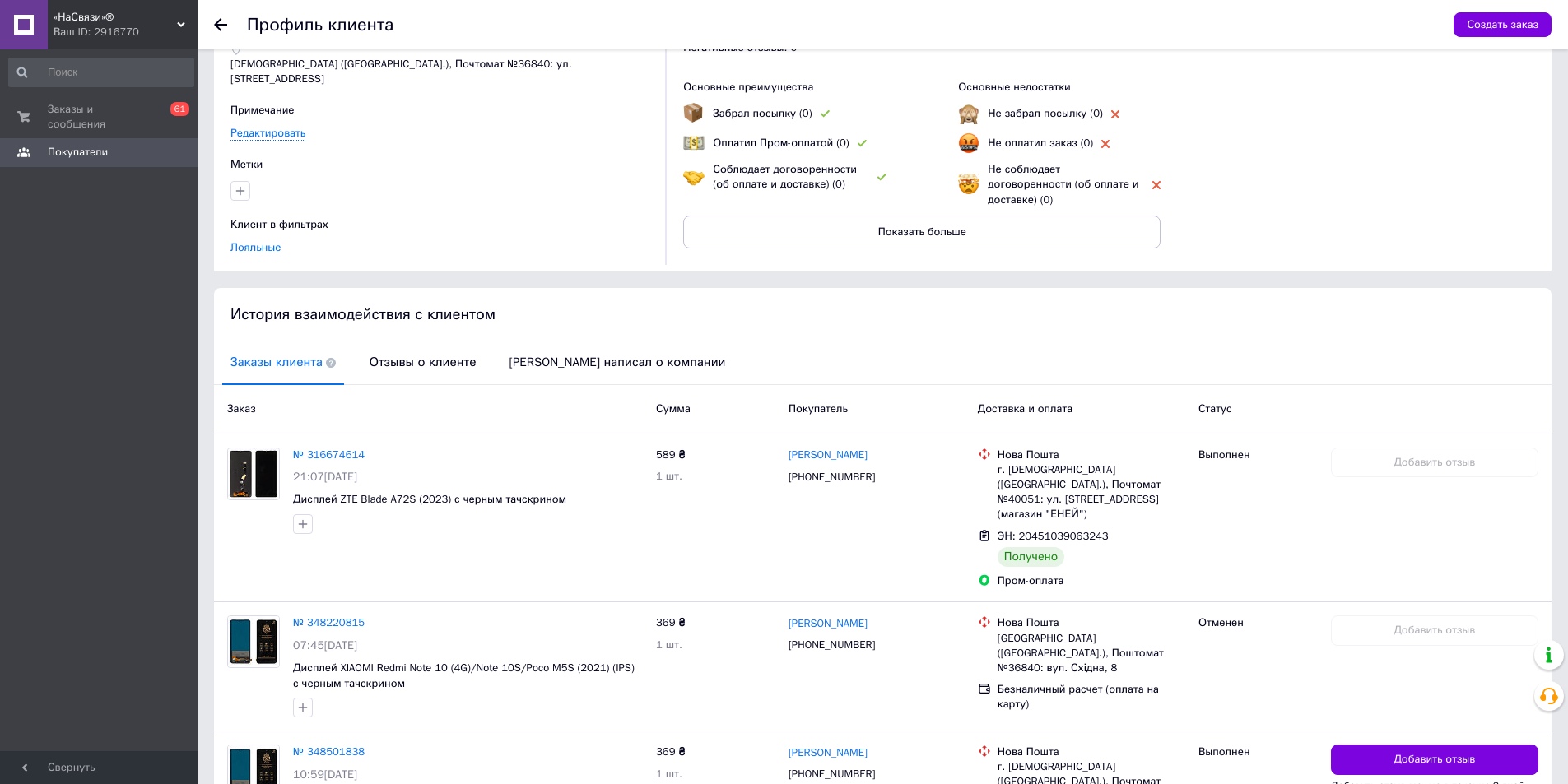 scroll, scrollTop: 347, scrollLeft: 0, axis: vertical 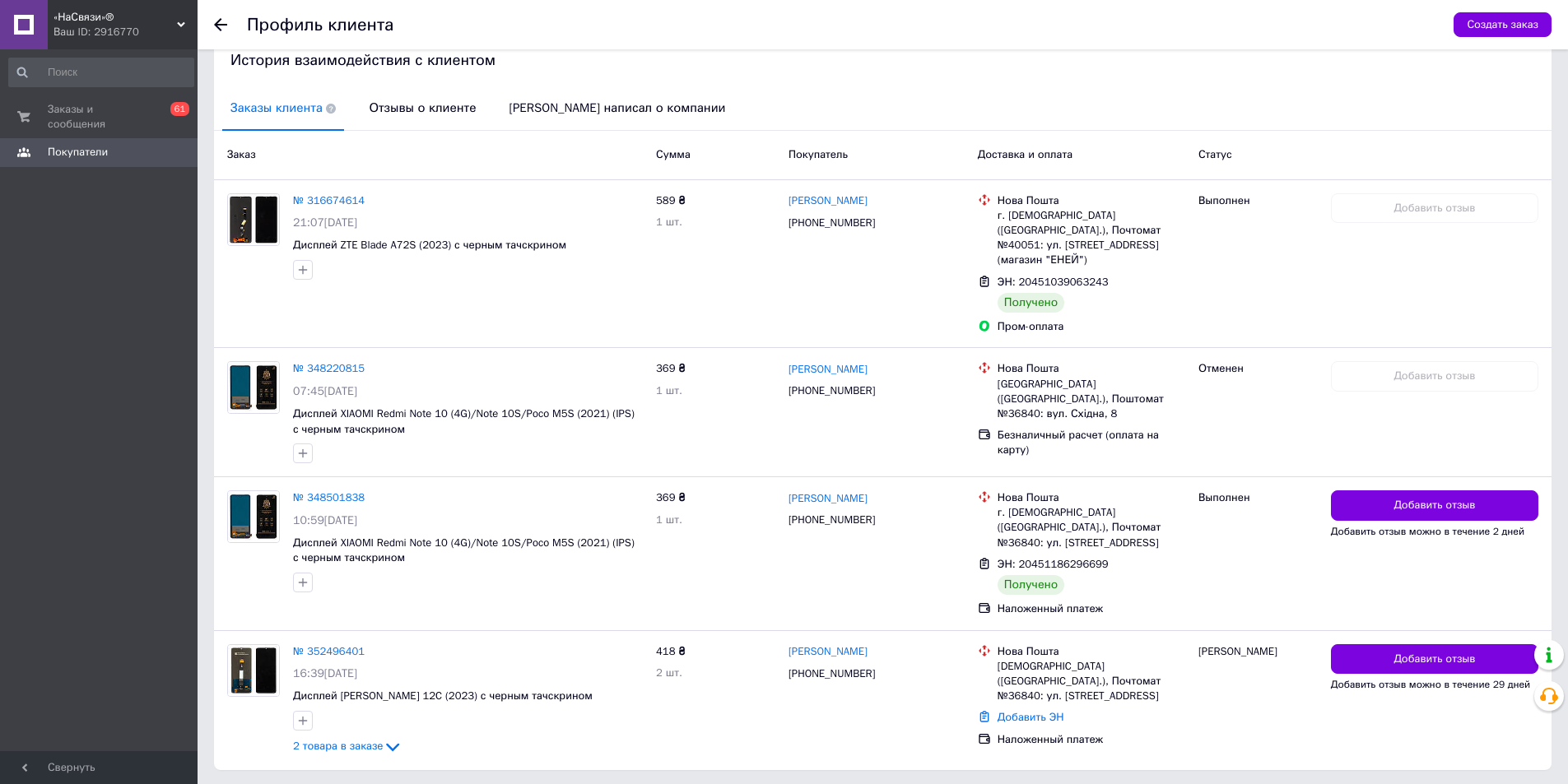 click 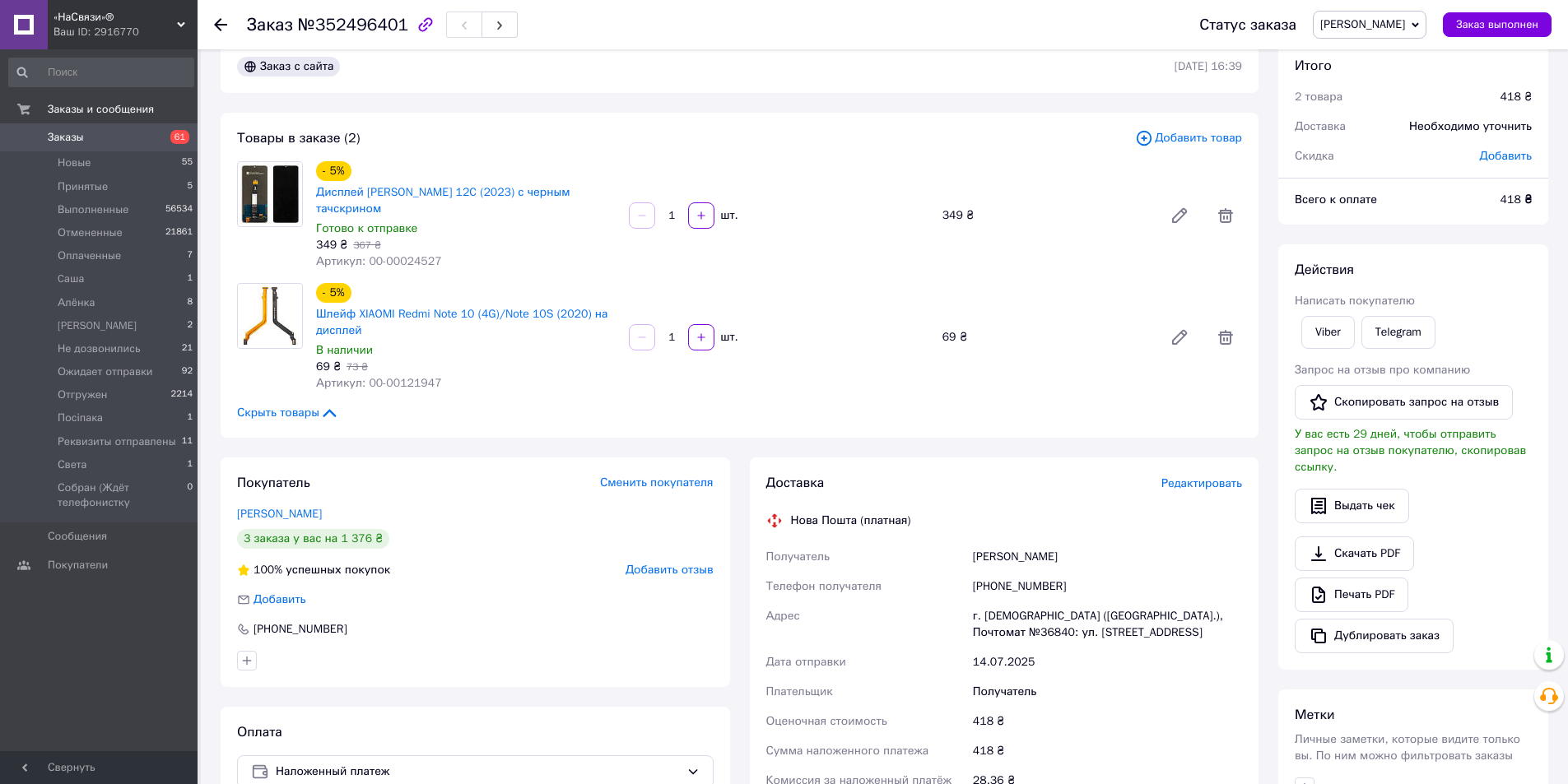 scroll, scrollTop: 0, scrollLeft: 0, axis: both 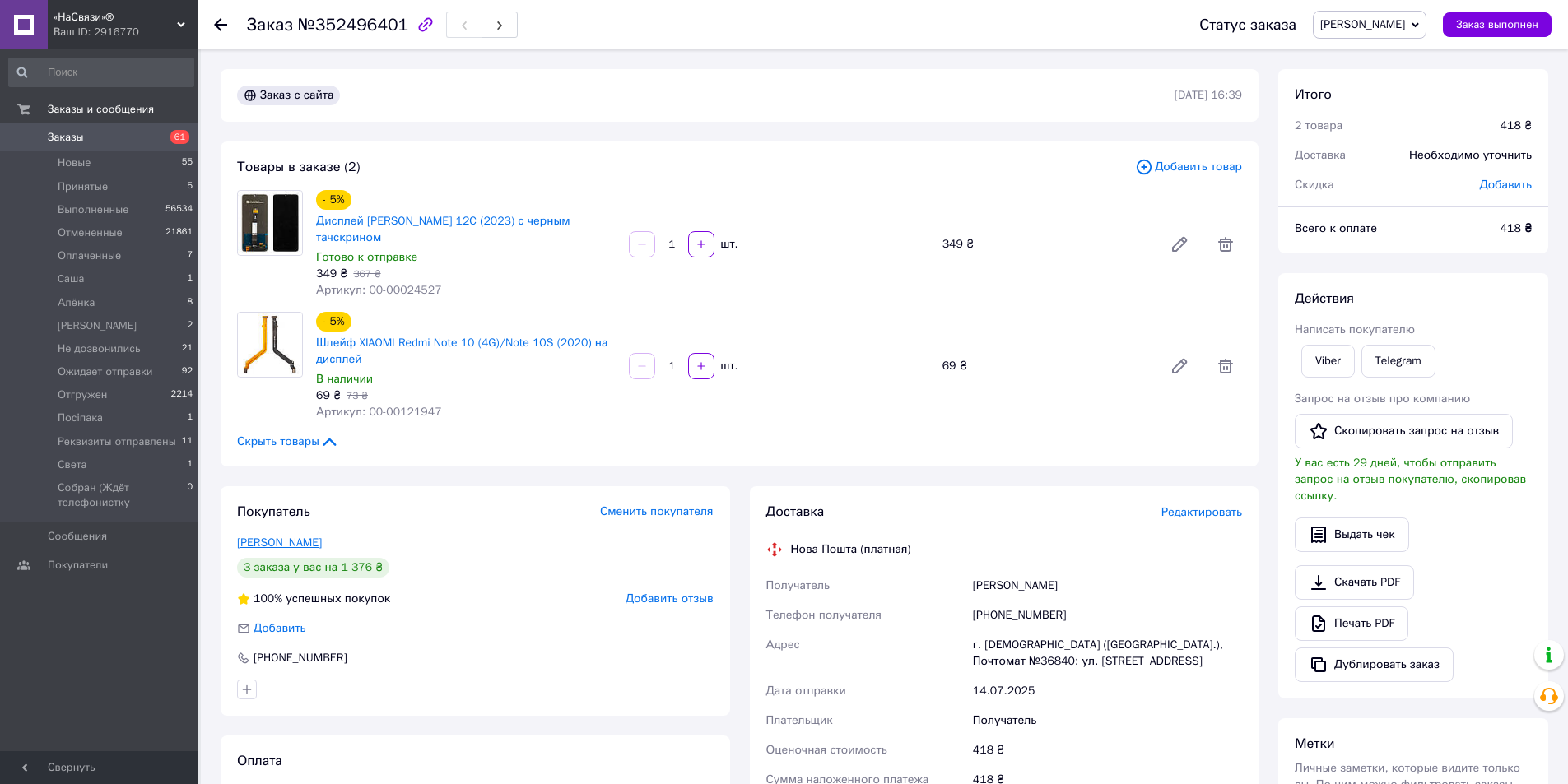 click on "[PERSON_NAME]" at bounding box center [279, 542] 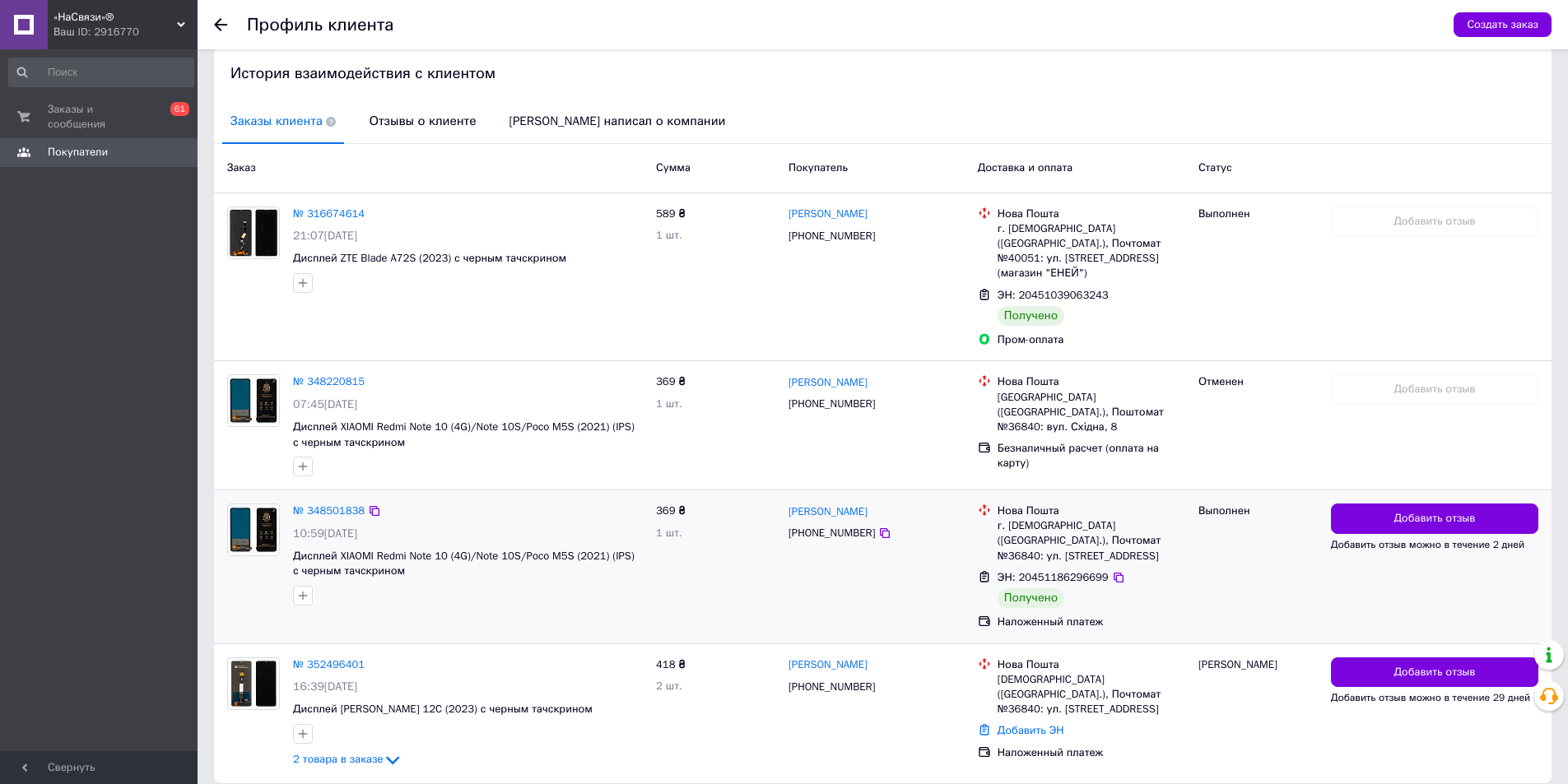 scroll, scrollTop: 347, scrollLeft: 0, axis: vertical 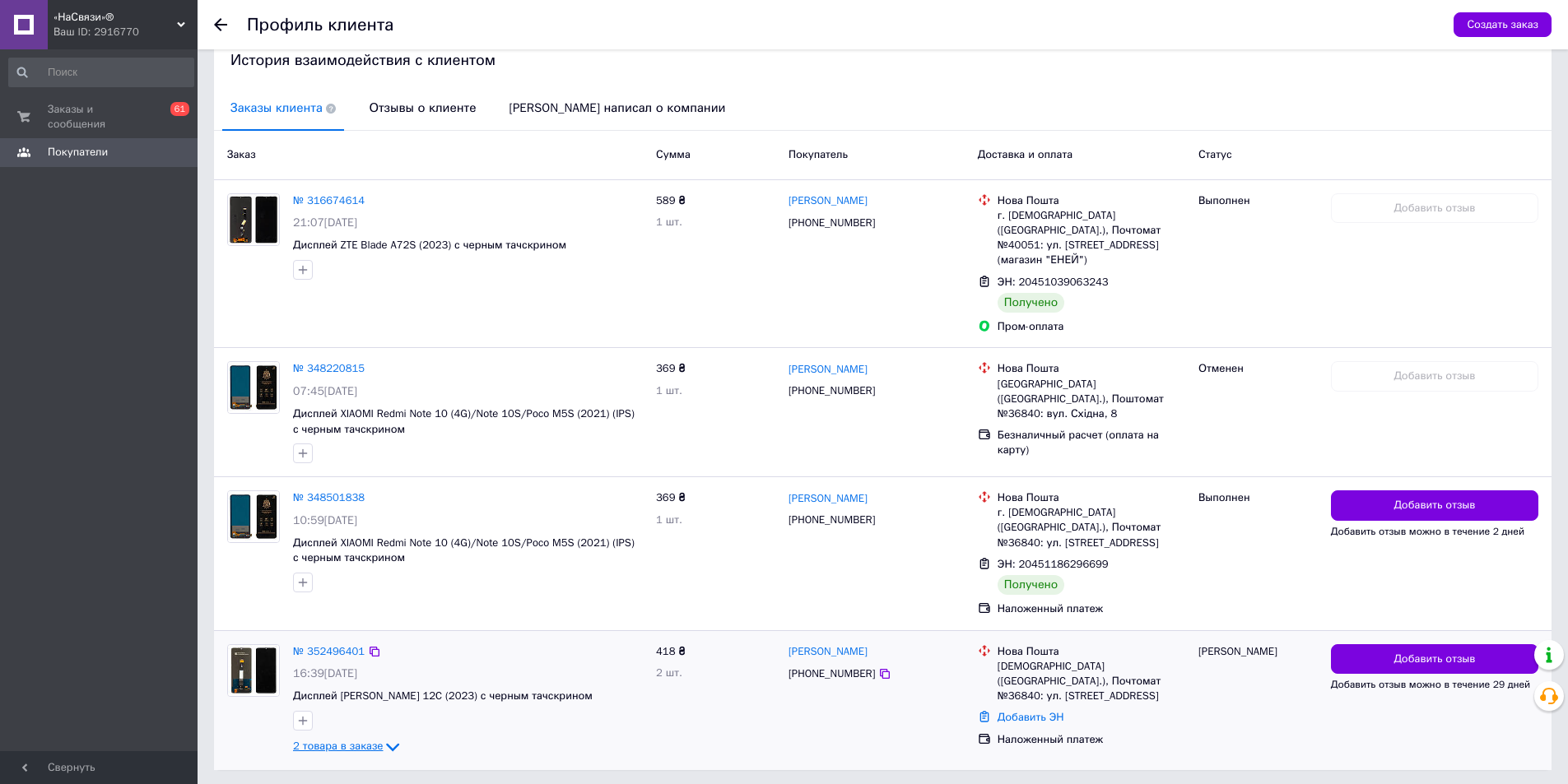 click 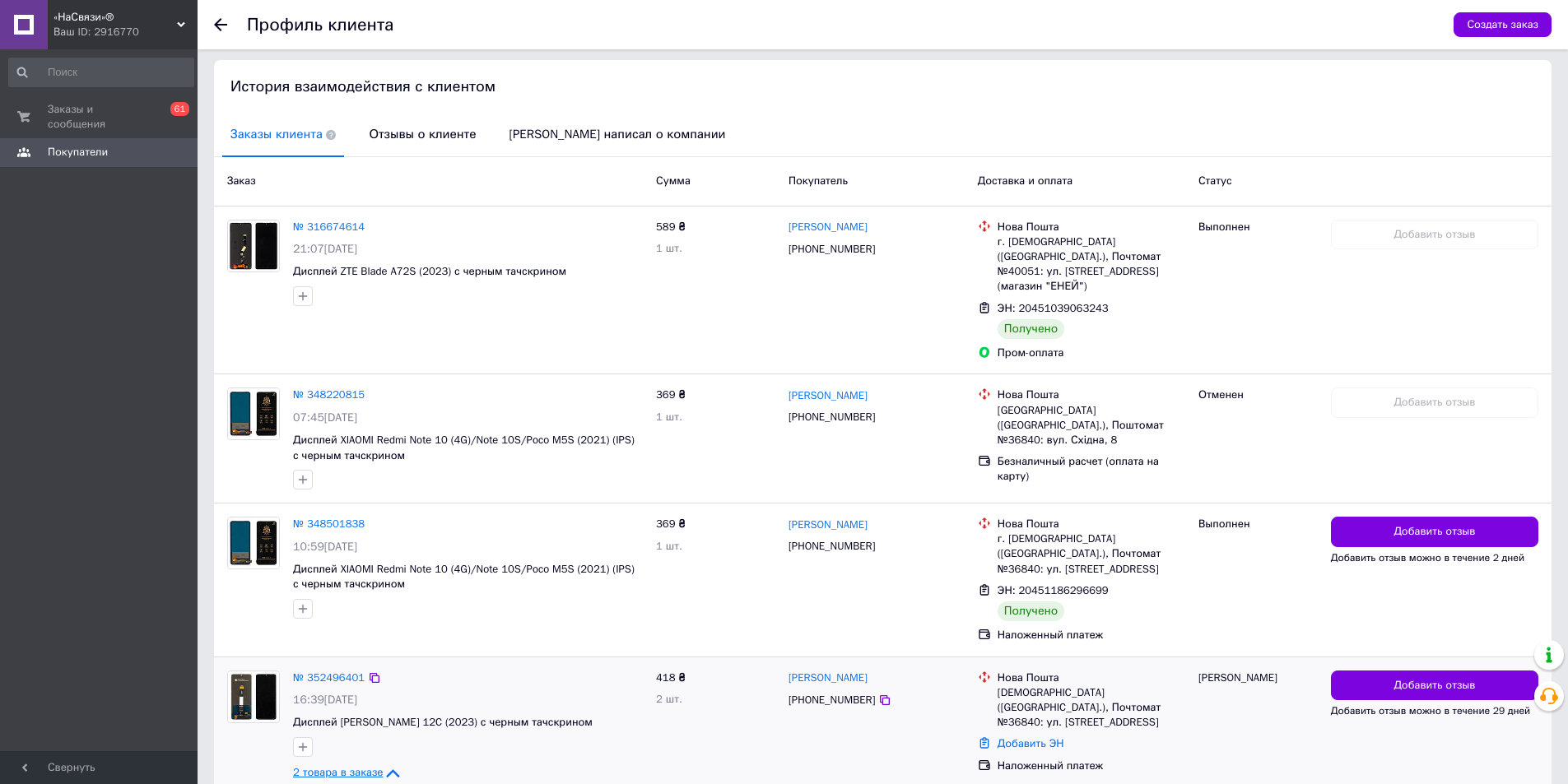 scroll, scrollTop: 315, scrollLeft: 0, axis: vertical 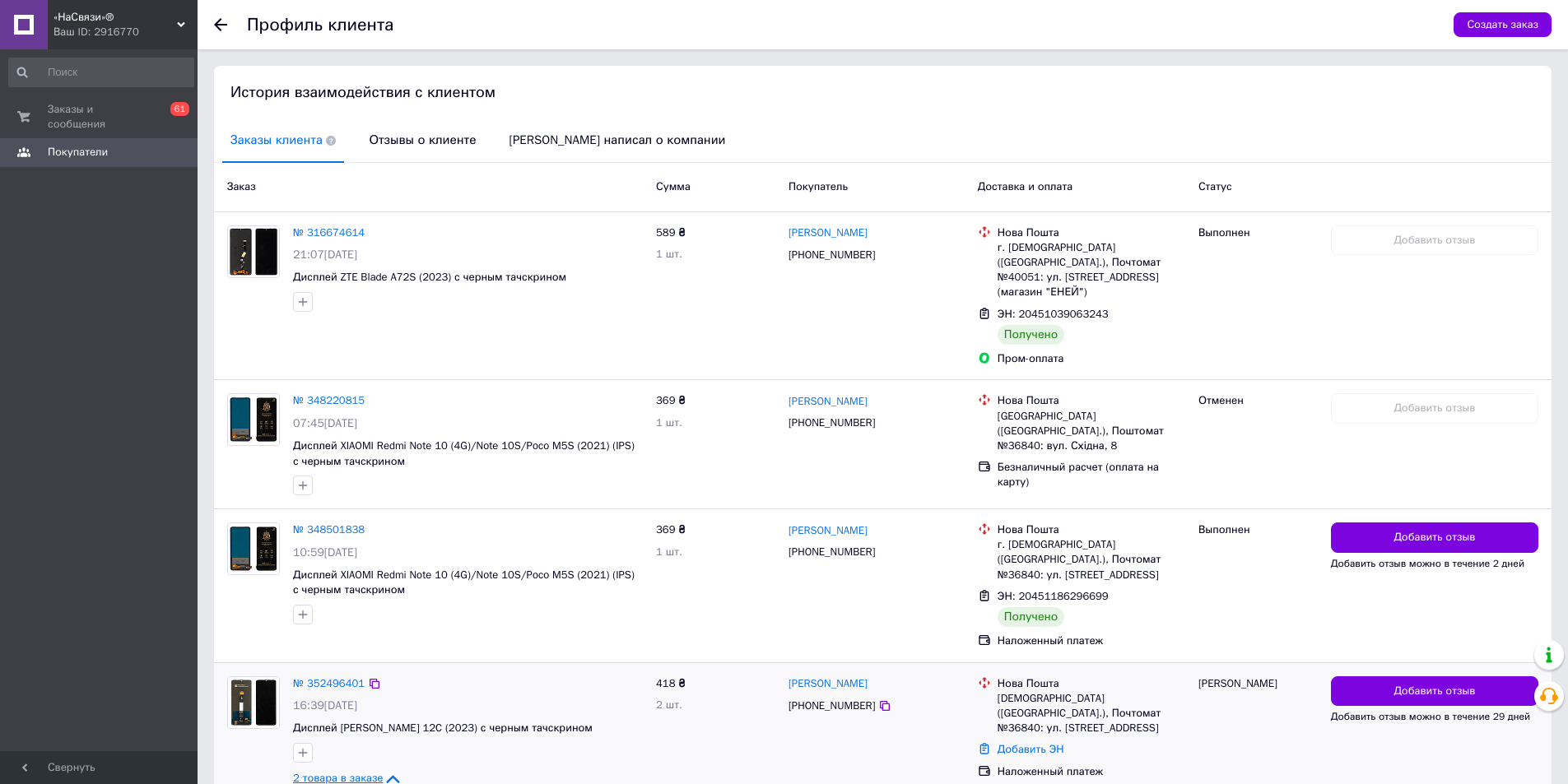 click 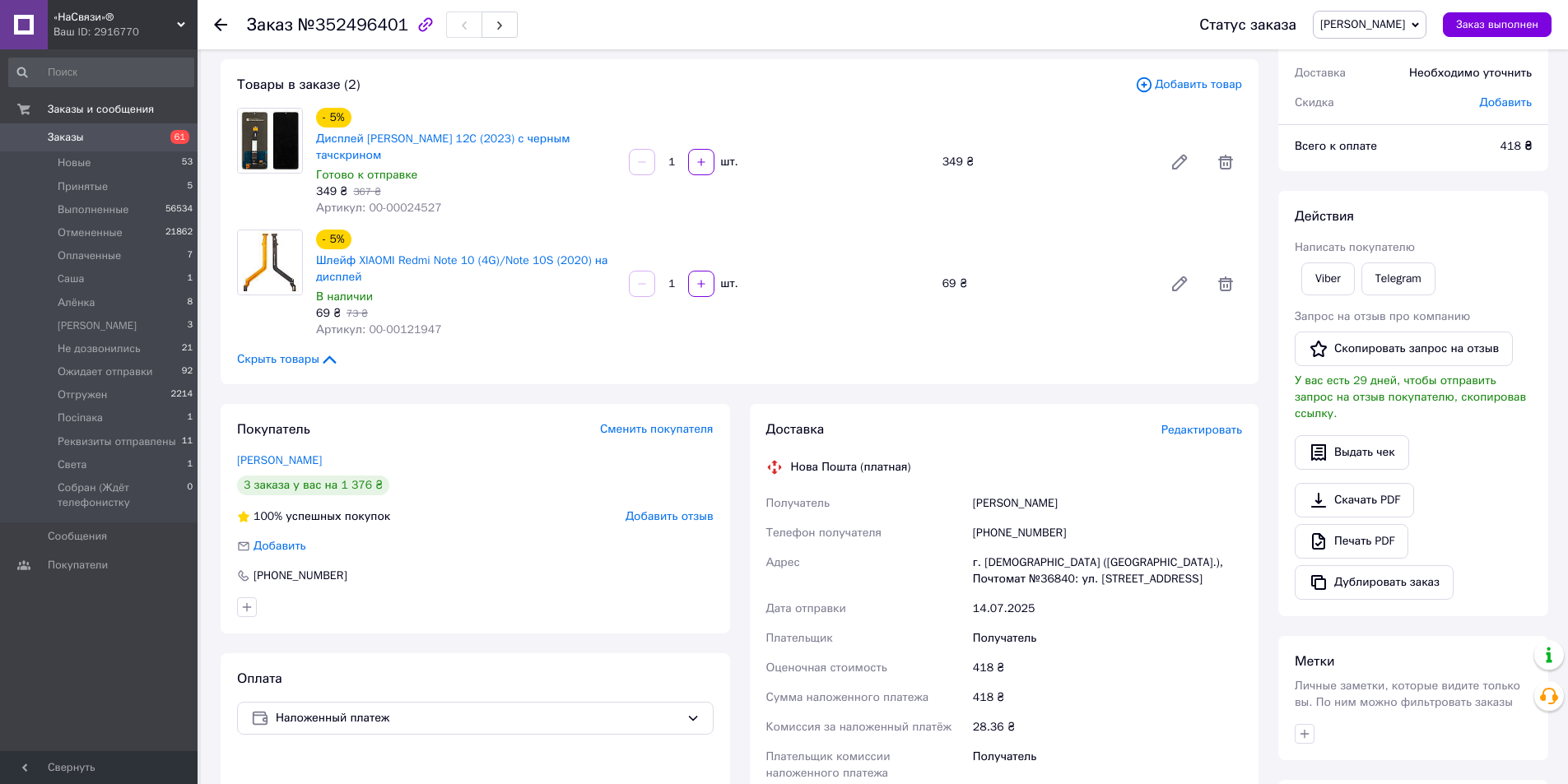 scroll, scrollTop: 0, scrollLeft: 0, axis: both 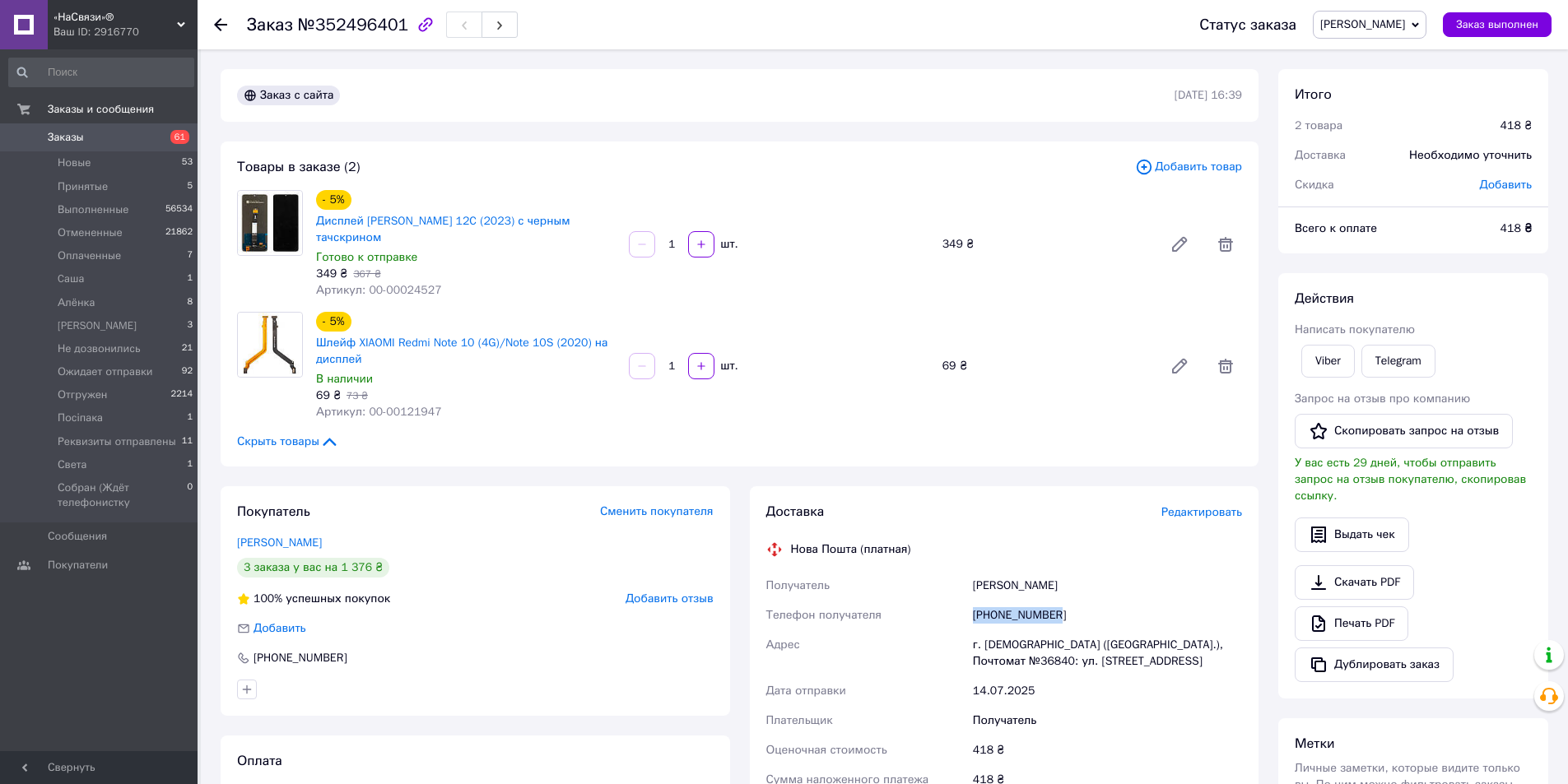 drag, startPoint x: 973, startPoint y: 619, endPoint x: 1172, endPoint y: 618, distance: 199.00251 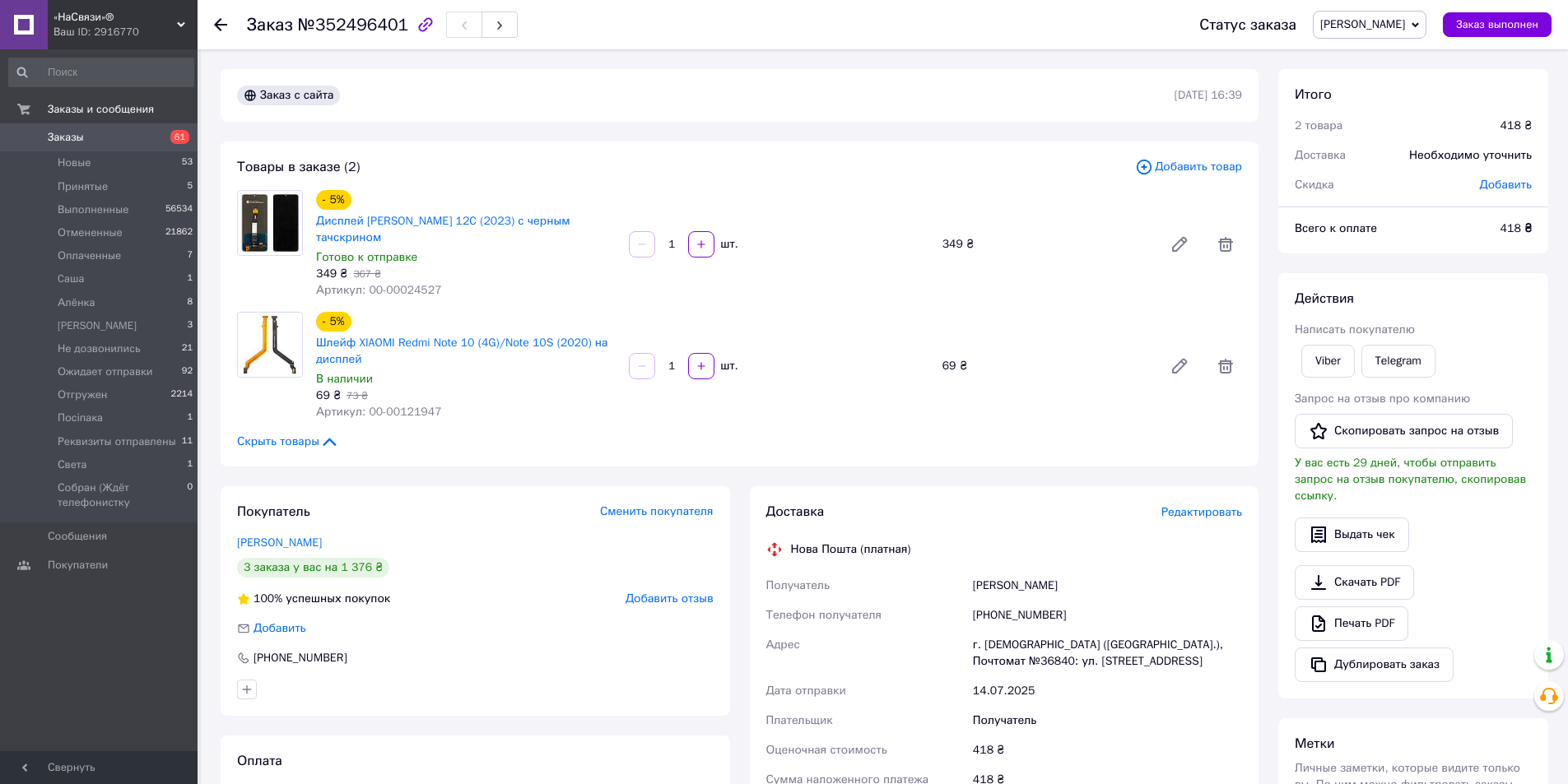 click on "Скрыть товары" at bounding box center [739, 442] 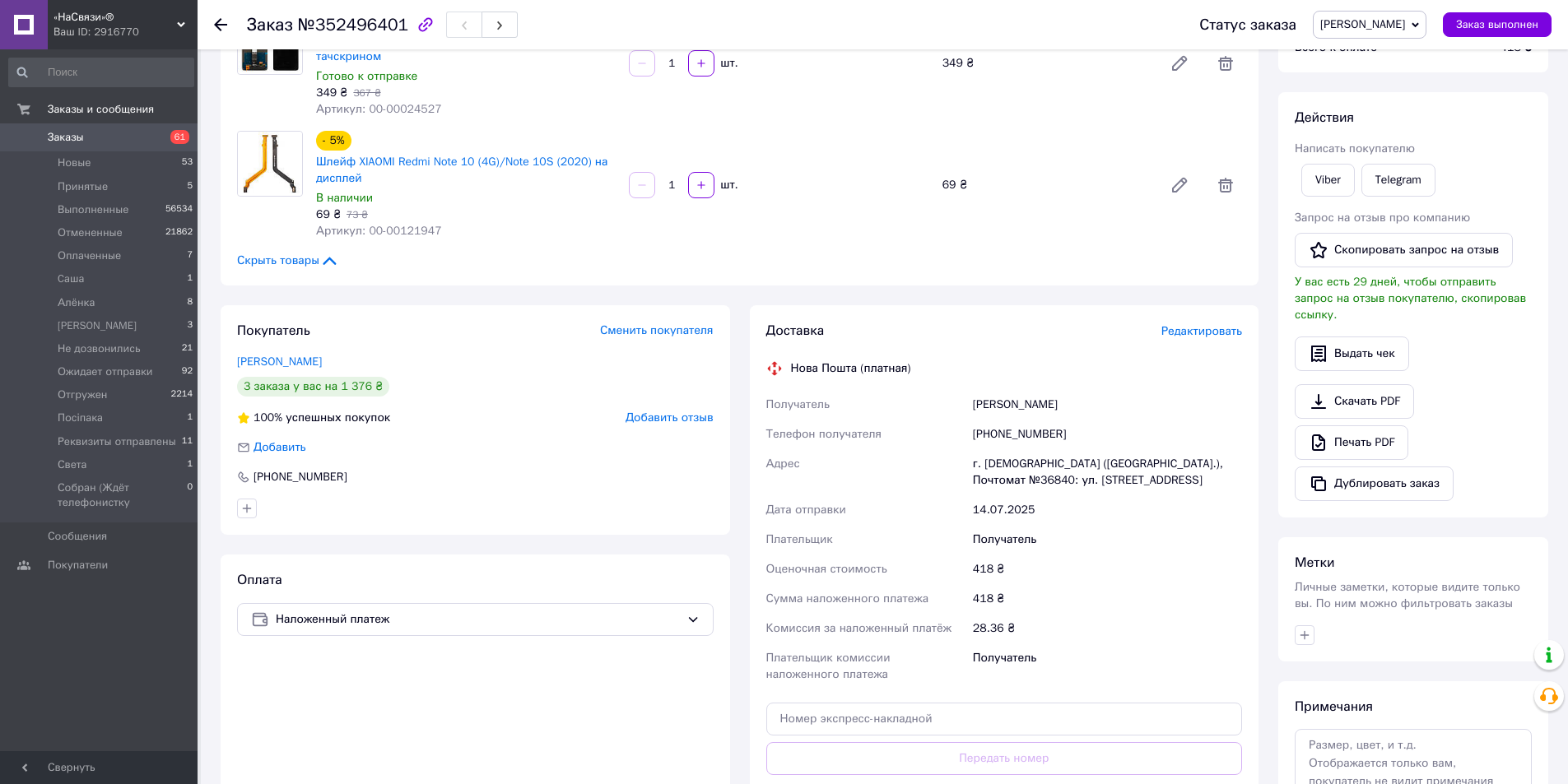 scroll, scrollTop: 82, scrollLeft: 0, axis: vertical 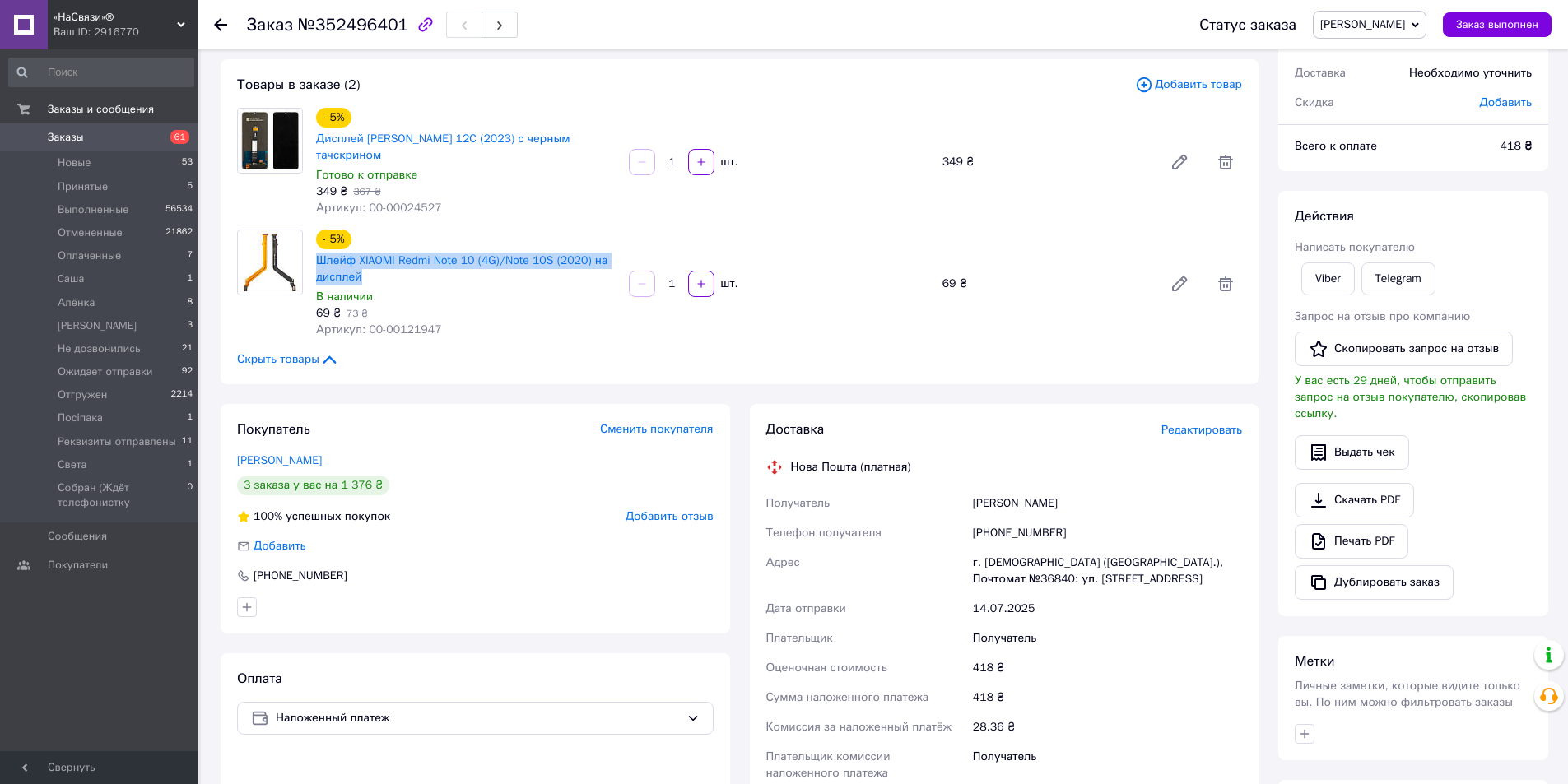 copy on "Шлейф XIAOMI Redmi Note 10 (4G)/Note 10S (2020) на дисплей" 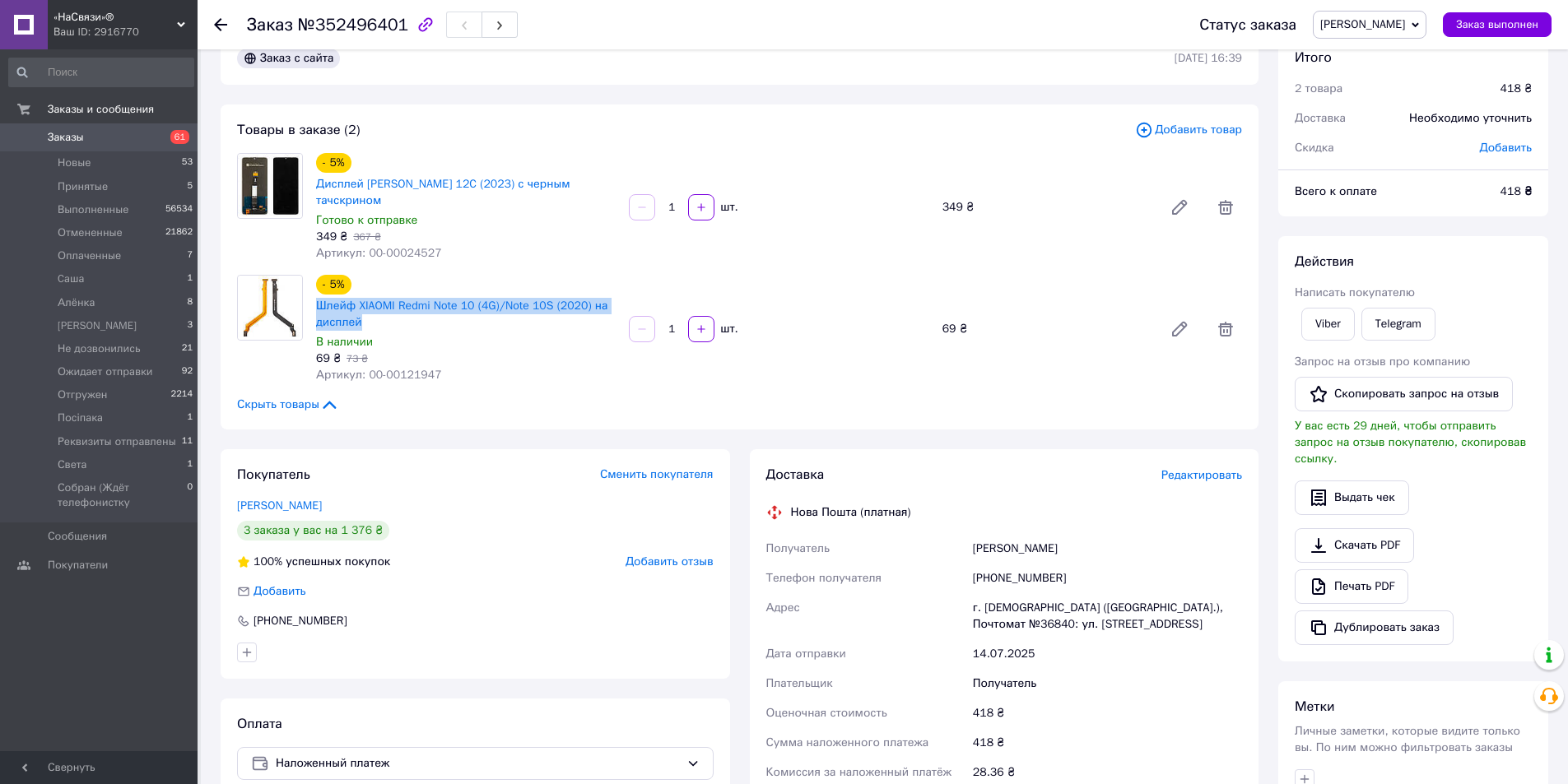 scroll, scrollTop: 0, scrollLeft: 0, axis: both 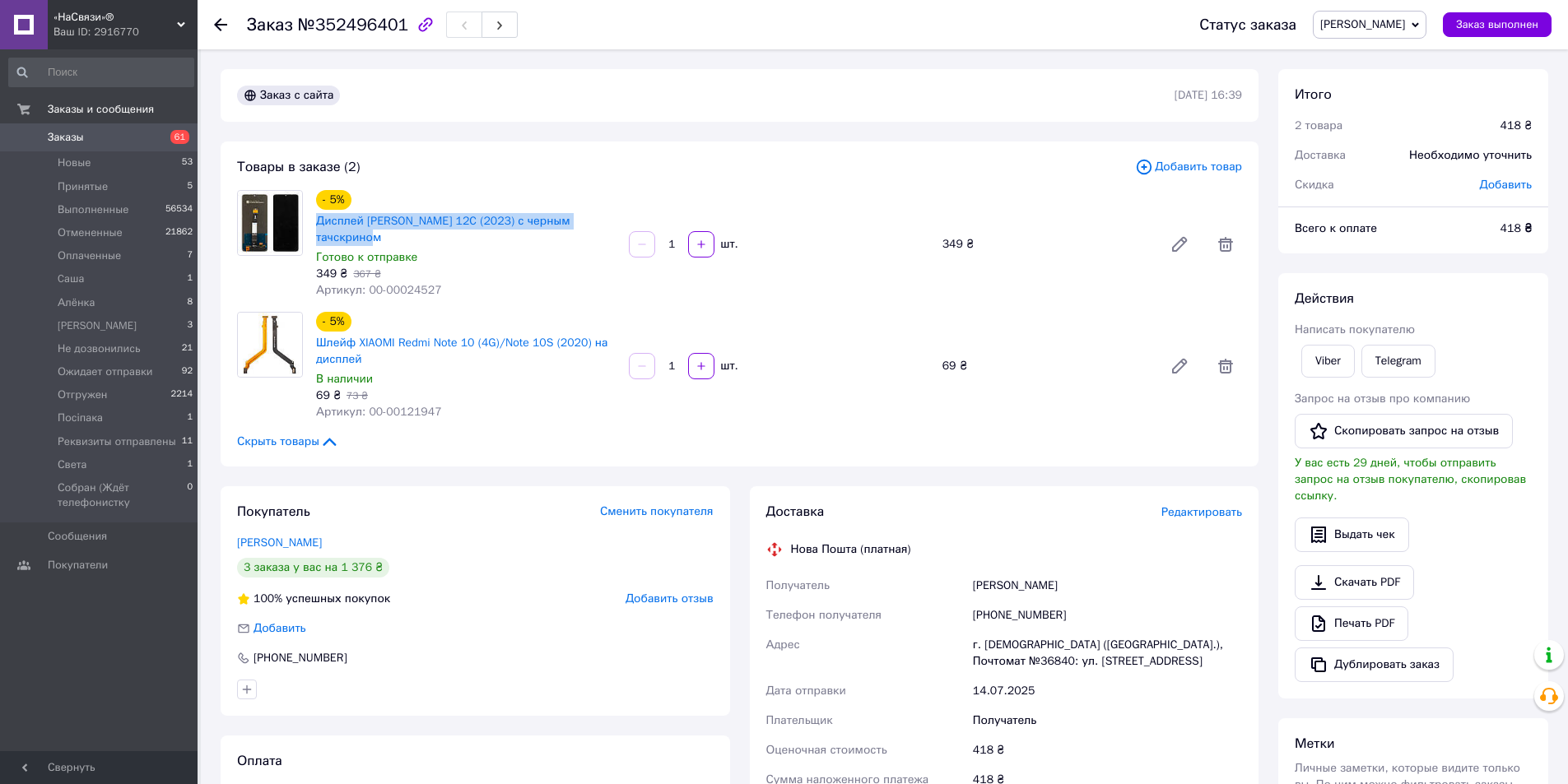 copy on "Дисплей [PERSON_NAME] 12C (2023) с черным тачскрином" 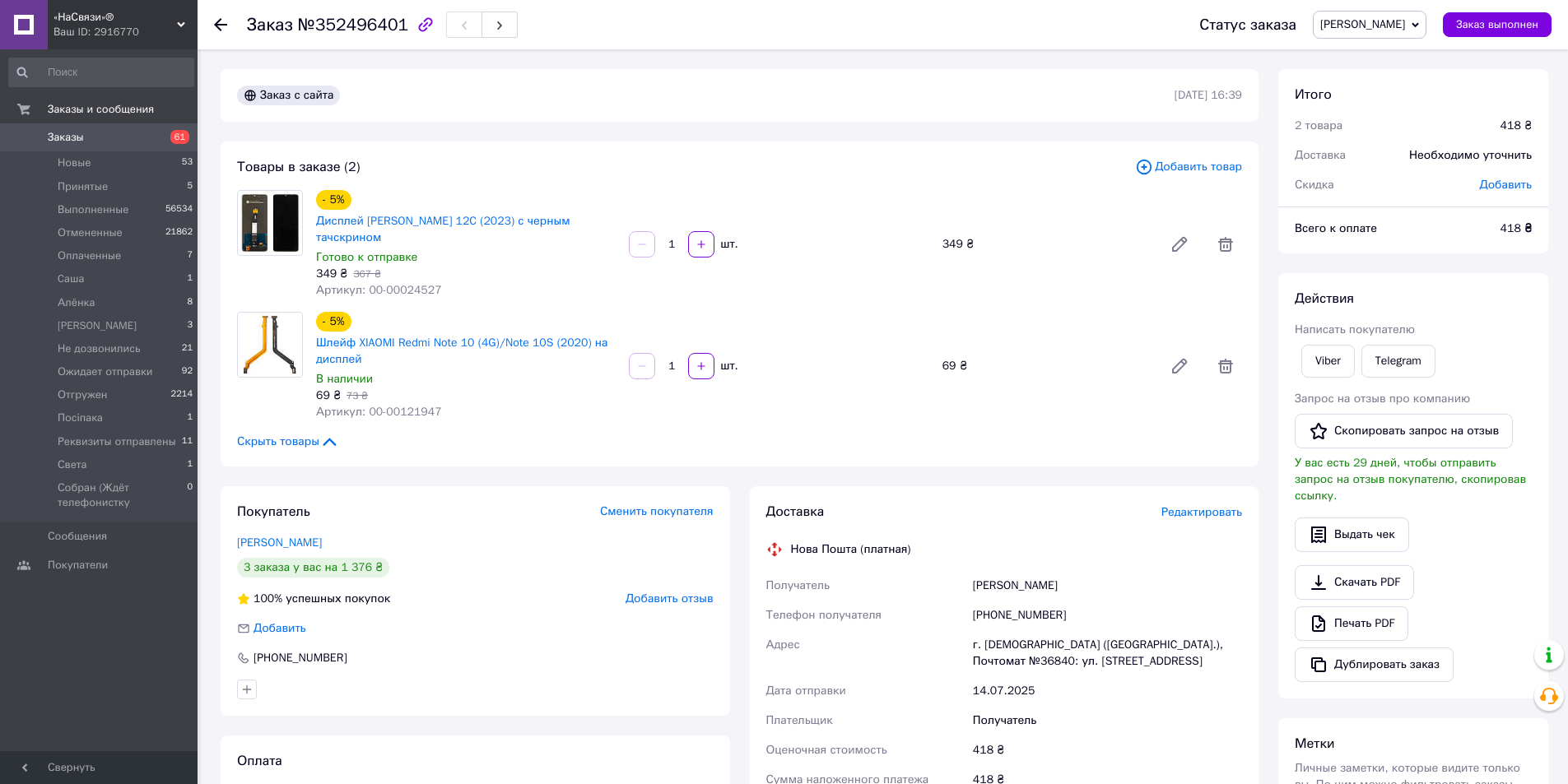 click 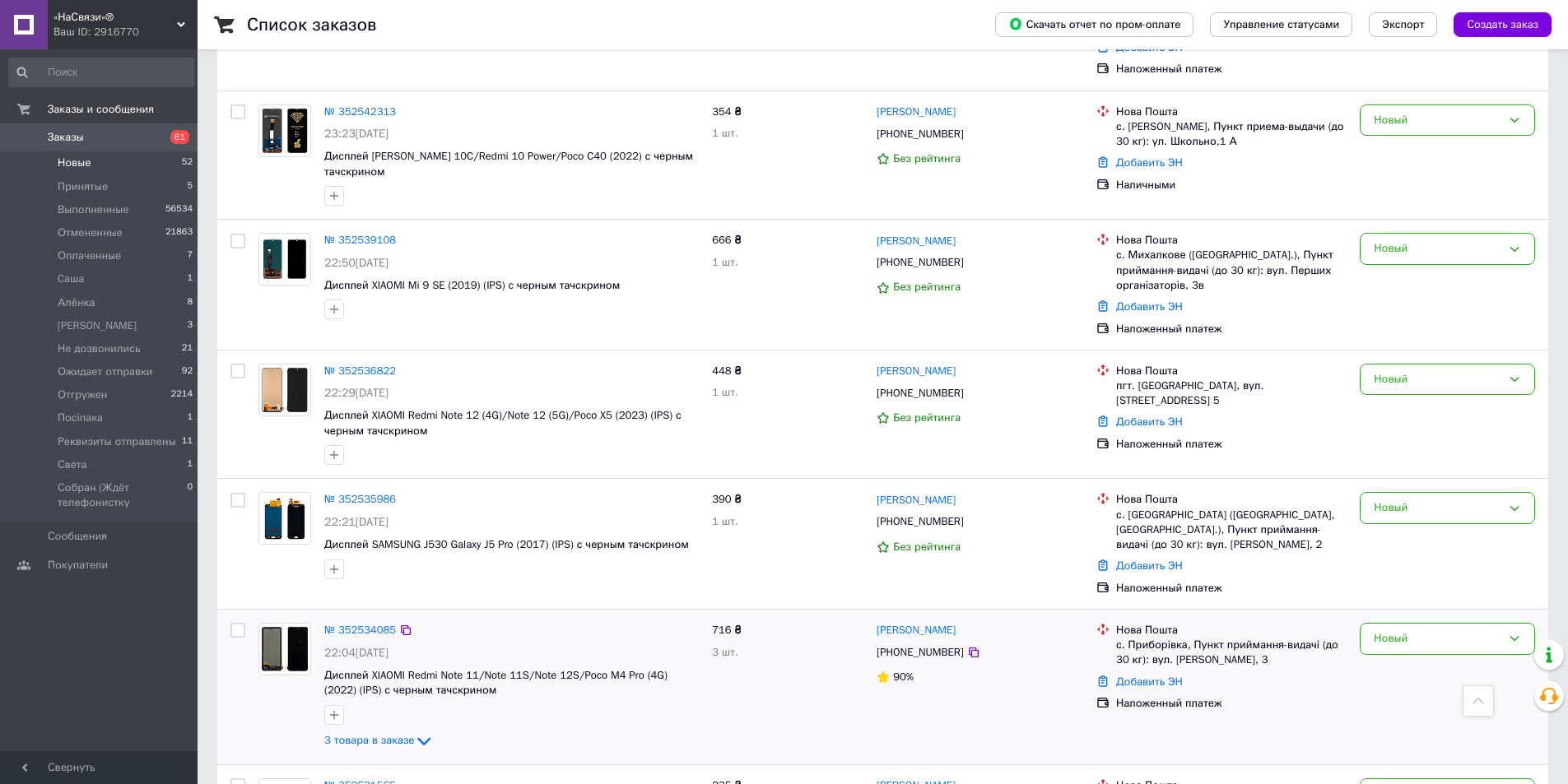 scroll, scrollTop: 2386, scrollLeft: 0, axis: vertical 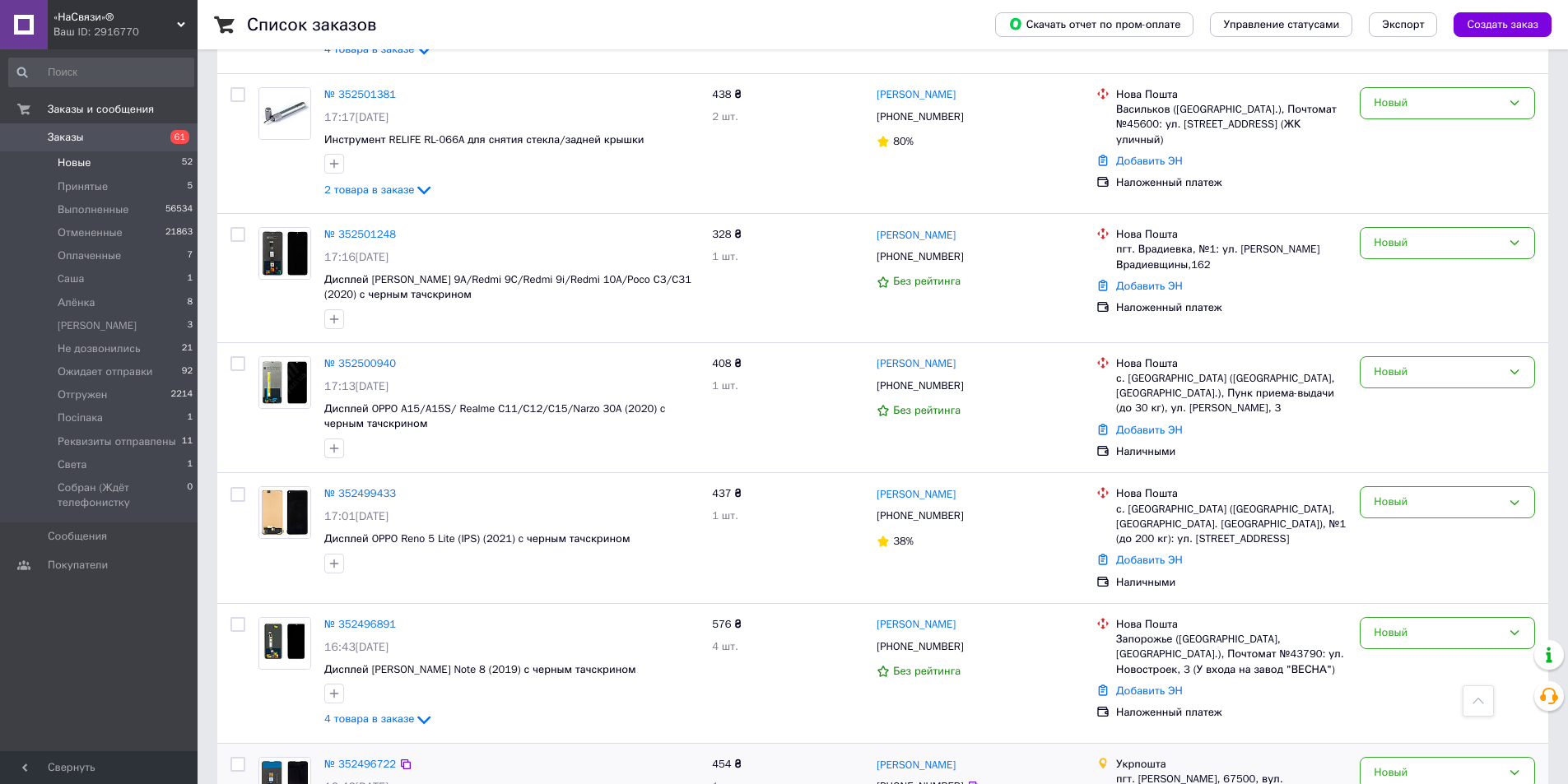 drag, startPoint x: 640, startPoint y: 670, endPoint x: 328, endPoint y: 673, distance: 312.01442 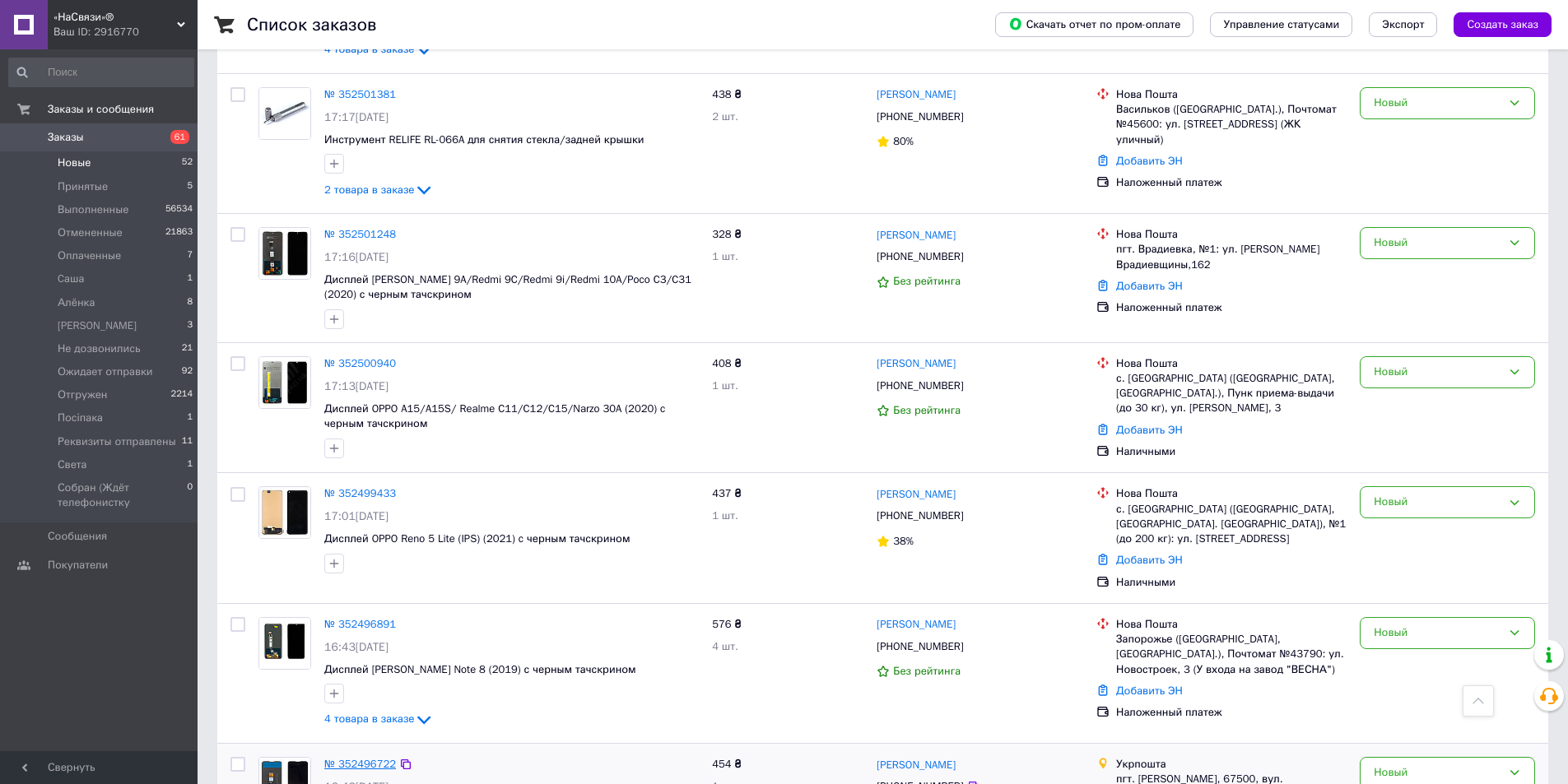click on "№ 352496722" at bounding box center (360, 763) 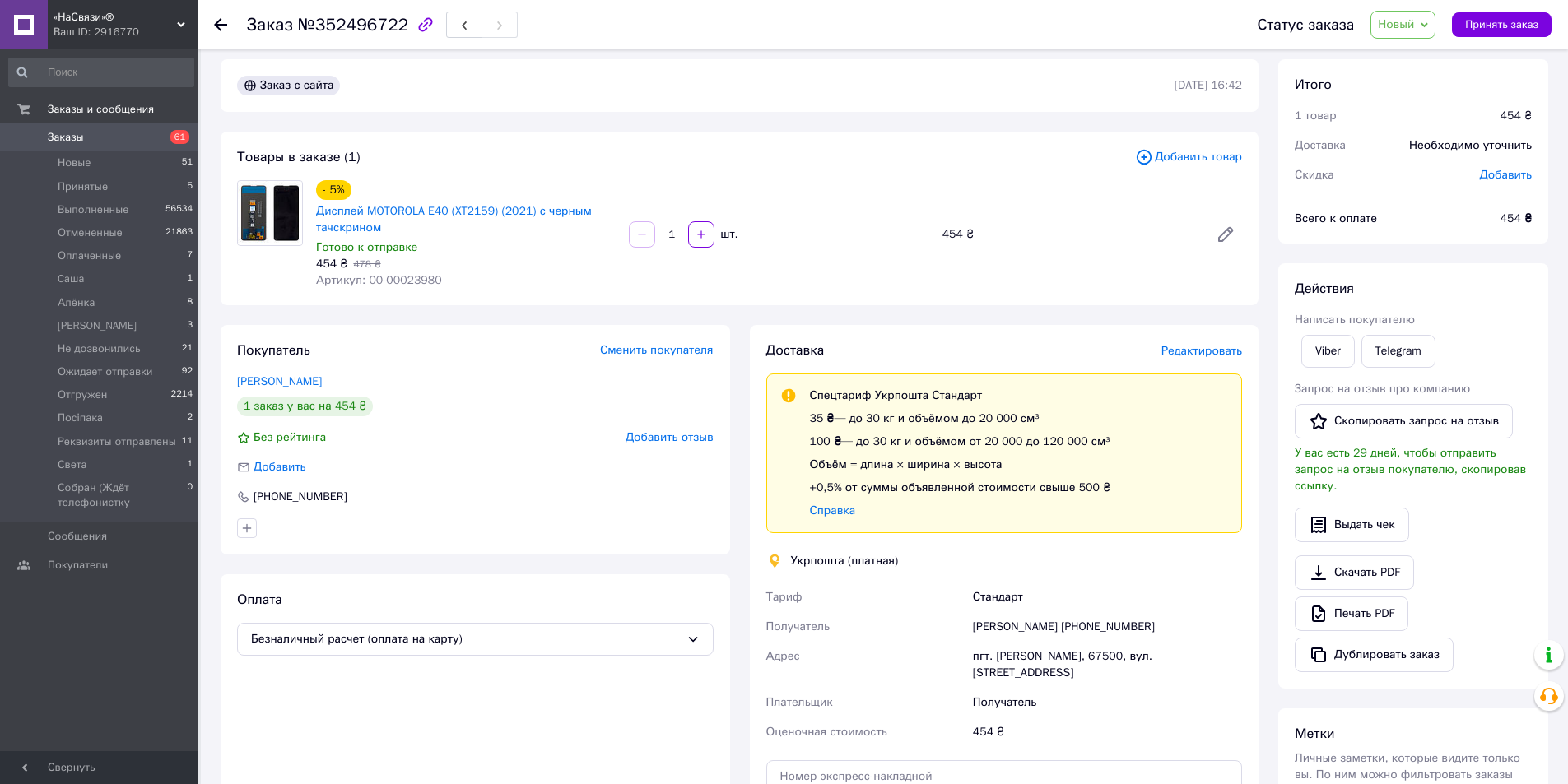 scroll, scrollTop: 0, scrollLeft: 0, axis: both 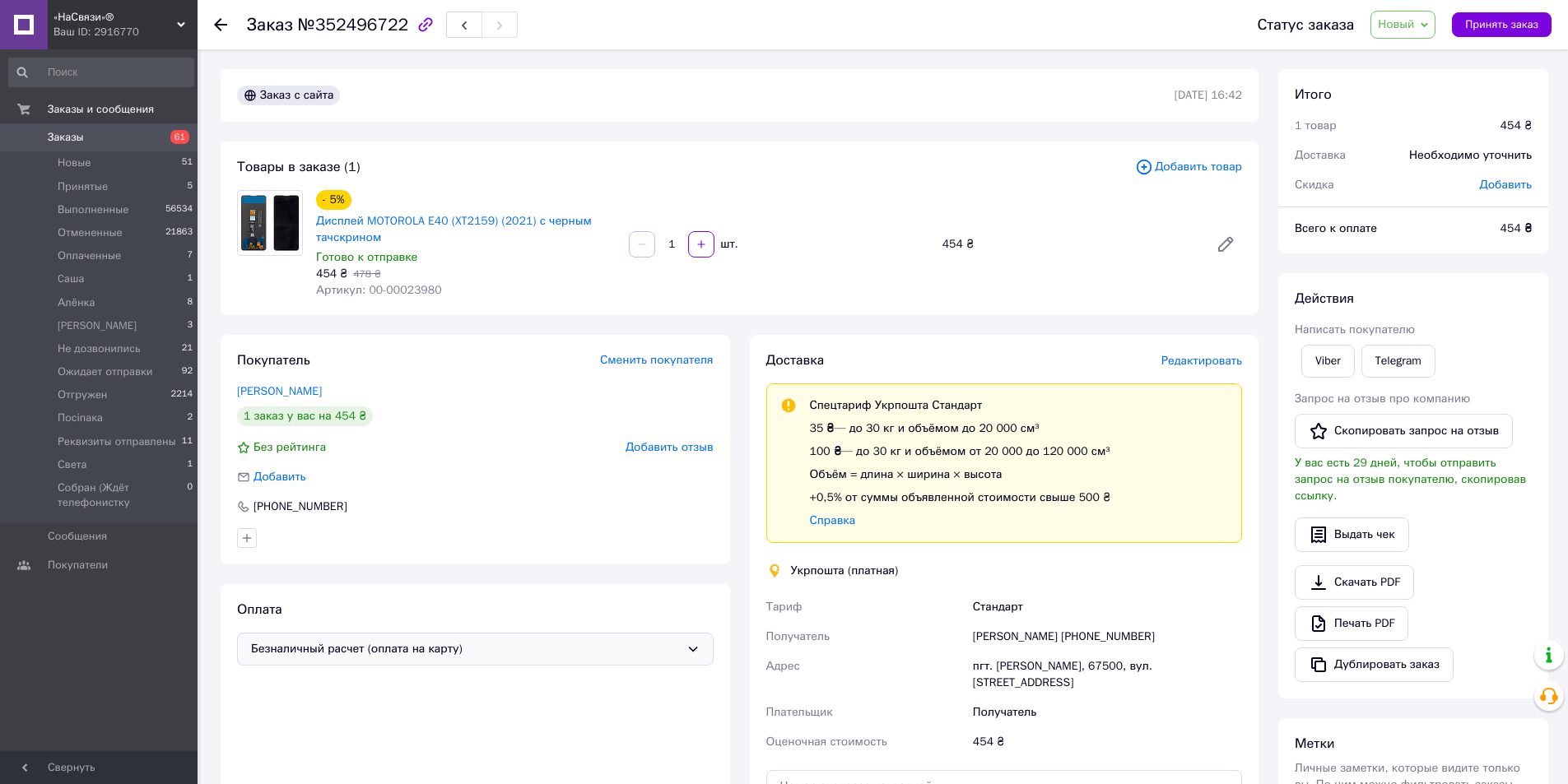 click on "Безналичный расчет (оплата на карту)" at bounding box center [465, 649] 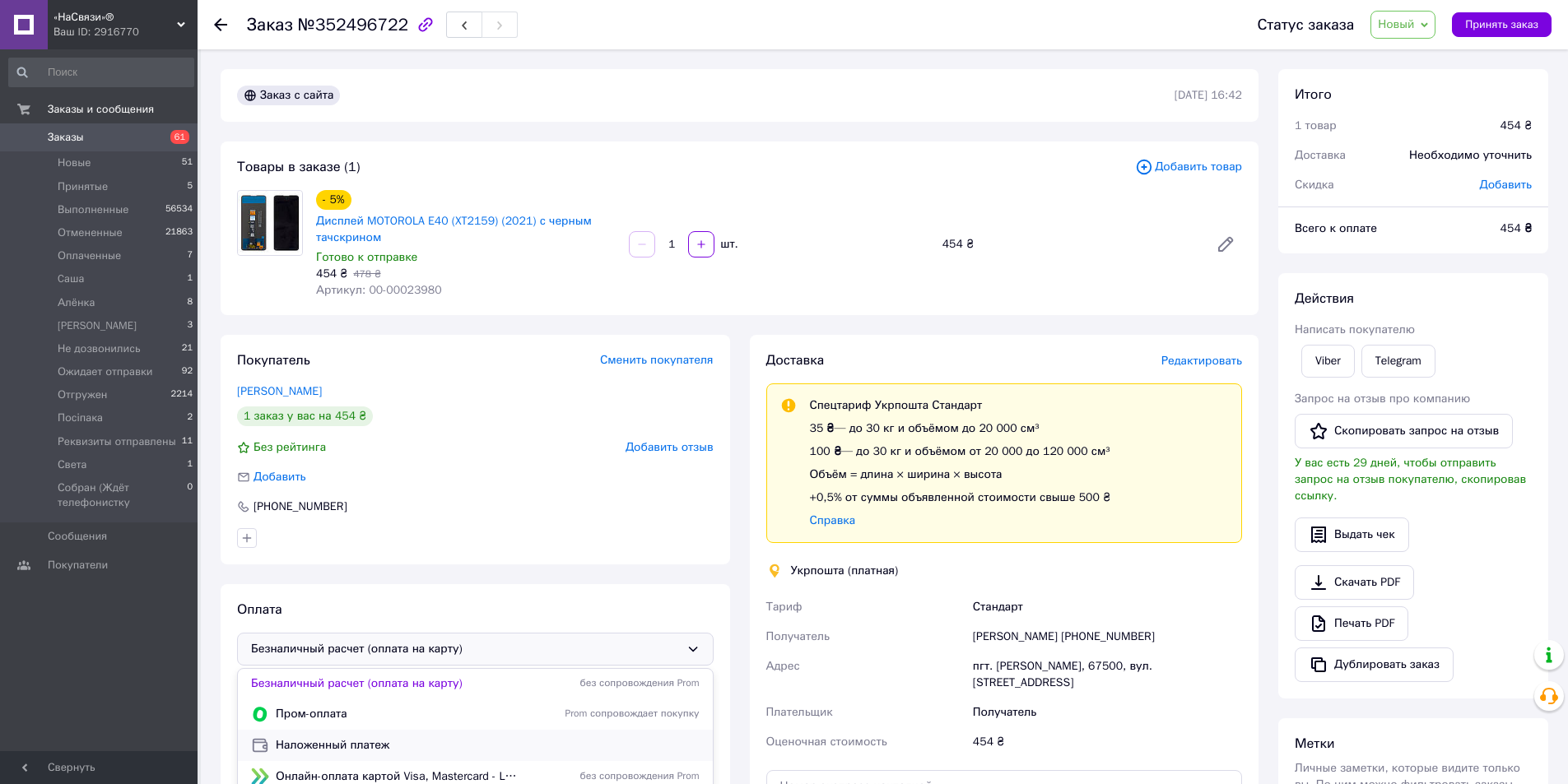 click on "Наложенный платеж" at bounding box center (487, 745) 